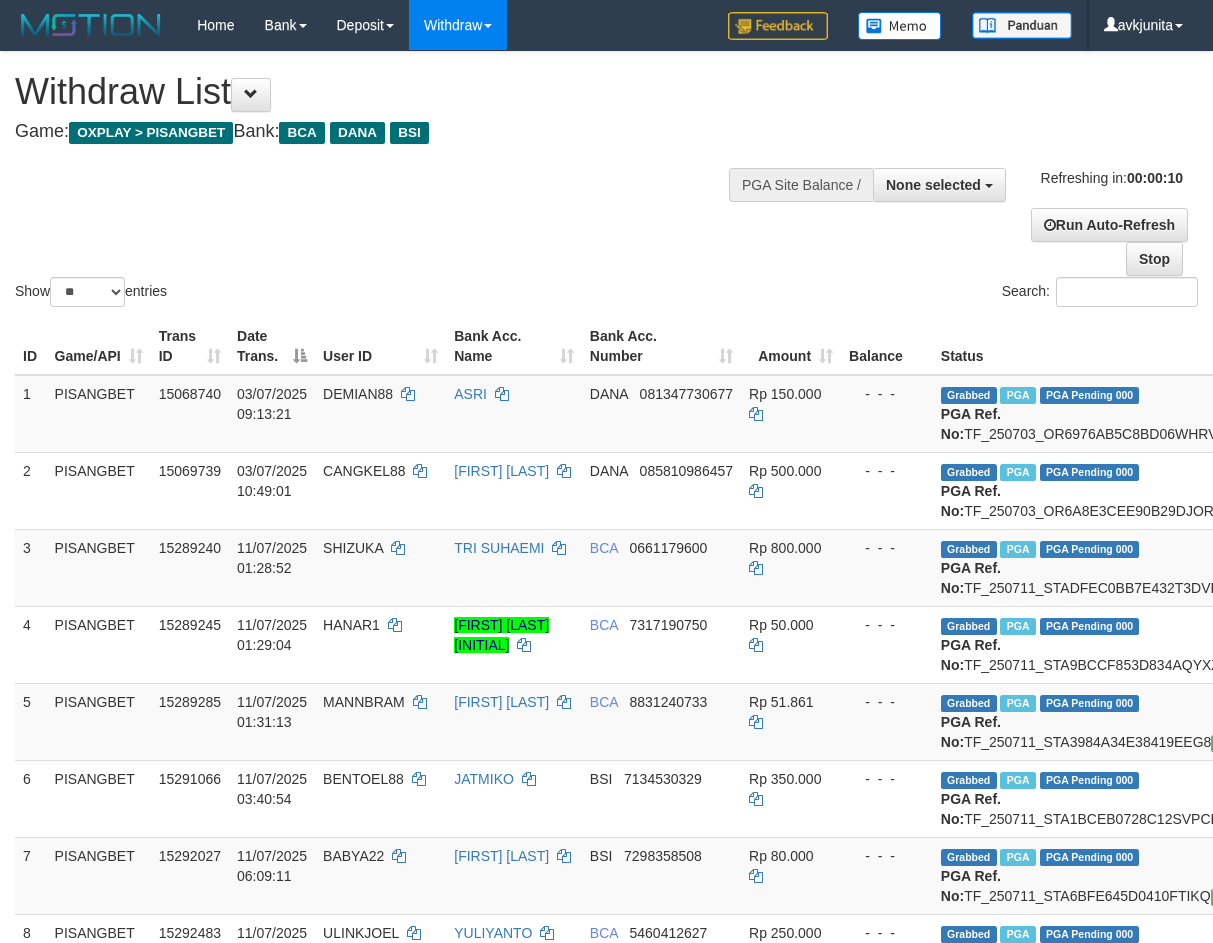 select 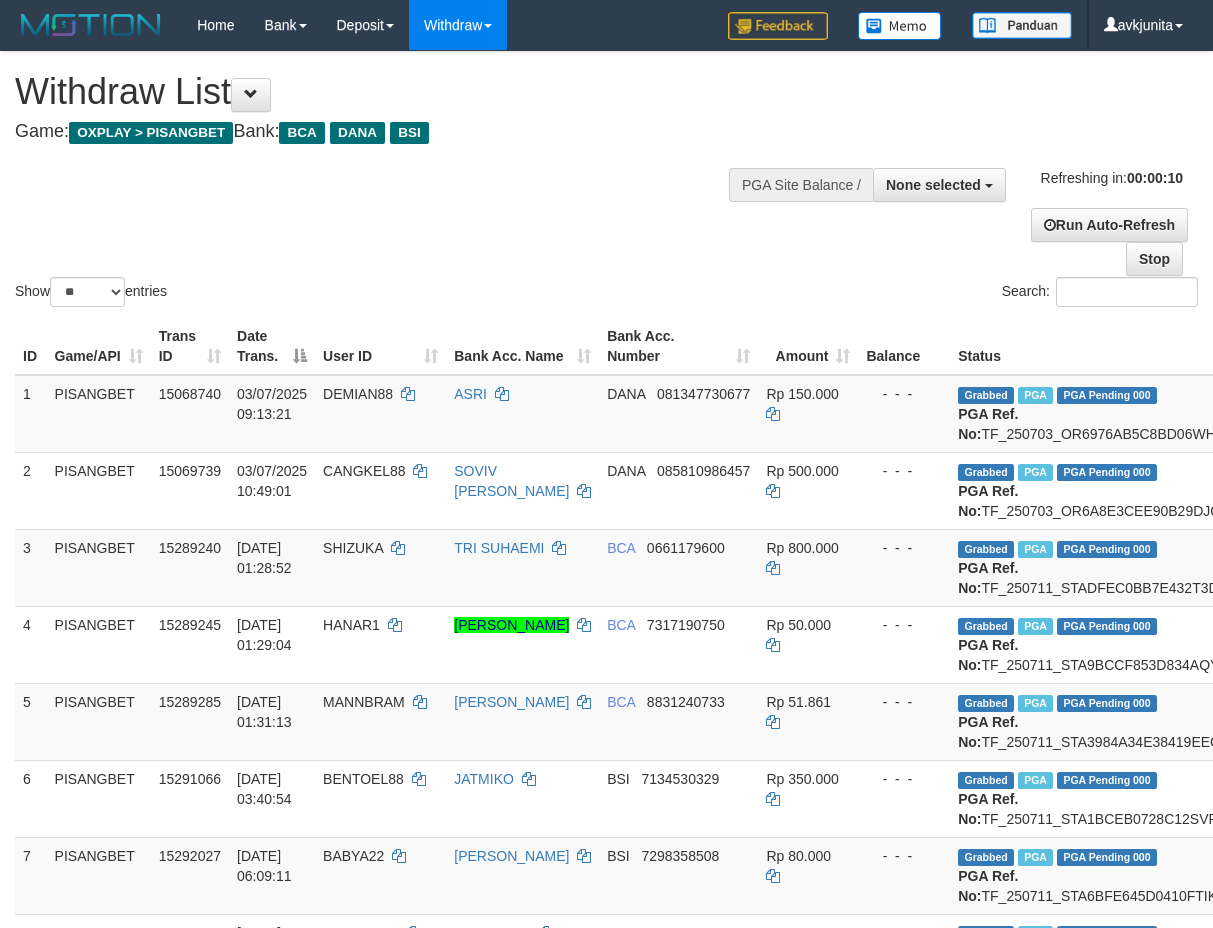 select 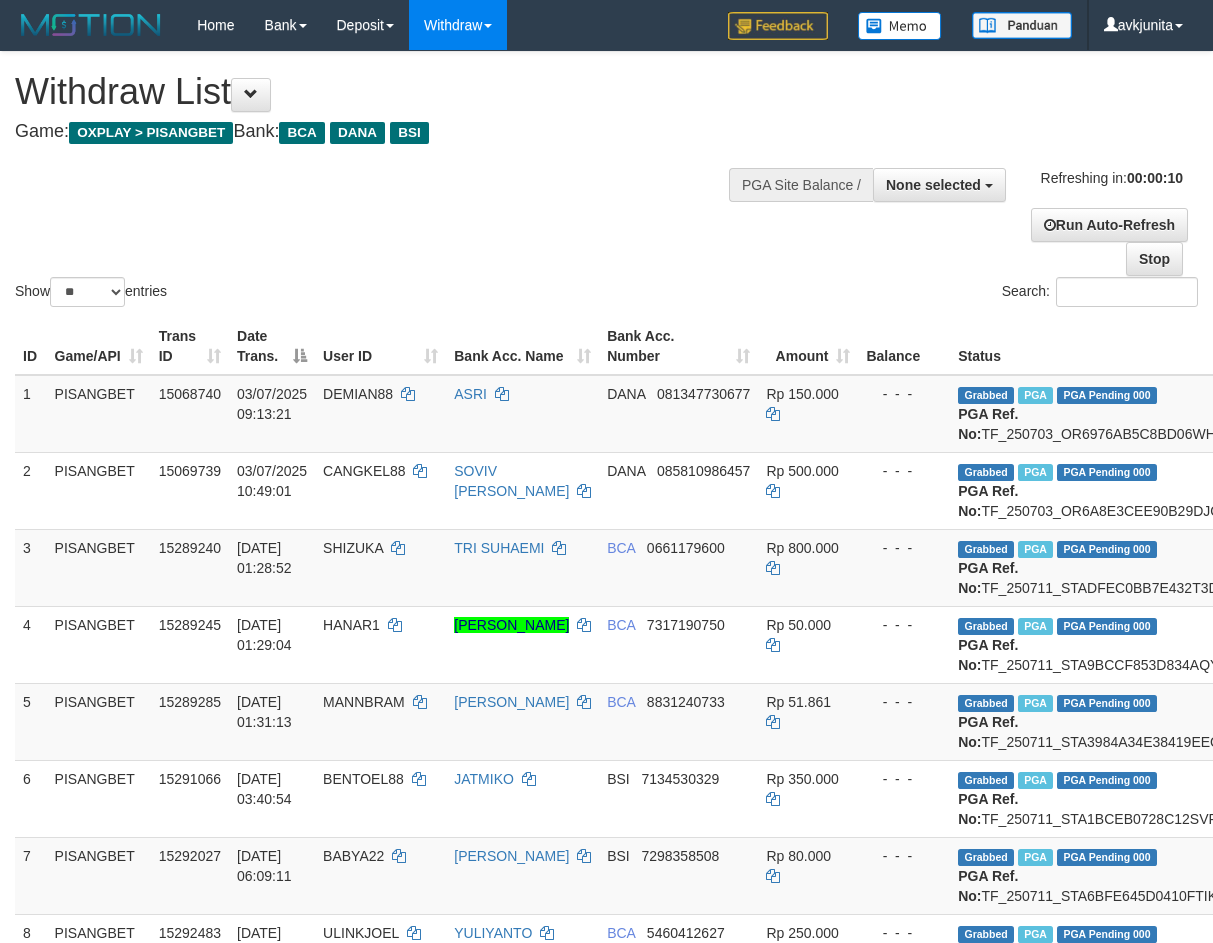 select 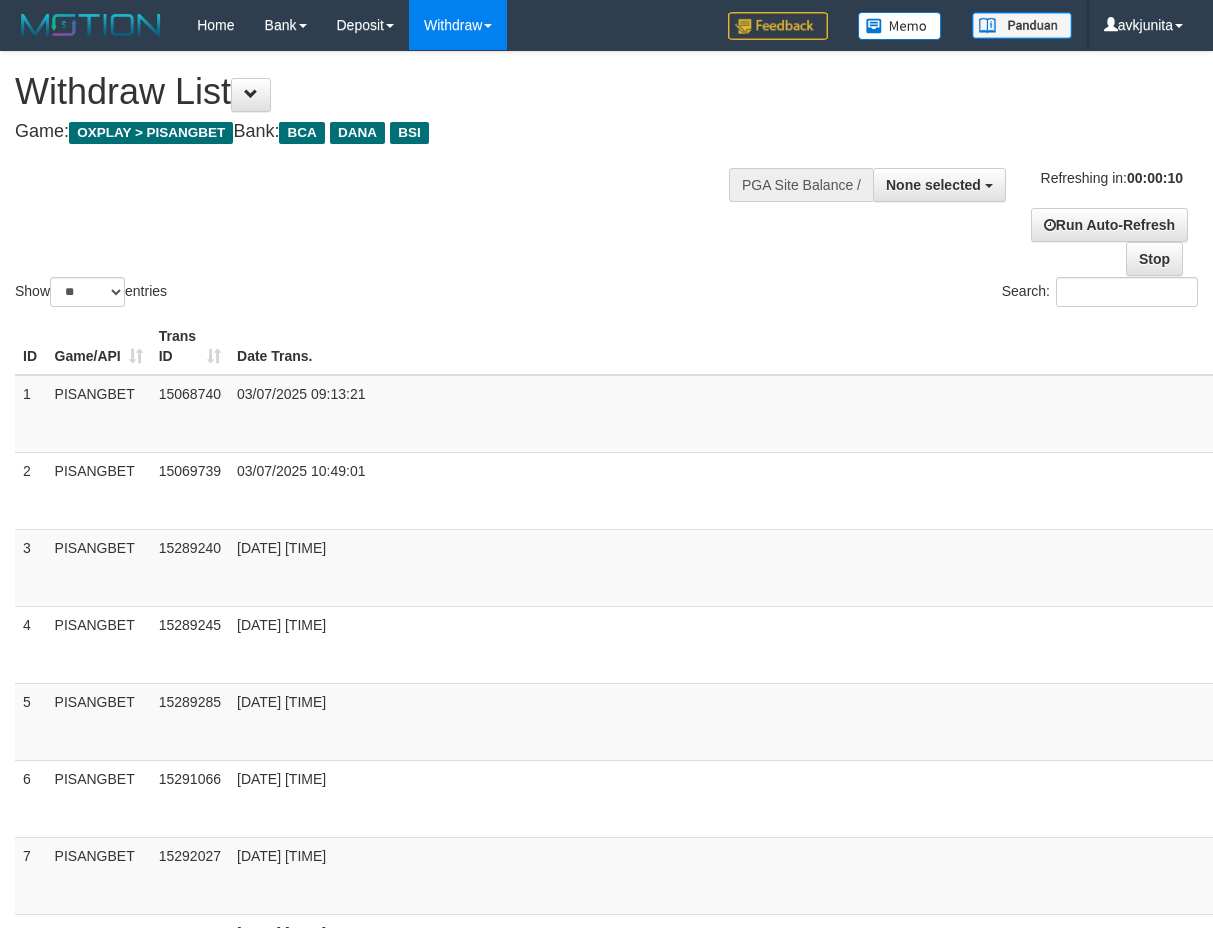 select 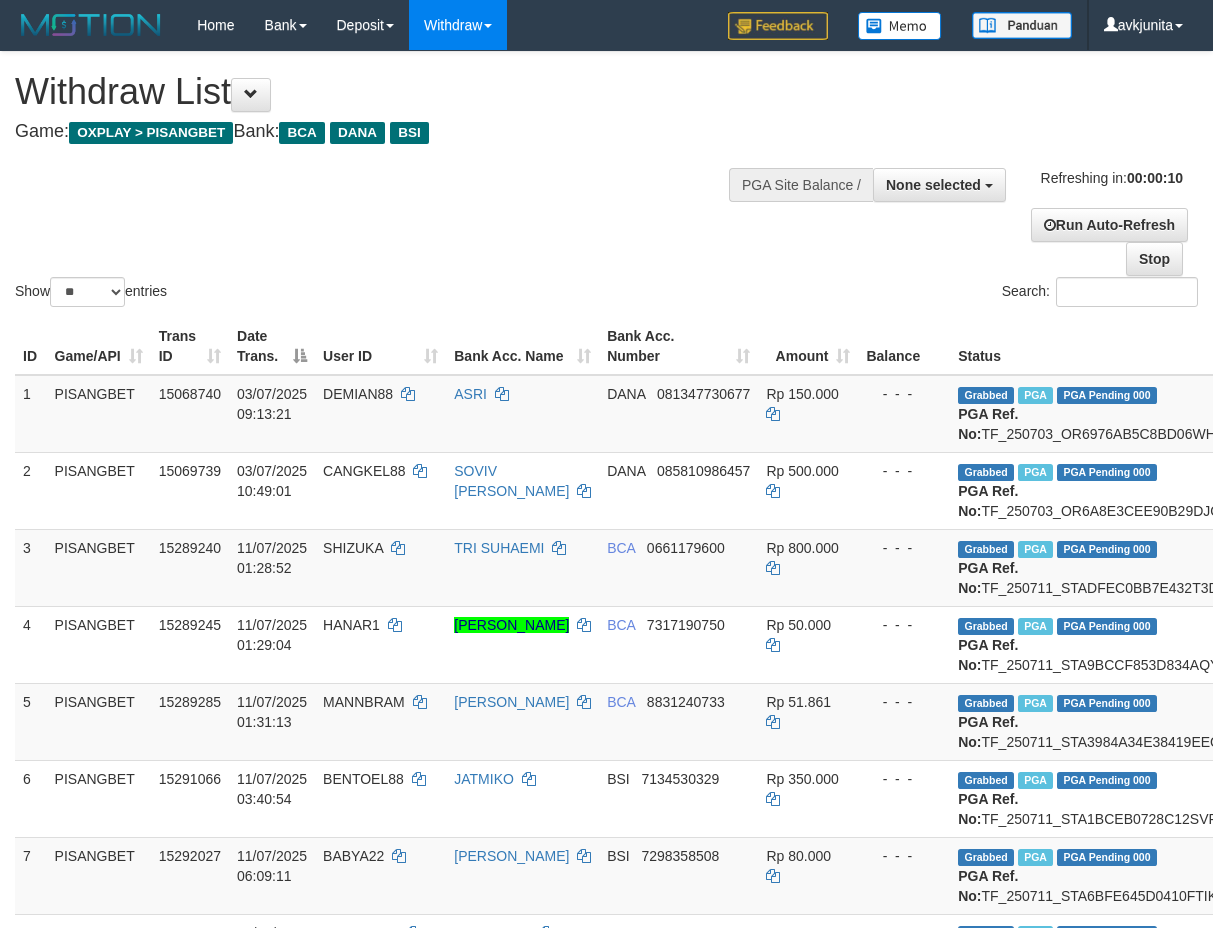 select 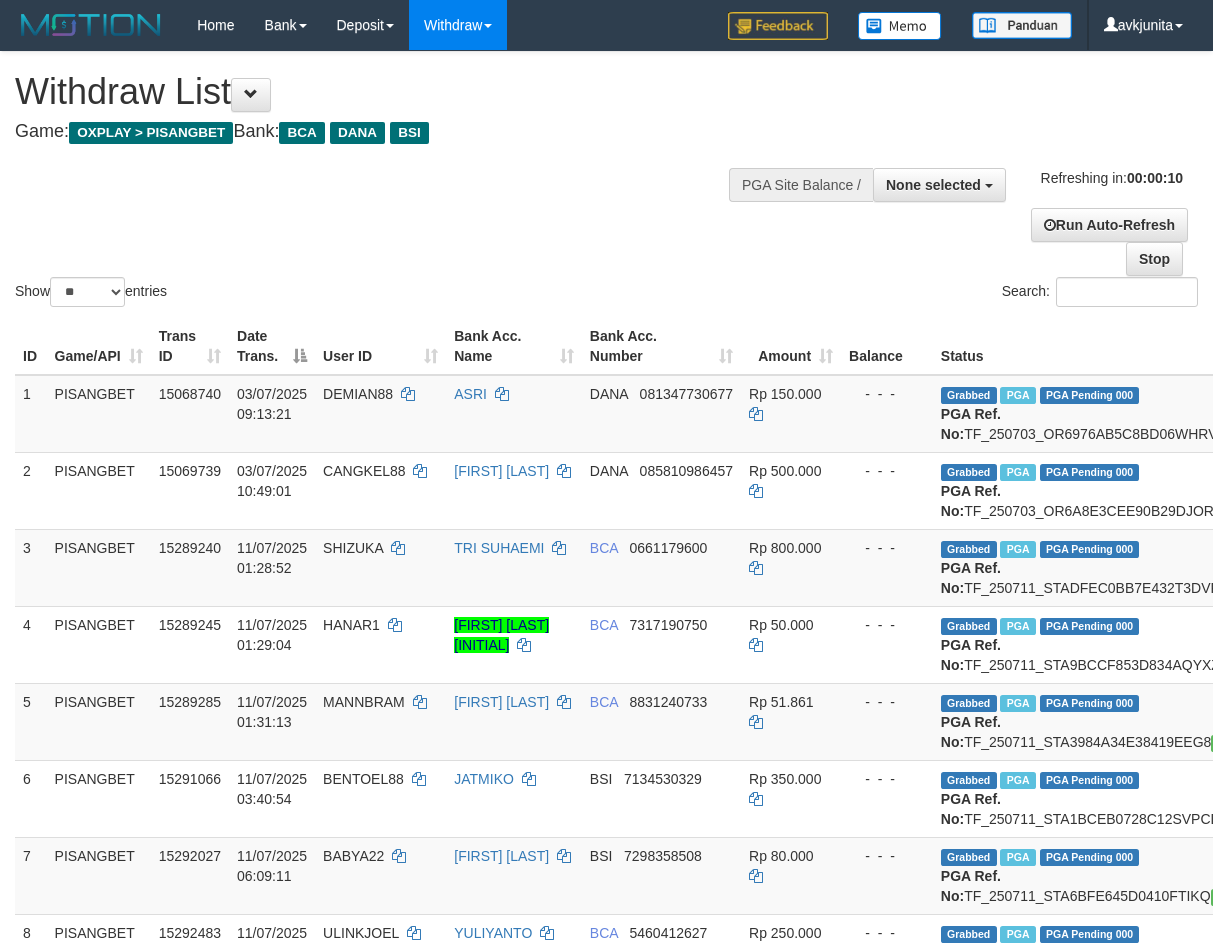 select 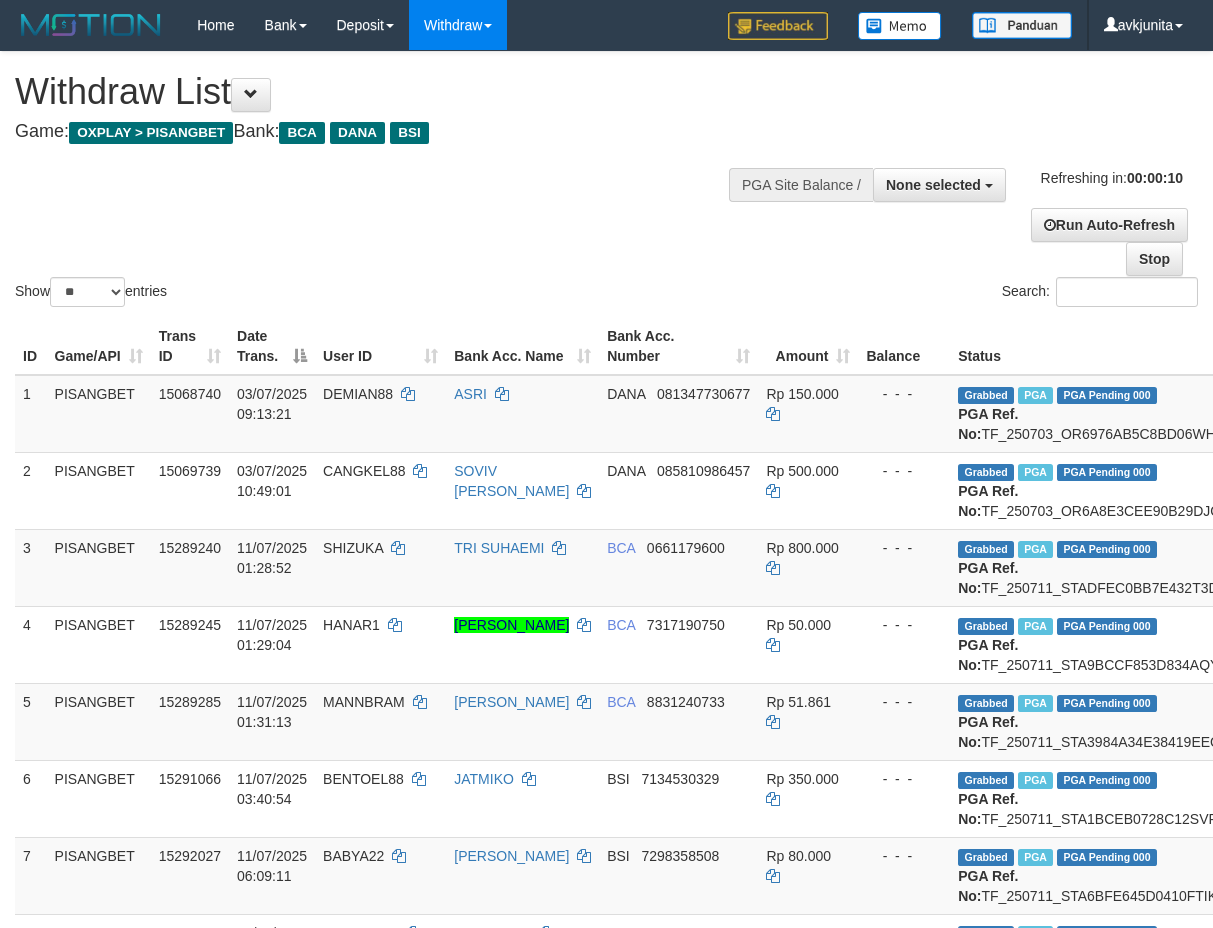 select 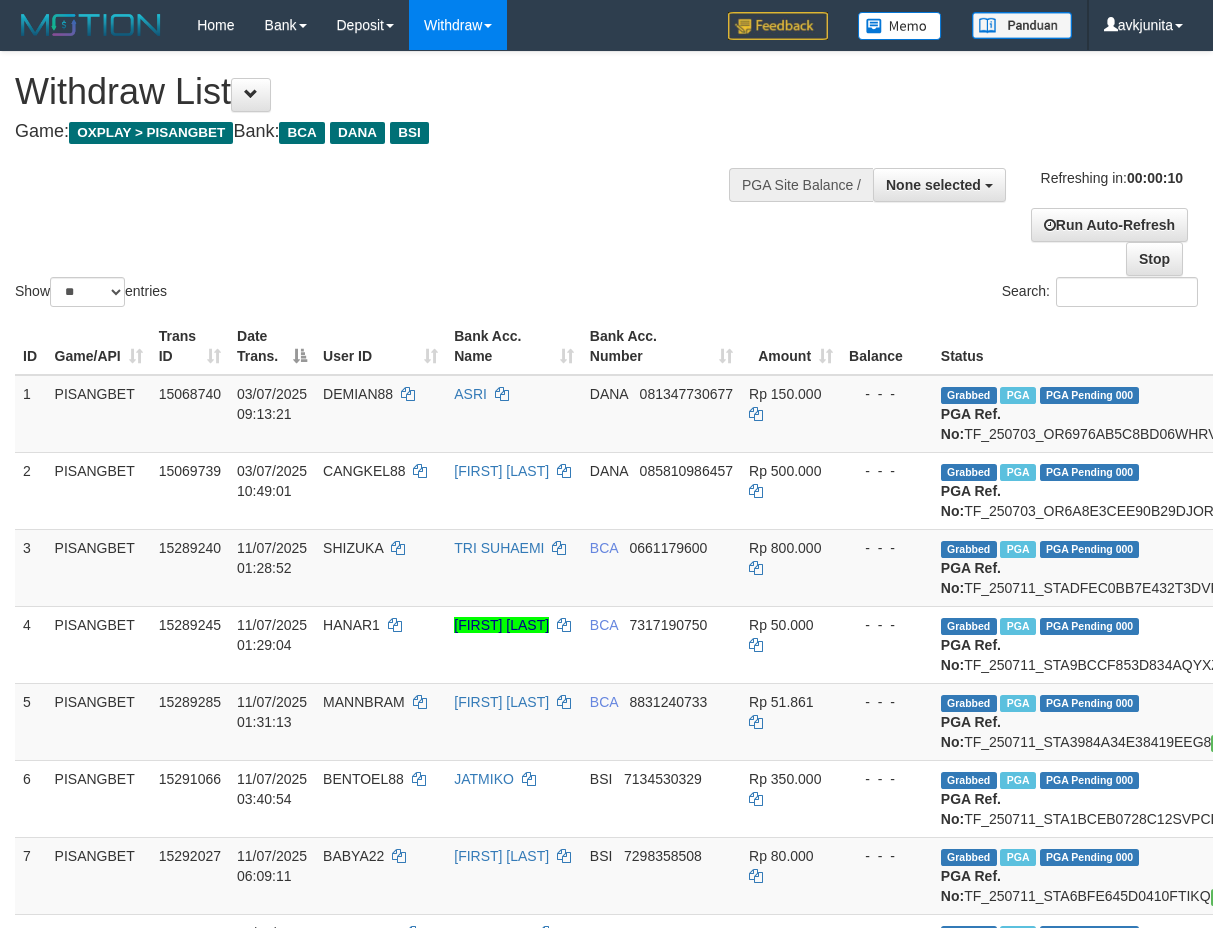 select 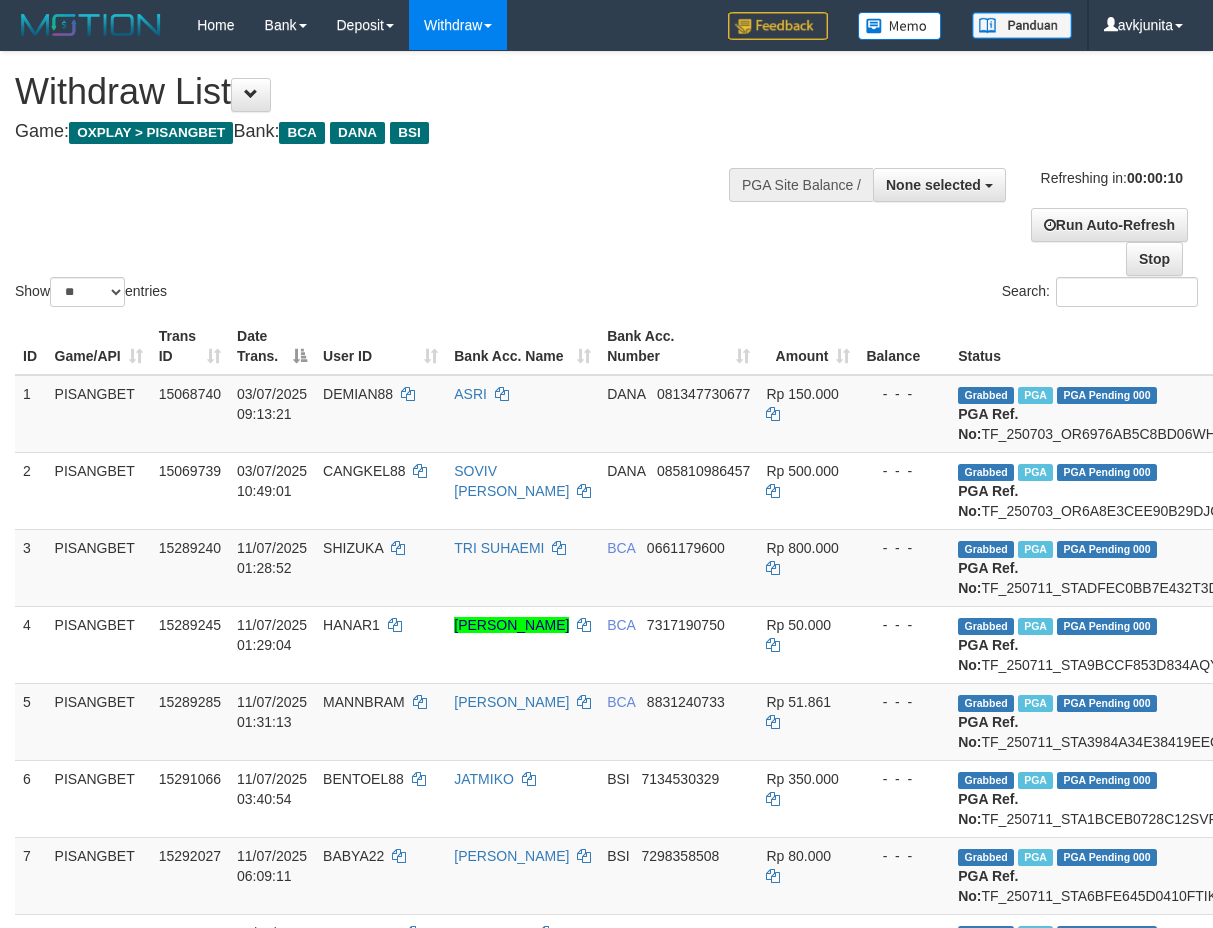 select 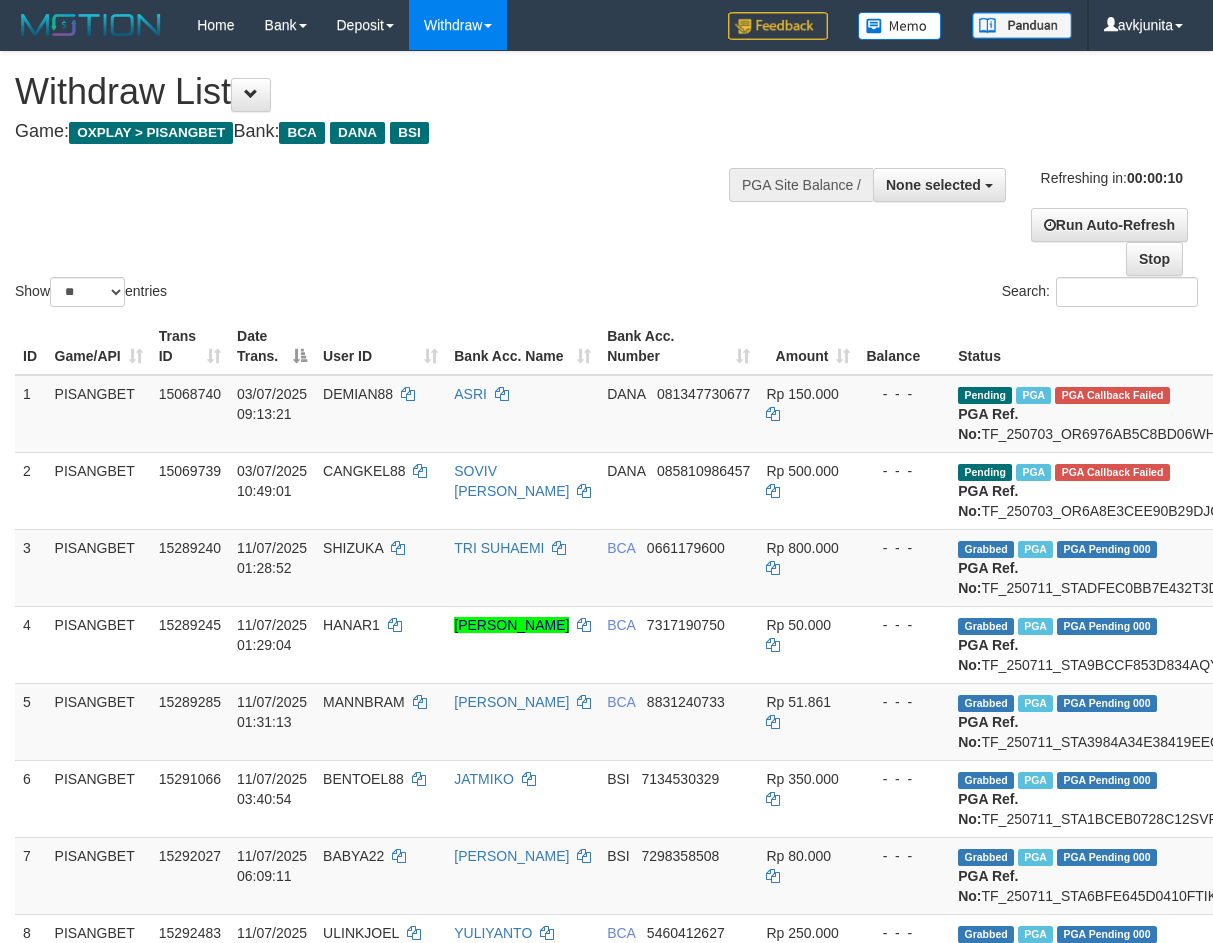 select 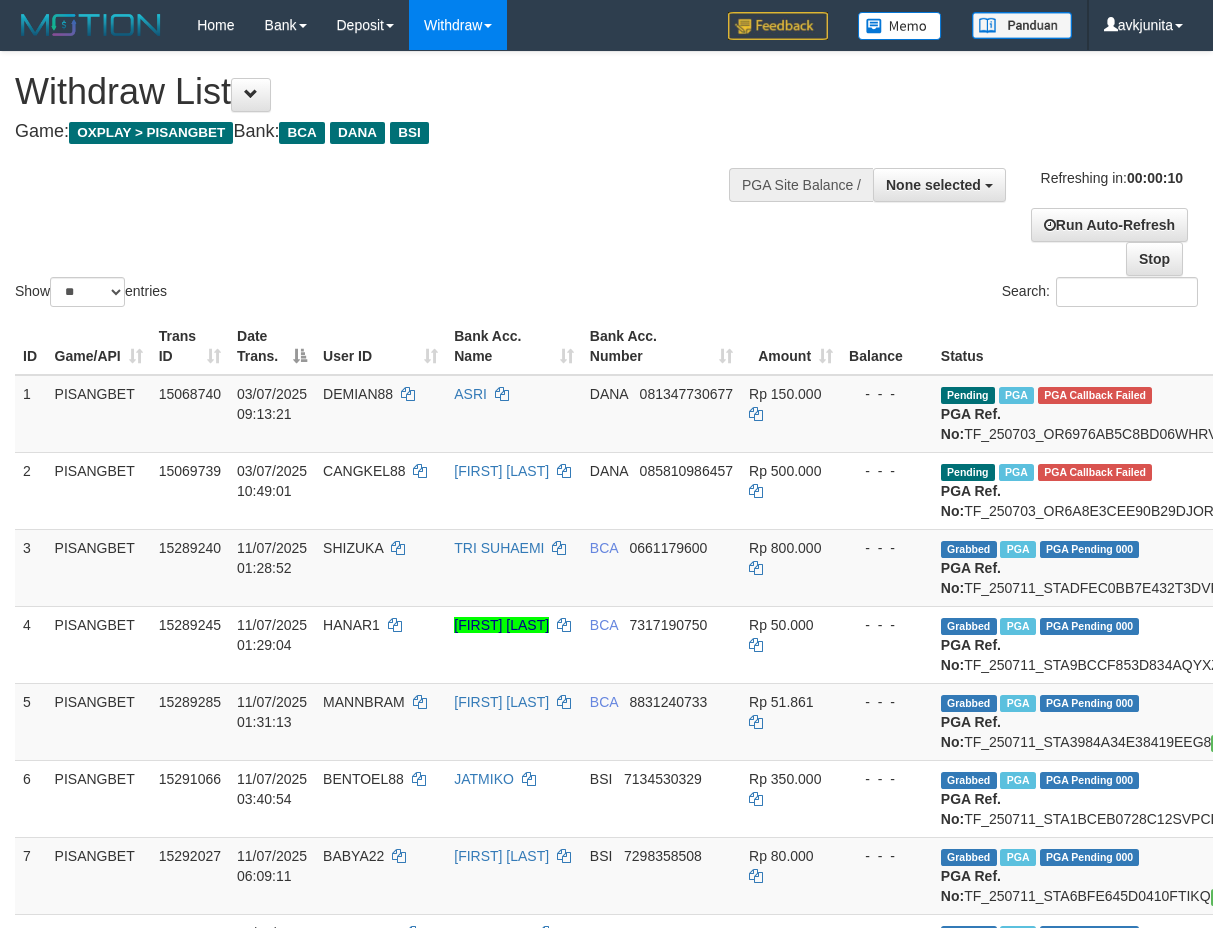 select 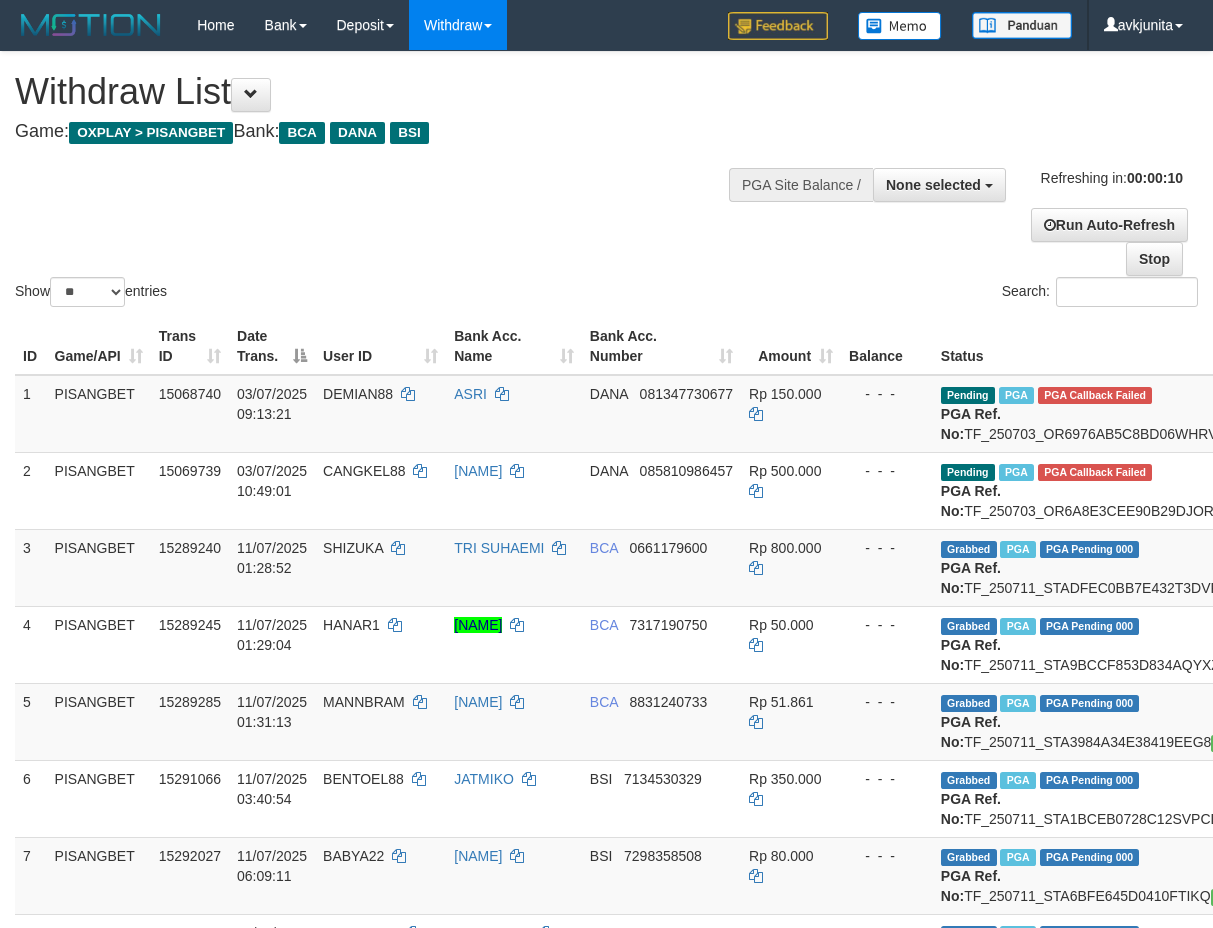 select 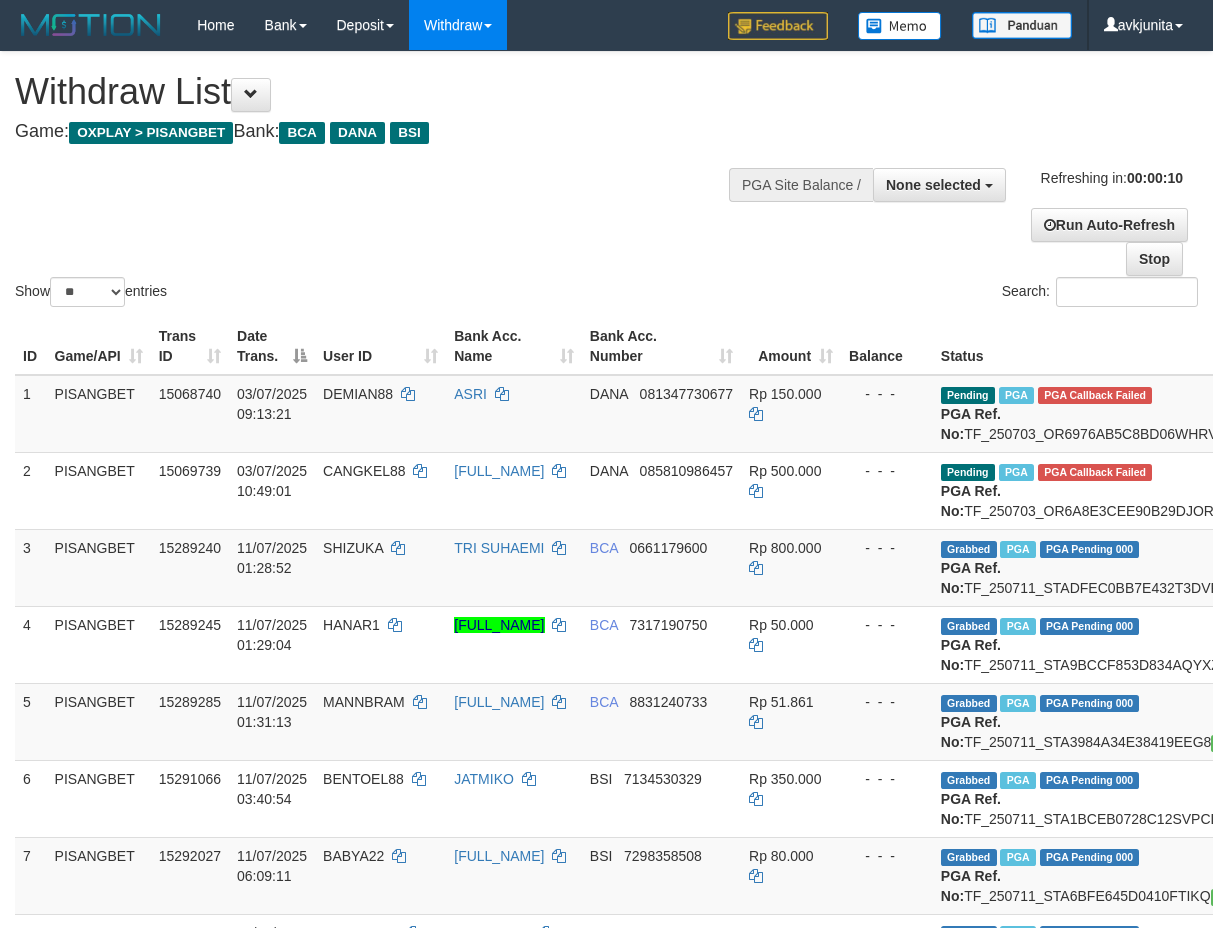 select 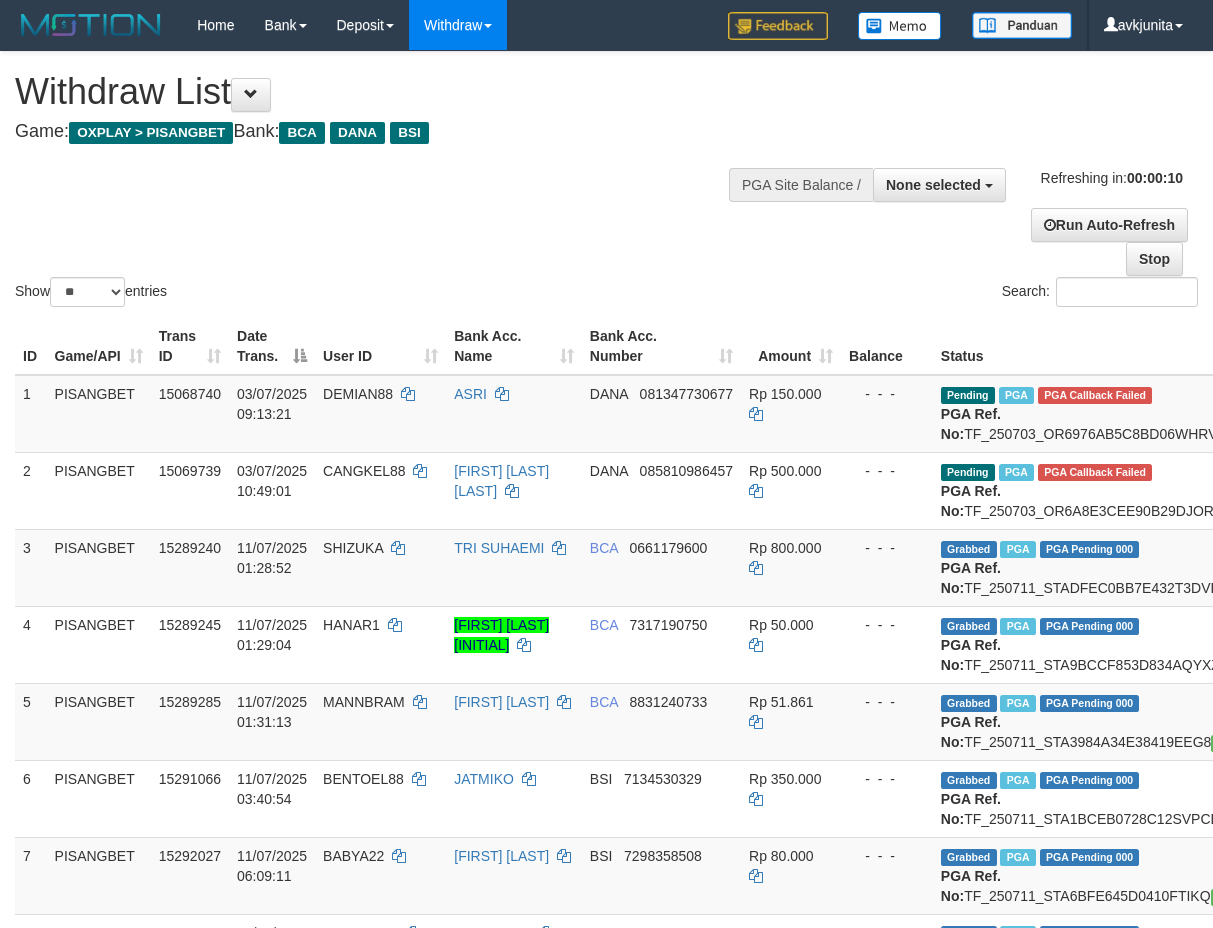 select 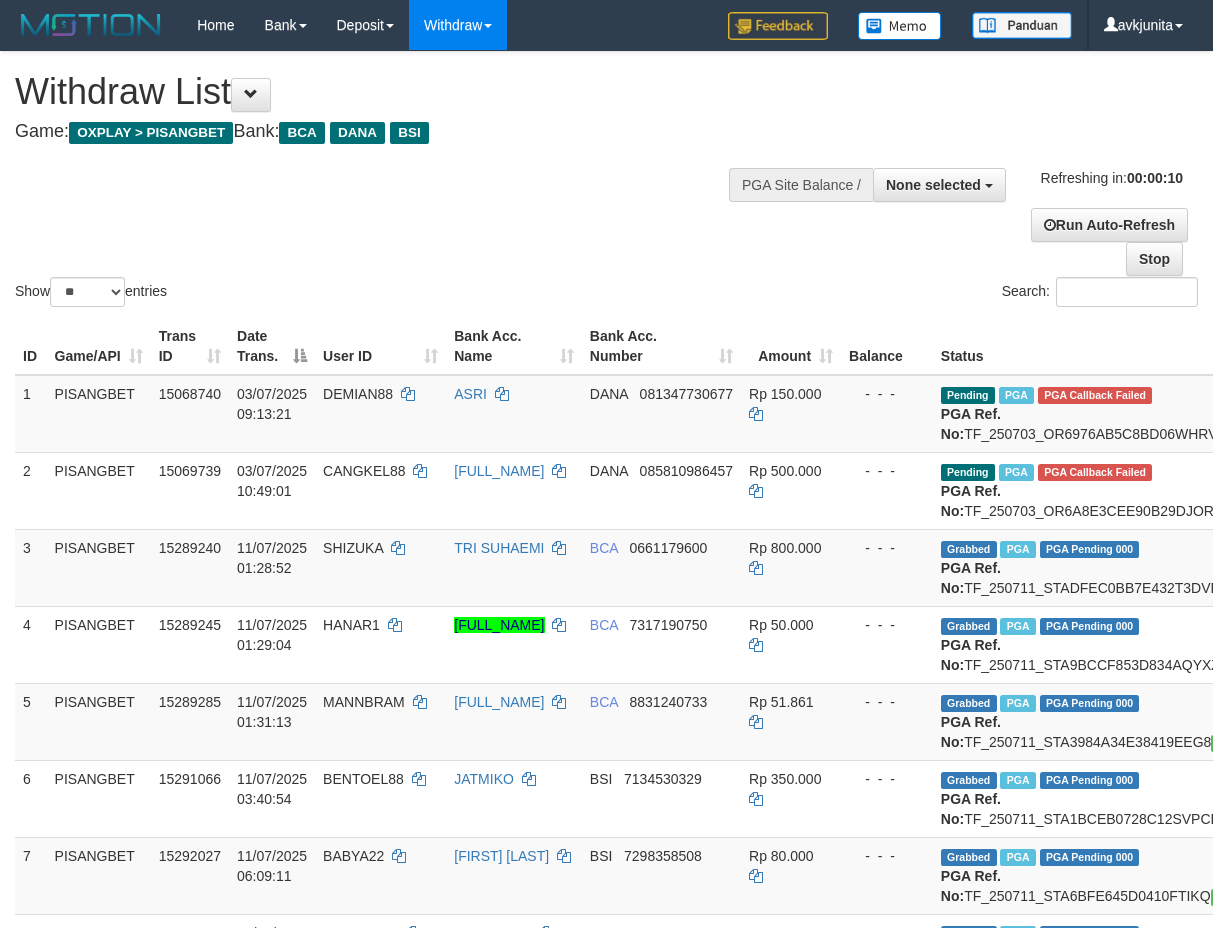 select 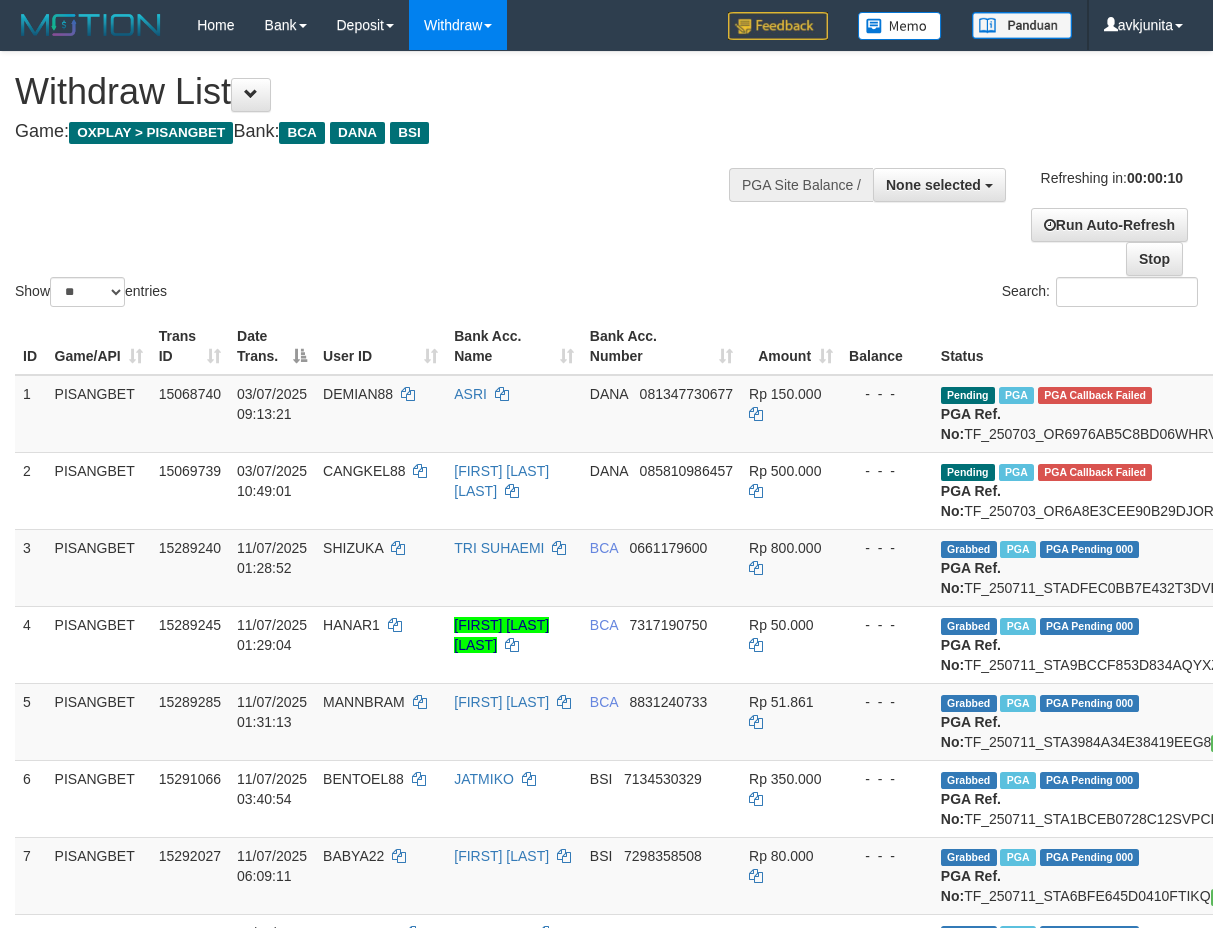 select 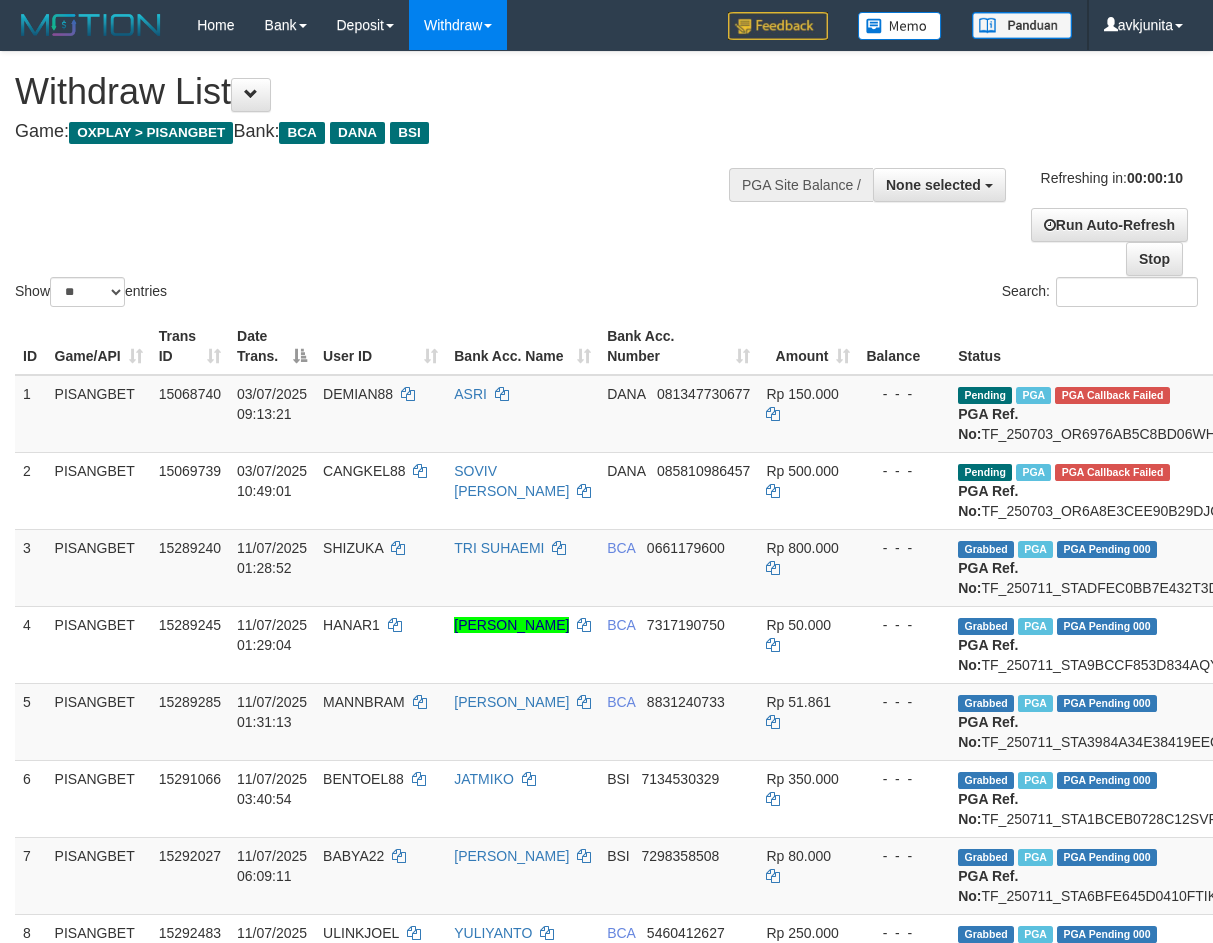 select 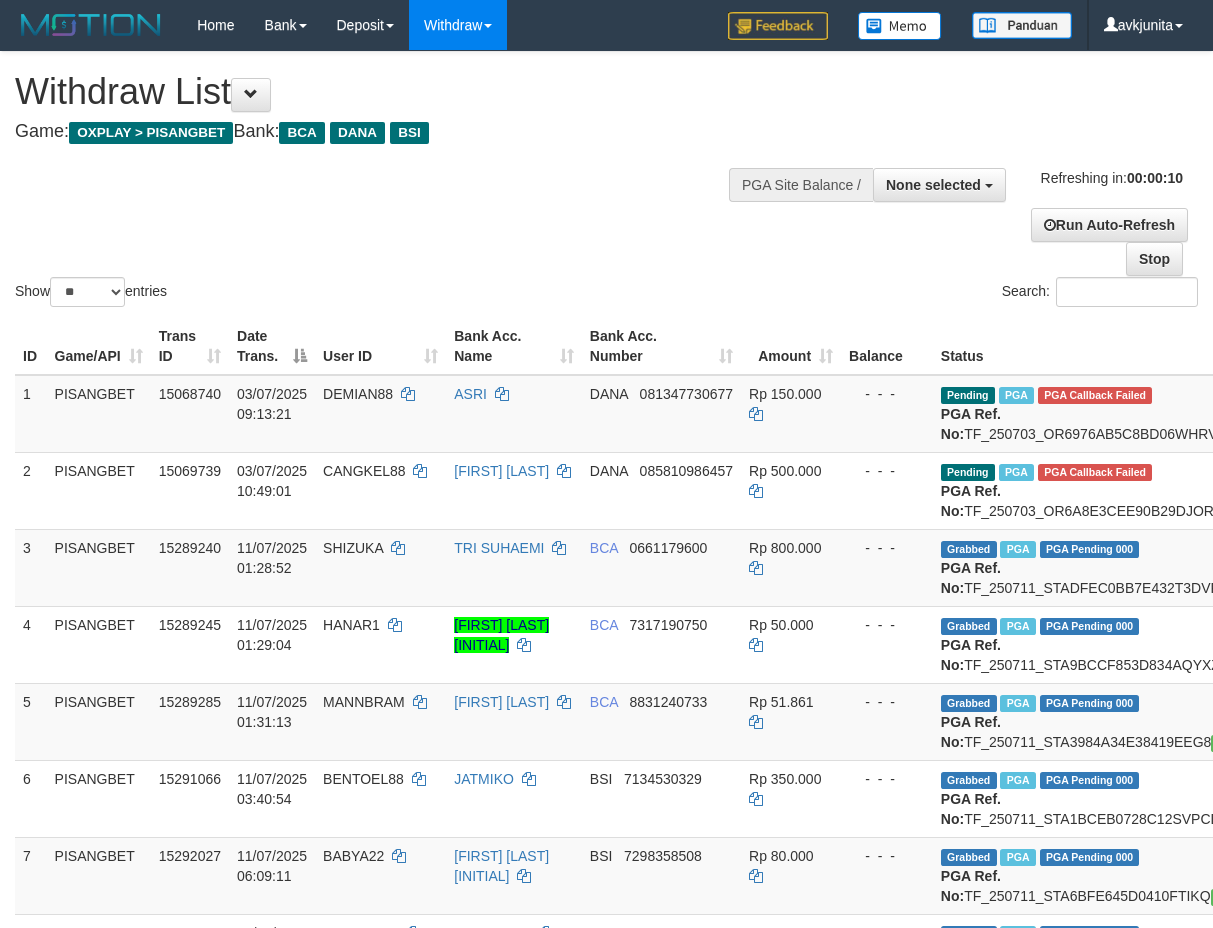 select 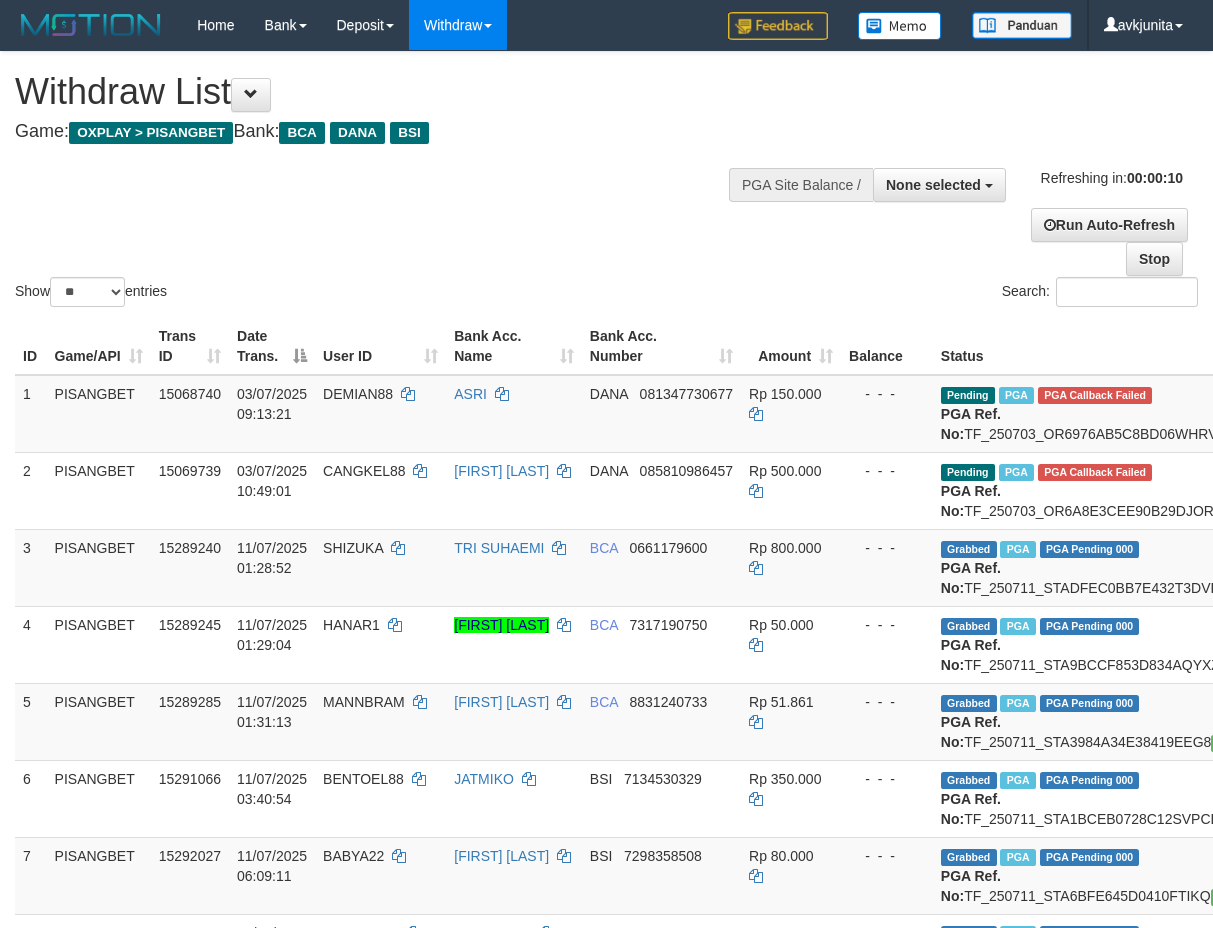 select 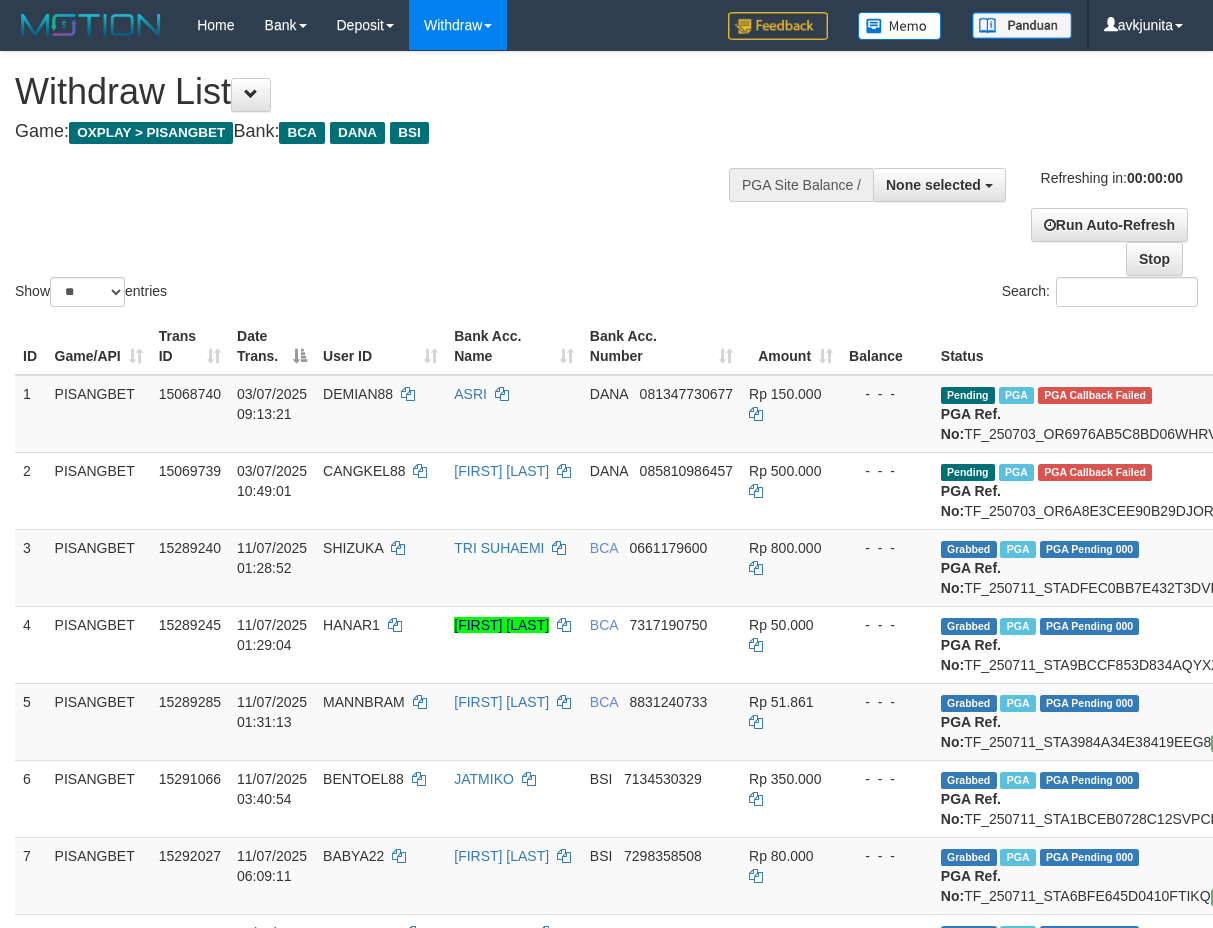 scroll, scrollTop: 0, scrollLeft: 0, axis: both 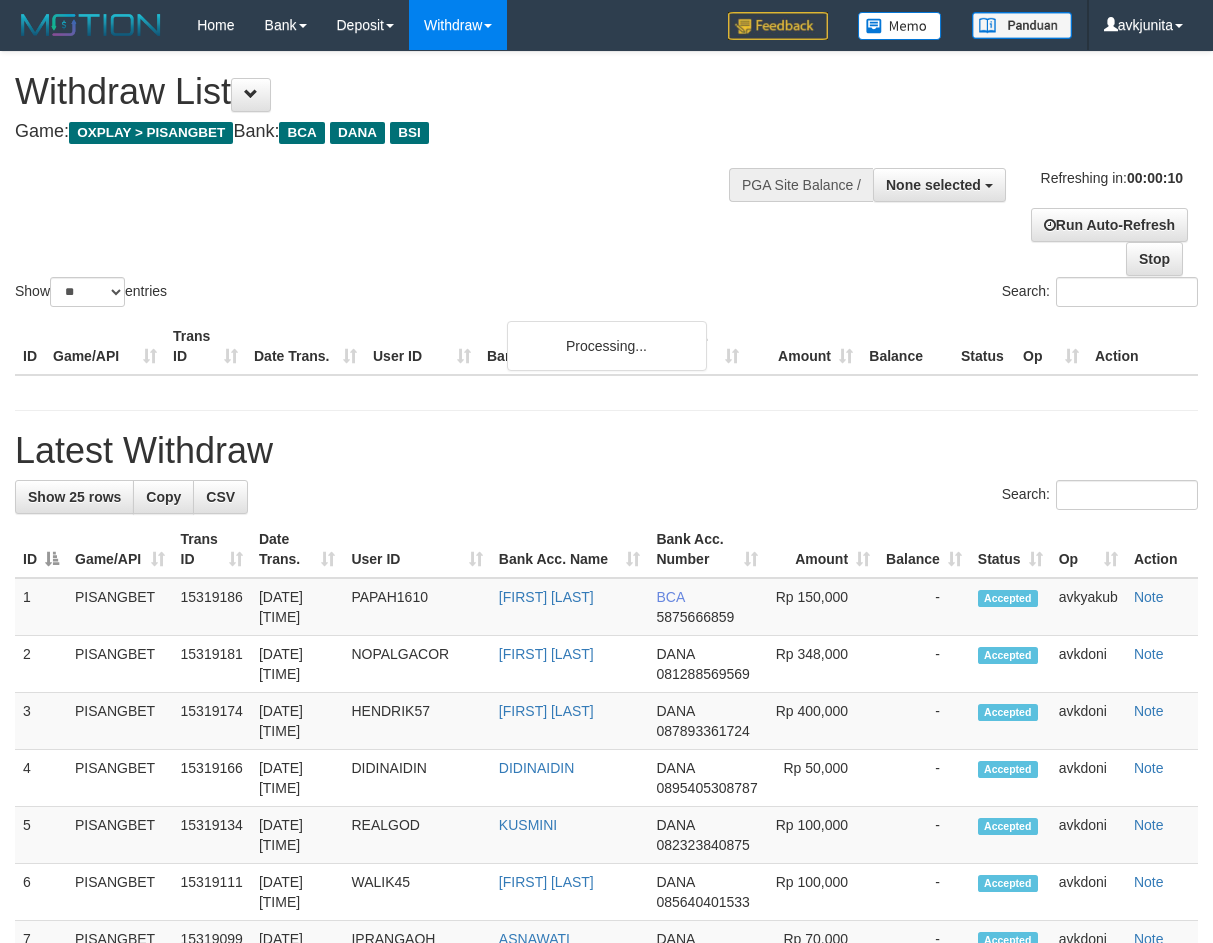 select 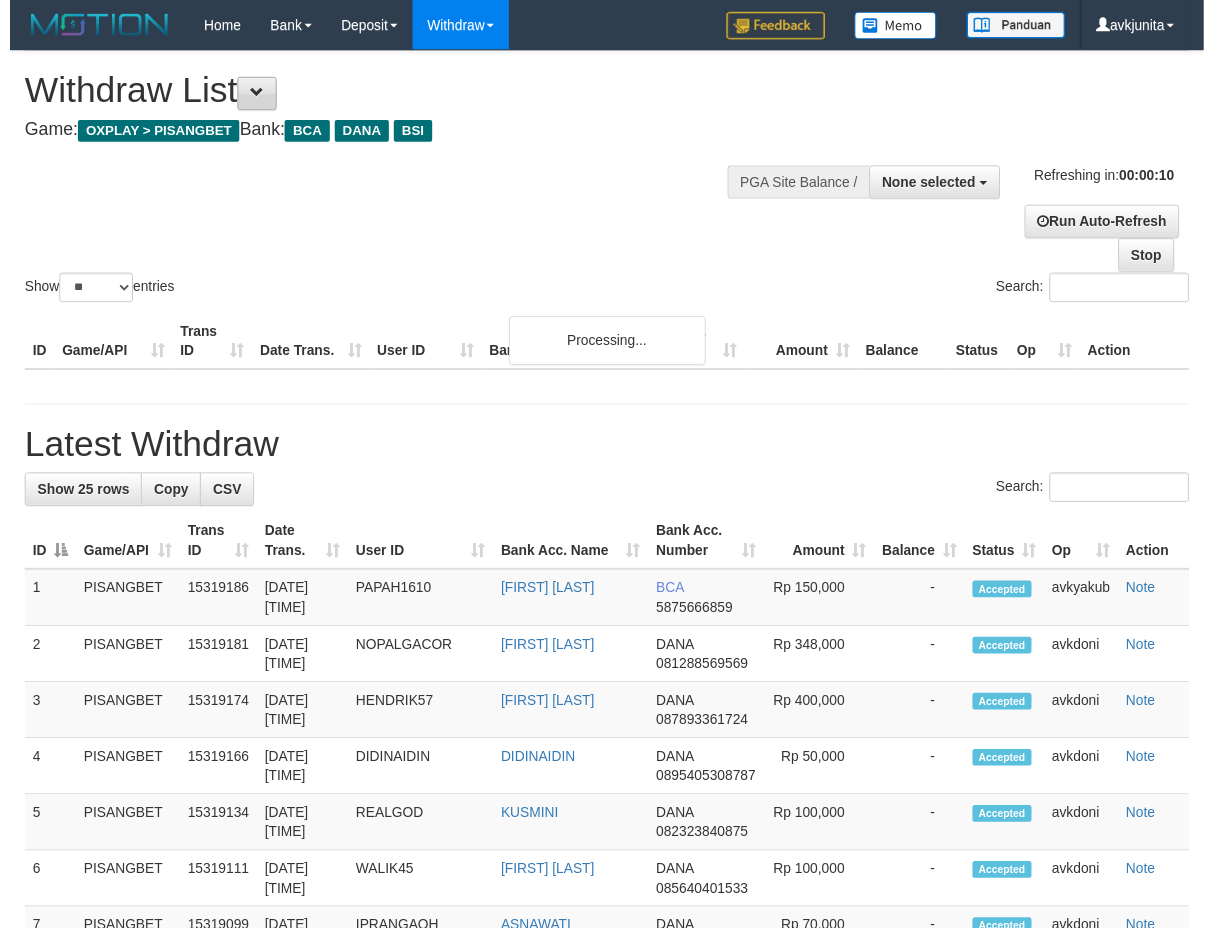 scroll, scrollTop: 0, scrollLeft: 0, axis: both 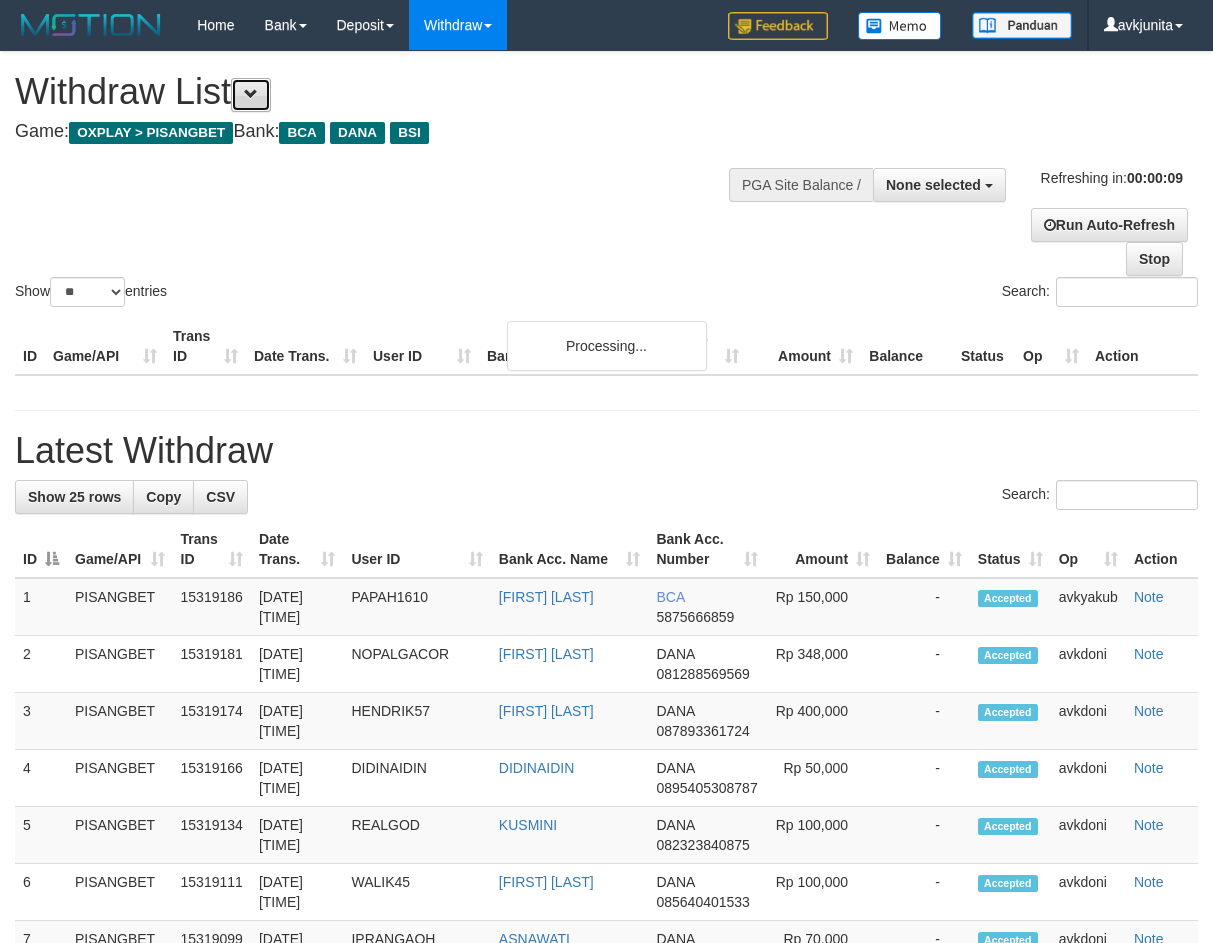 click at bounding box center [251, 94] 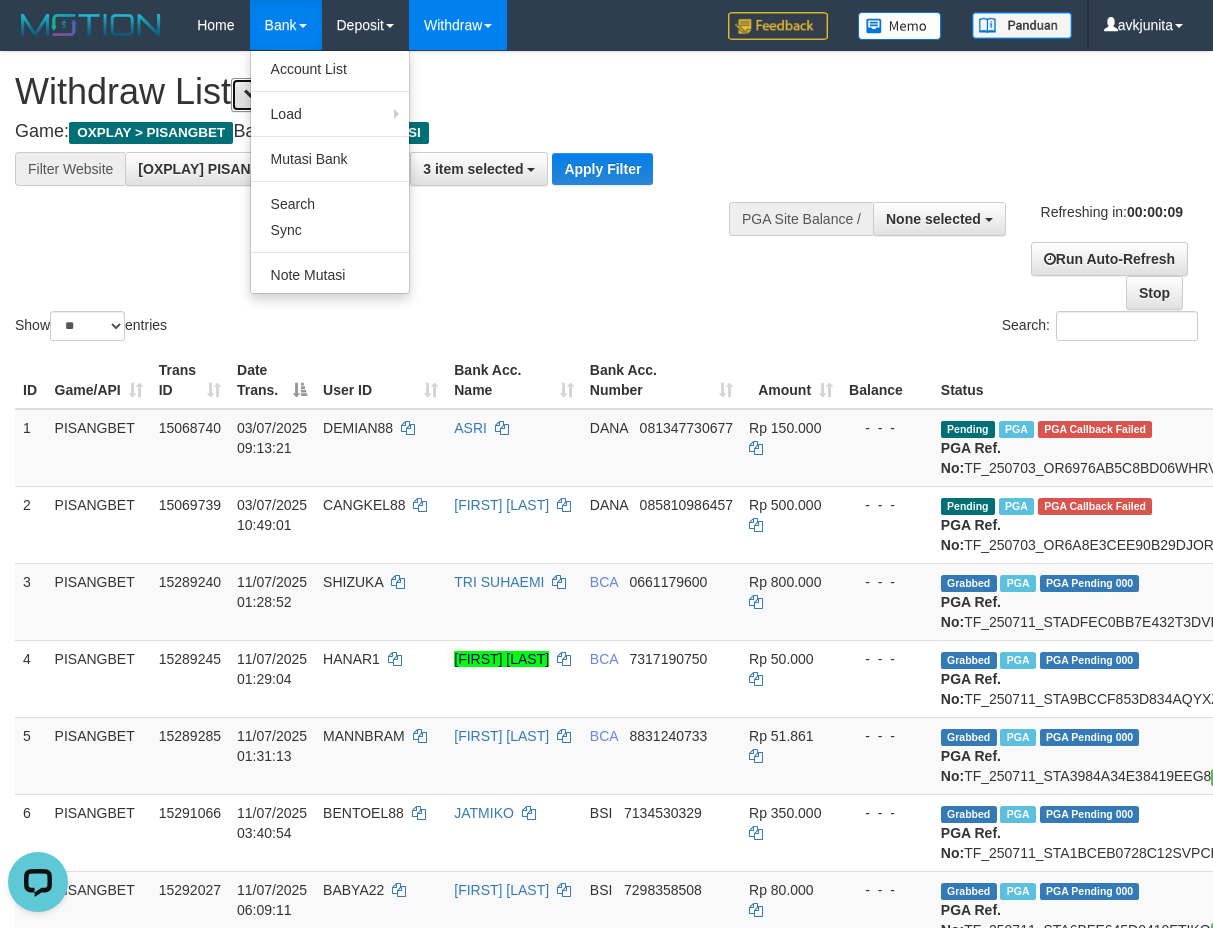 scroll, scrollTop: 0, scrollLeft: 0, axis: both 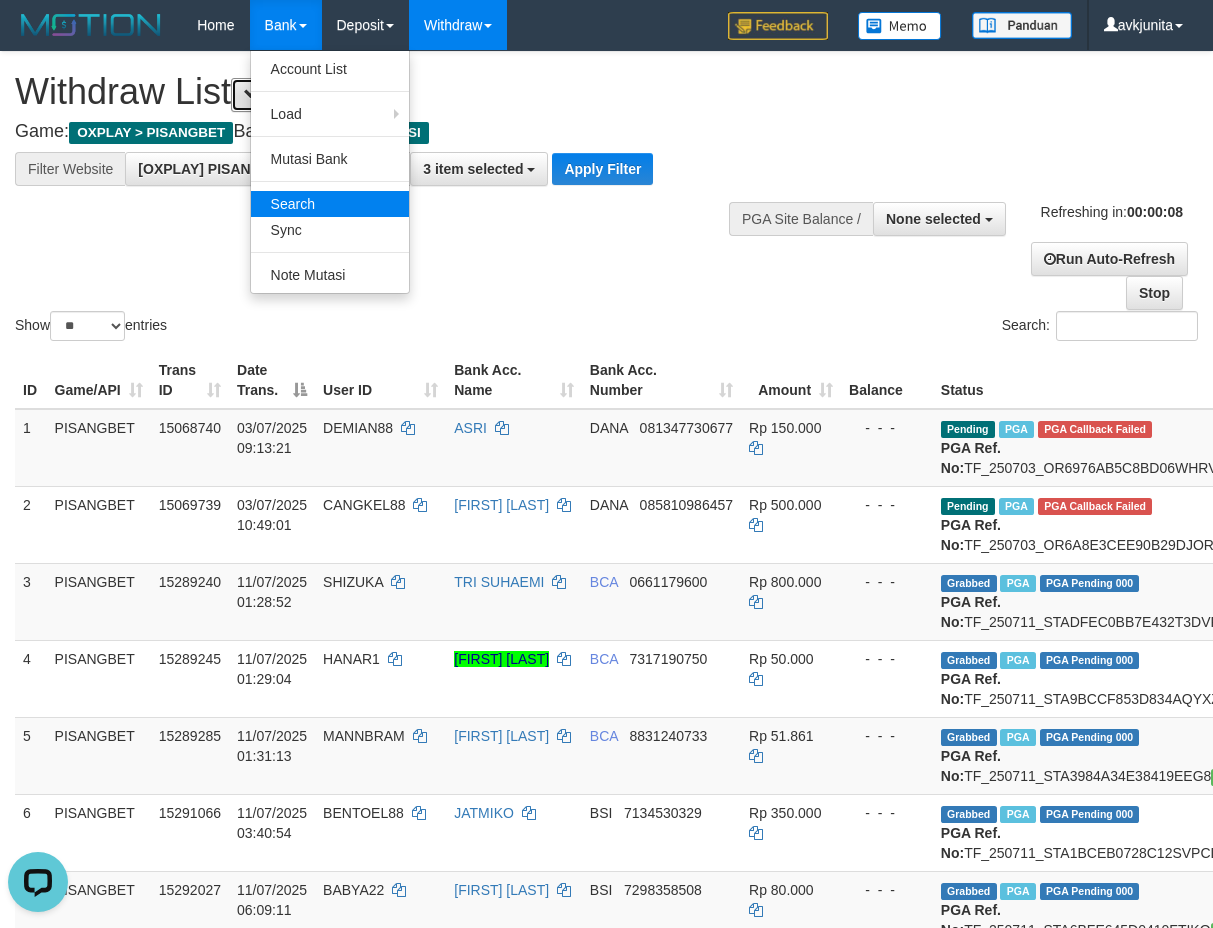 type 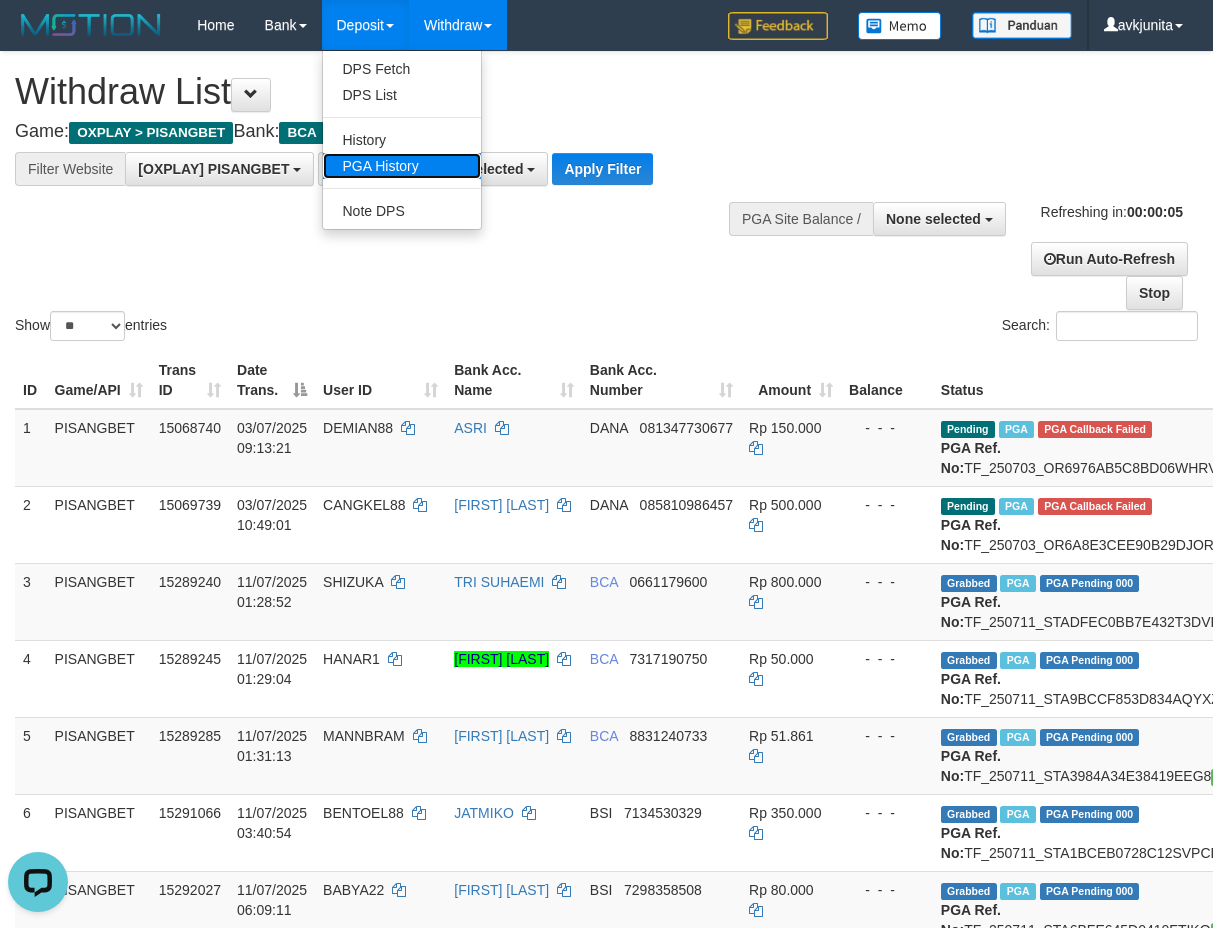 click on "PGA History" at bounding box center [402, 166] 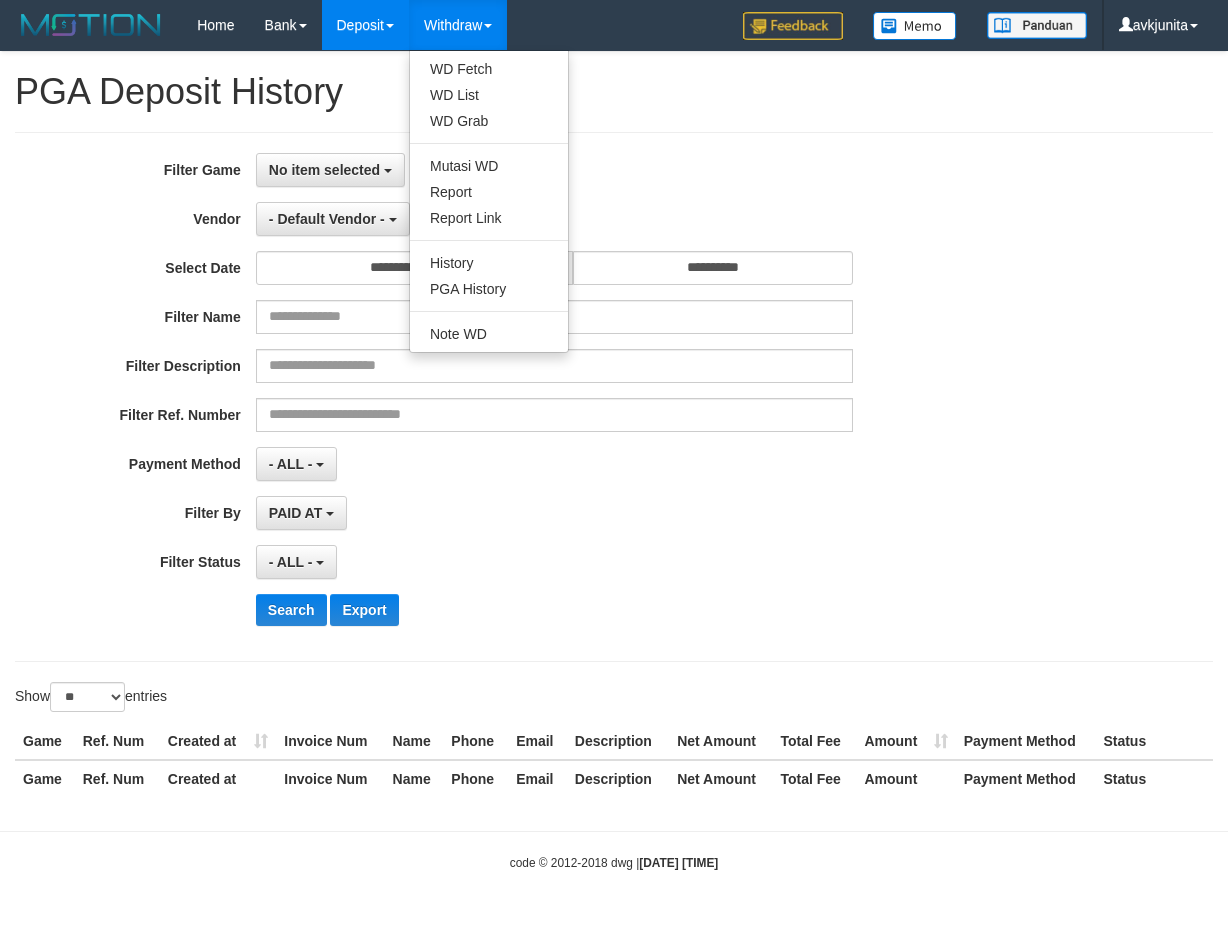 select 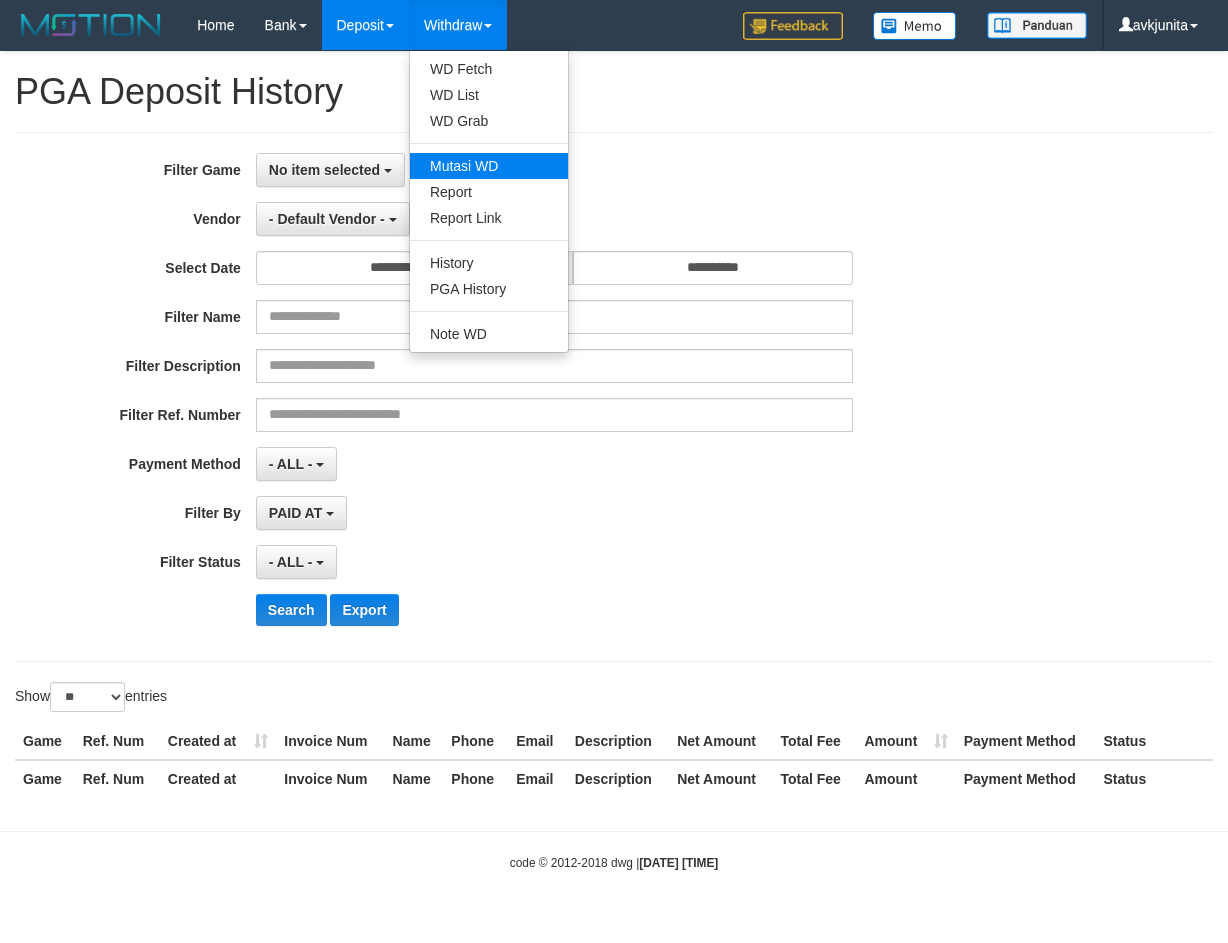 scroll, scrollTop: 0, scrollLeft: 0, axis: both 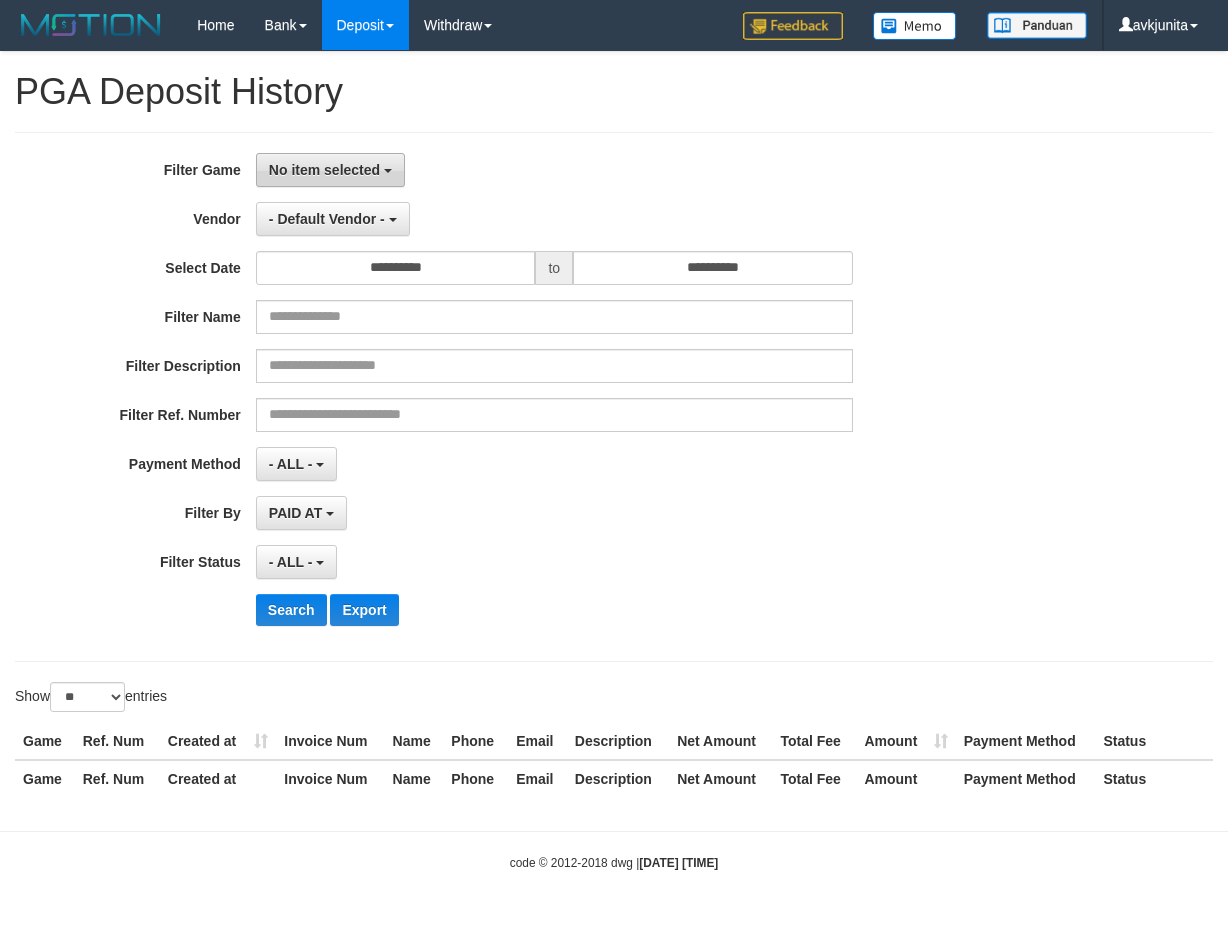 click on "No item selected" at bounding box center (330, 170) 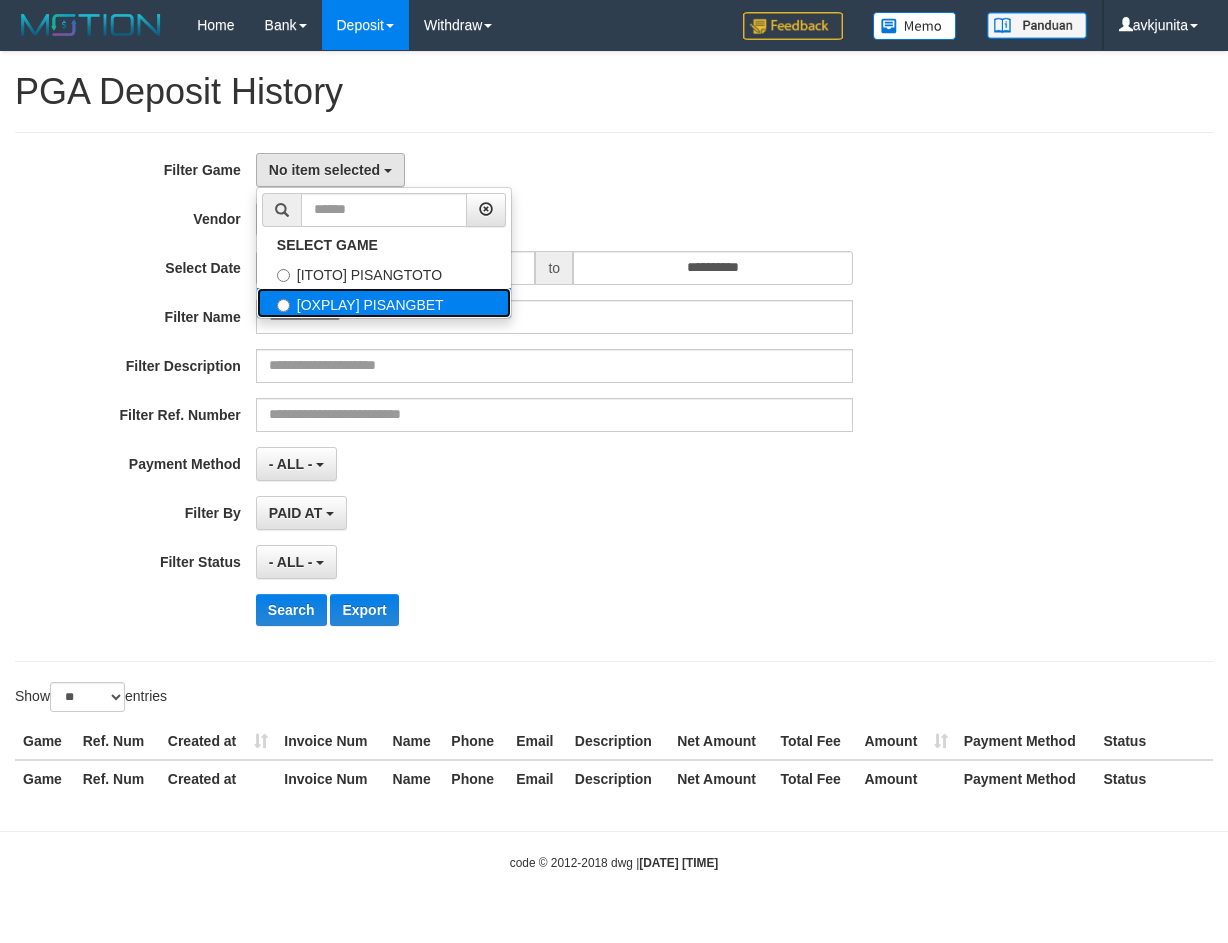 click on "[OXPLAY] PISANGBET" at bounding box center (384, 303) 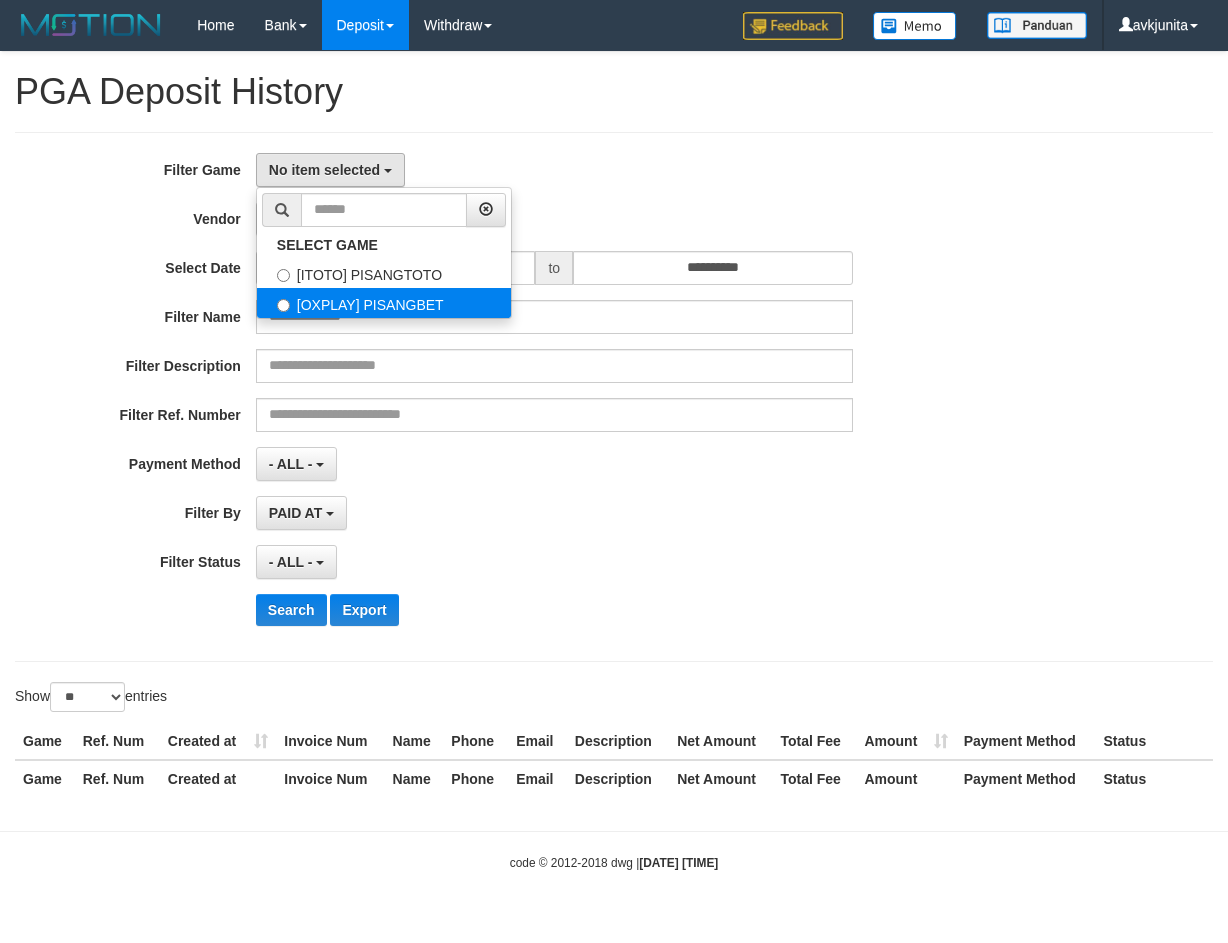 select on "***" 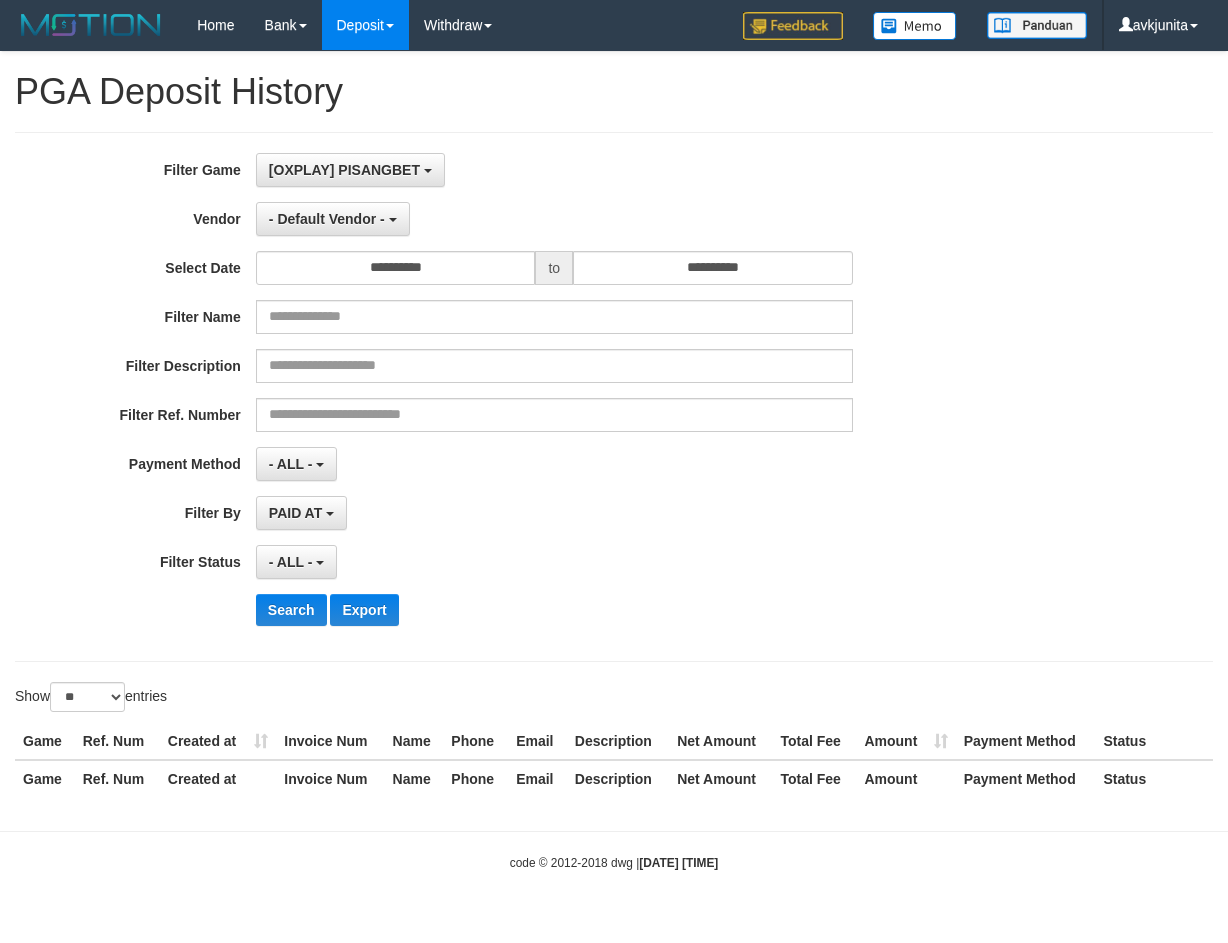 scroll, scrollTop: 35, scrollLeft: 0, axis: vertical 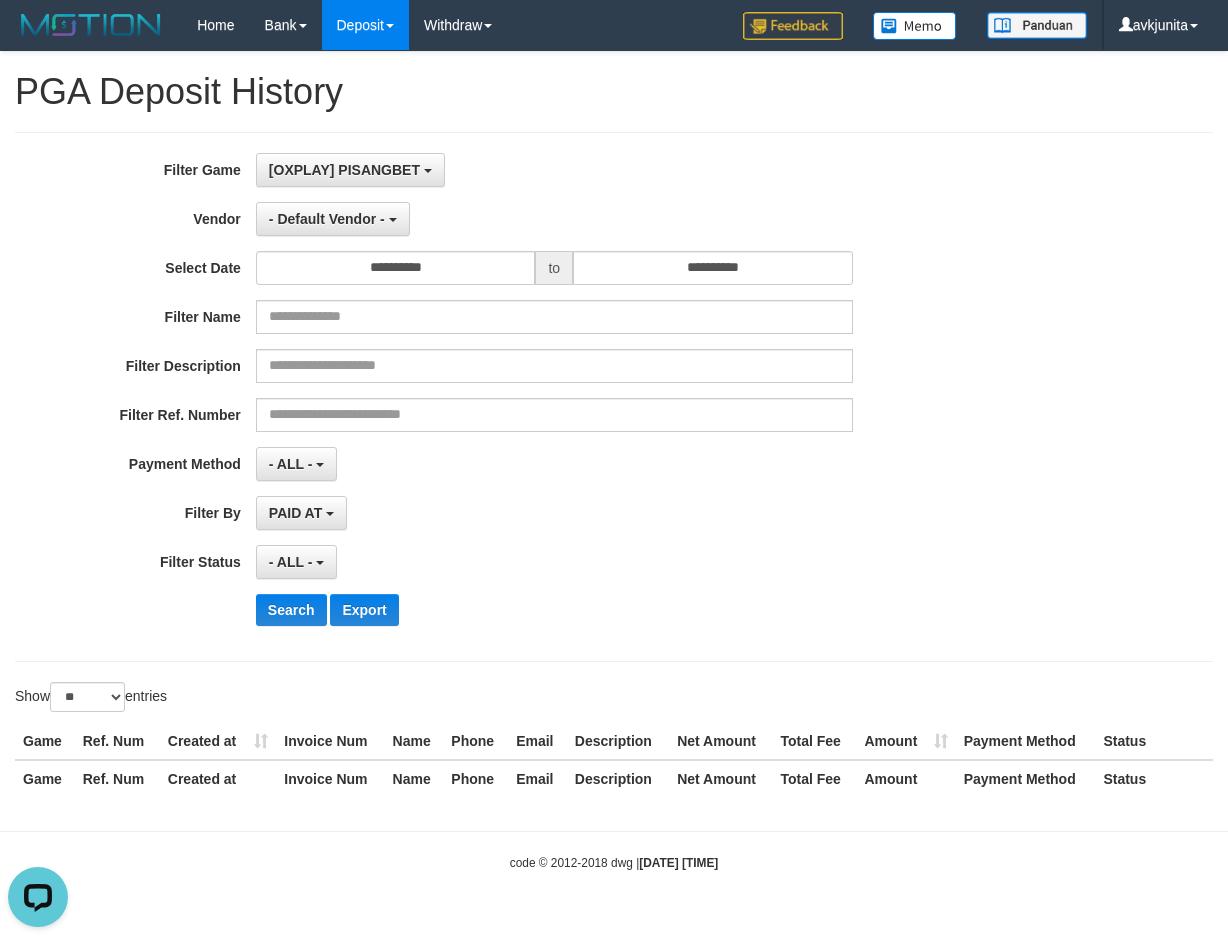 click on "**********" at bounding box center [511, 397] 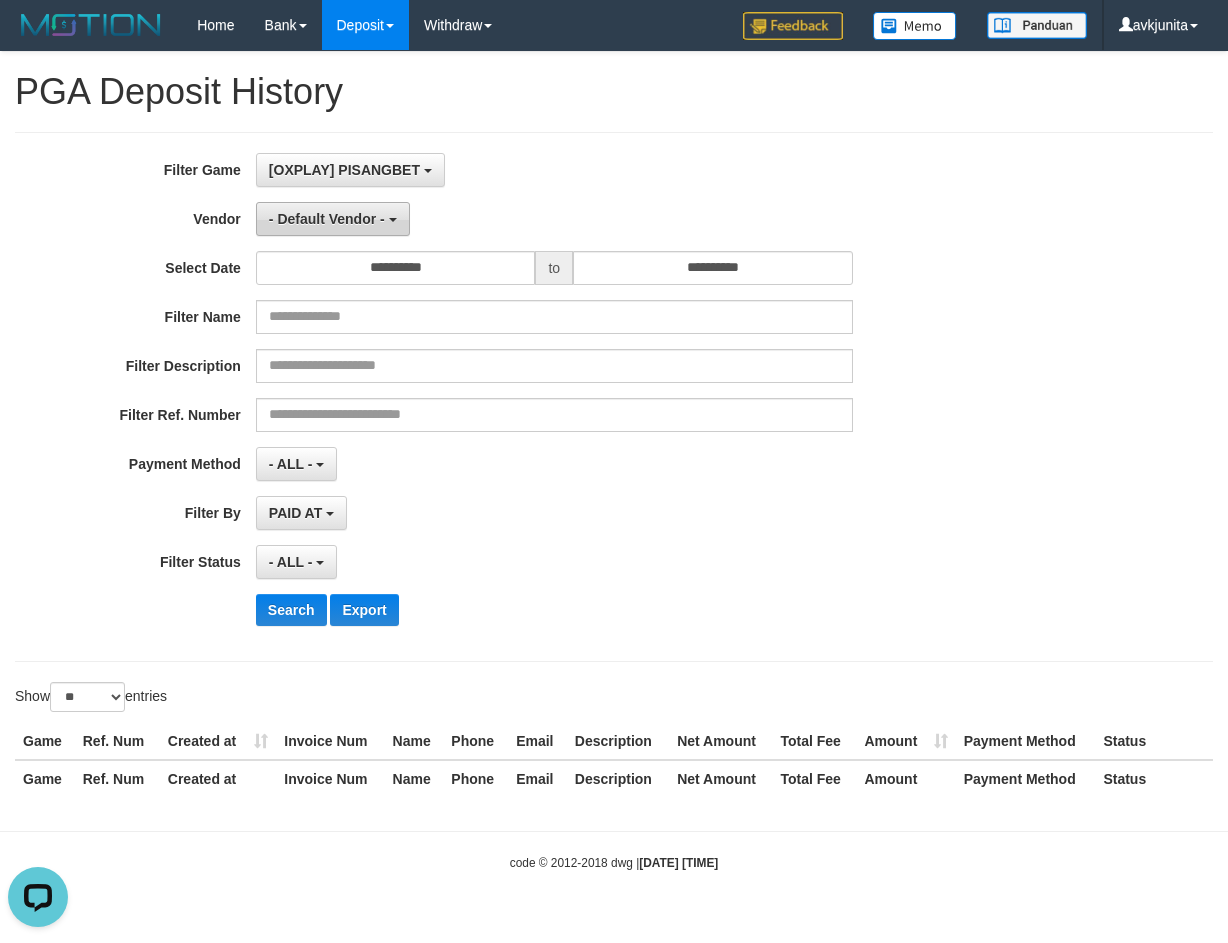 click on "- Default Vendor -" at bounding box center (333, 219) 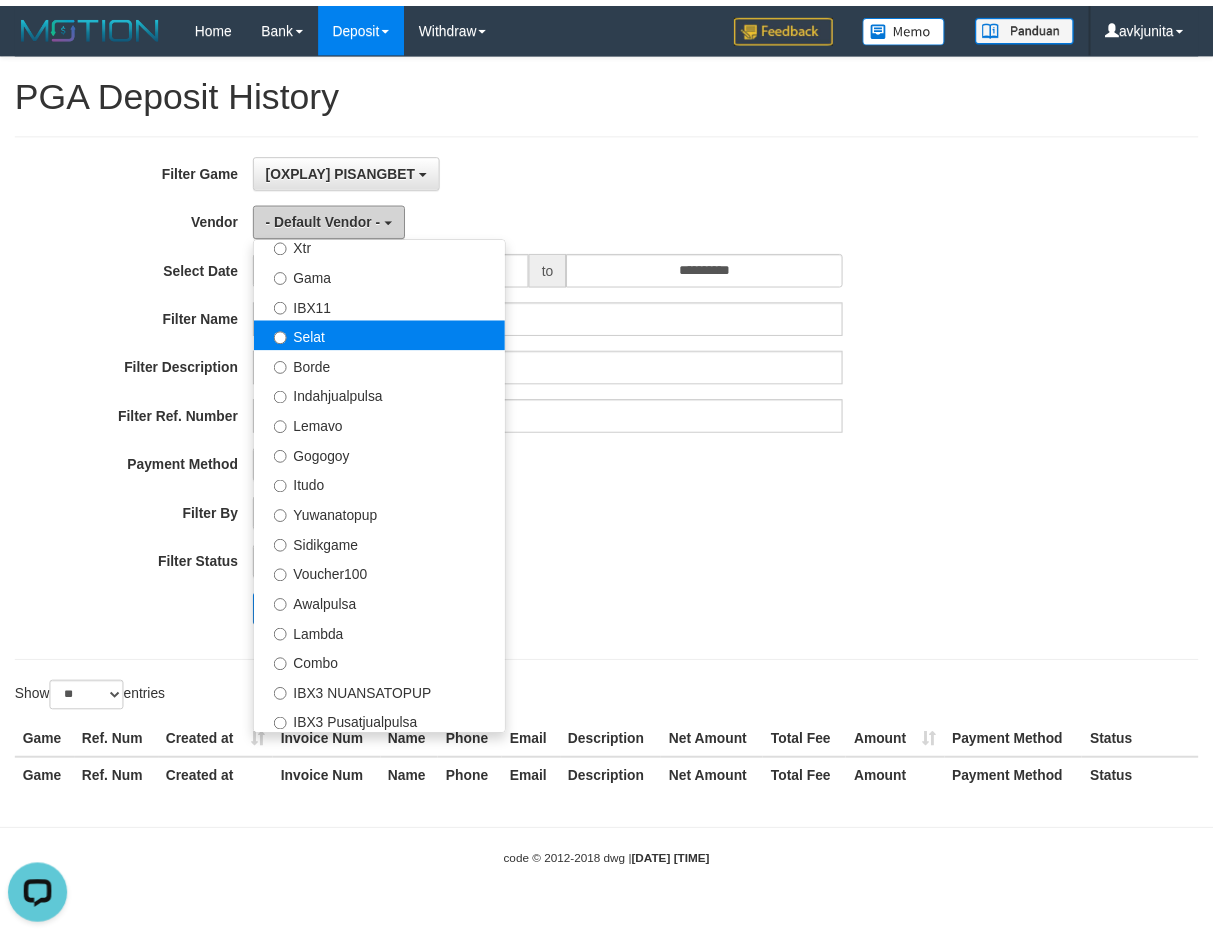 scroll, scrollTop: 267, scrollLeft: 0, axis: vertical 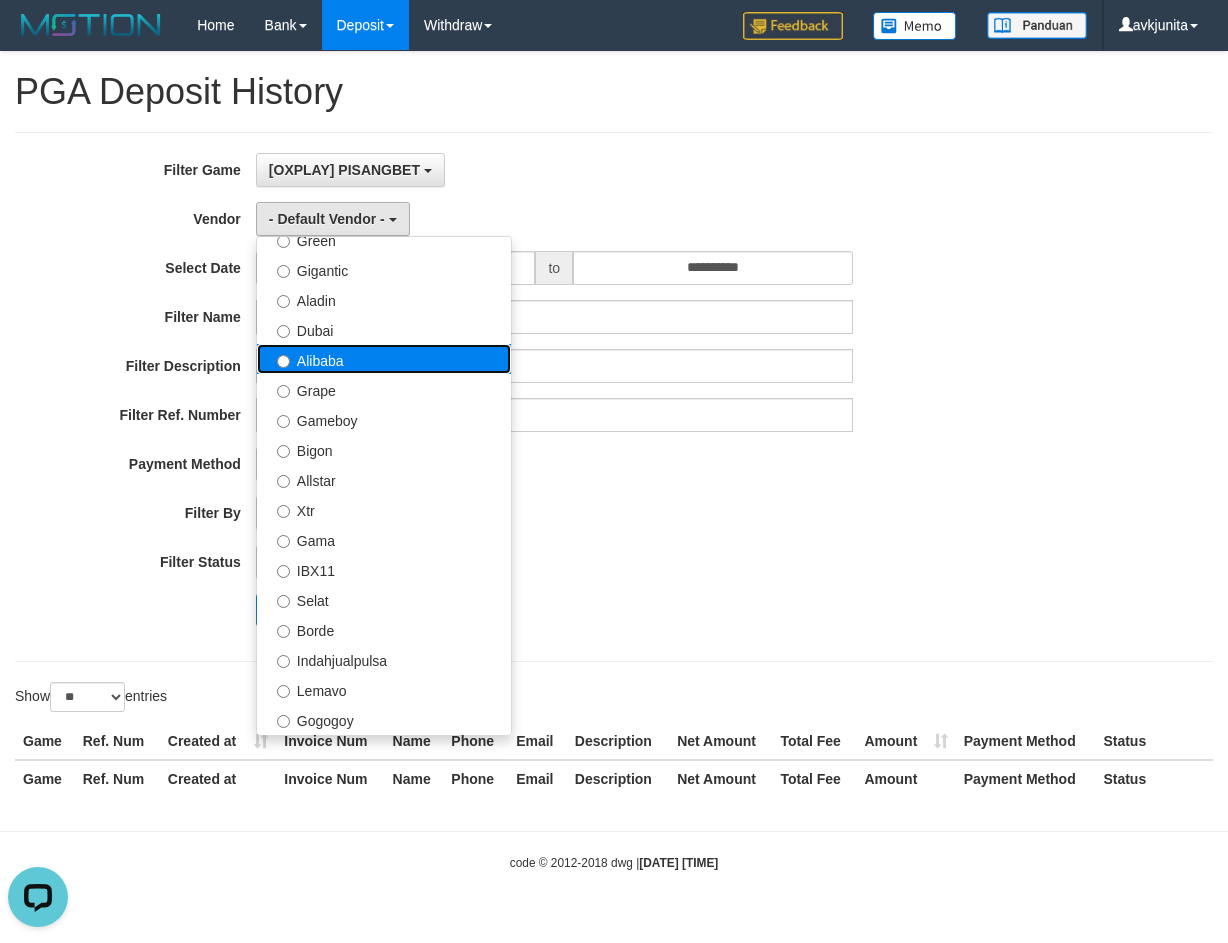 click on "Alibaba" at bounding box center (384, 359) 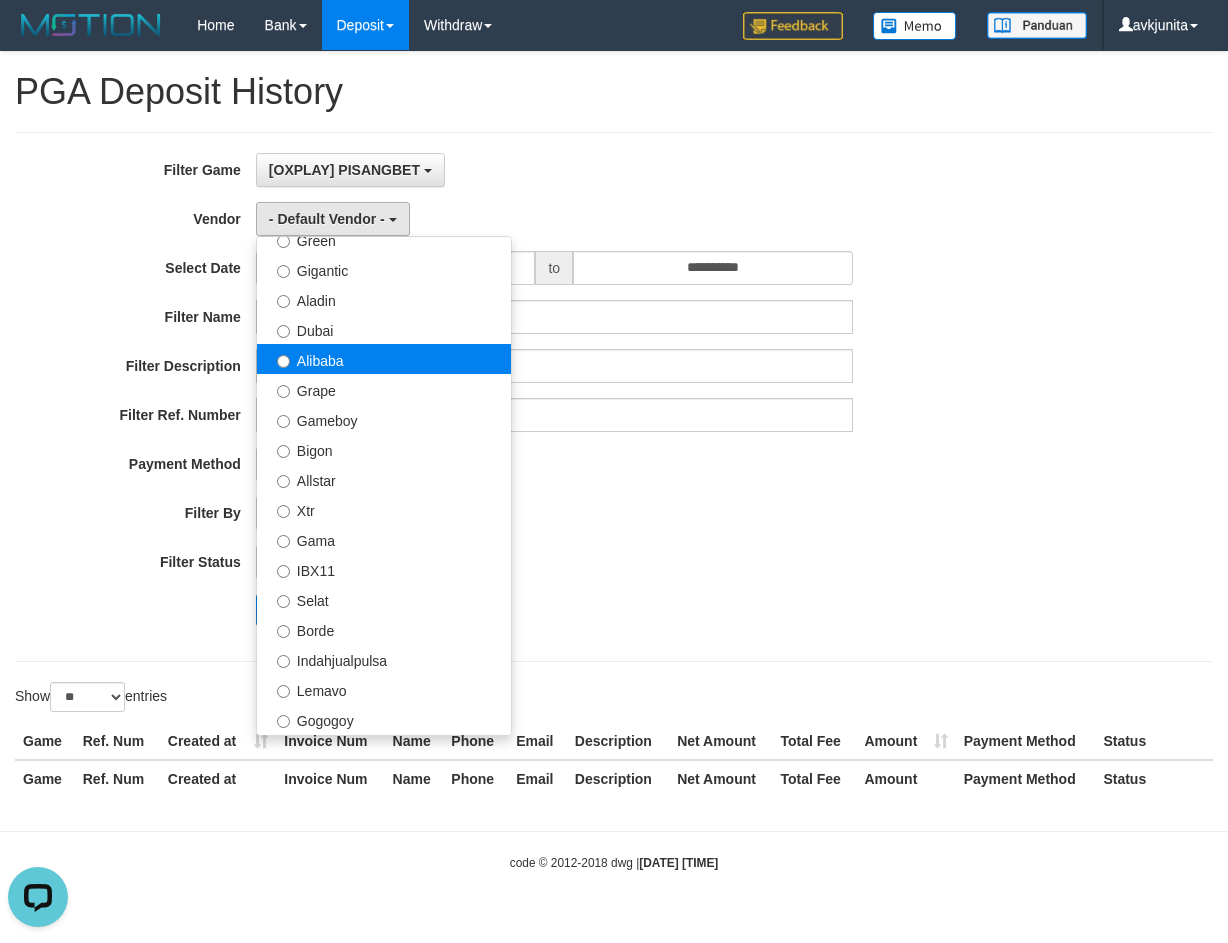 select on "**********" 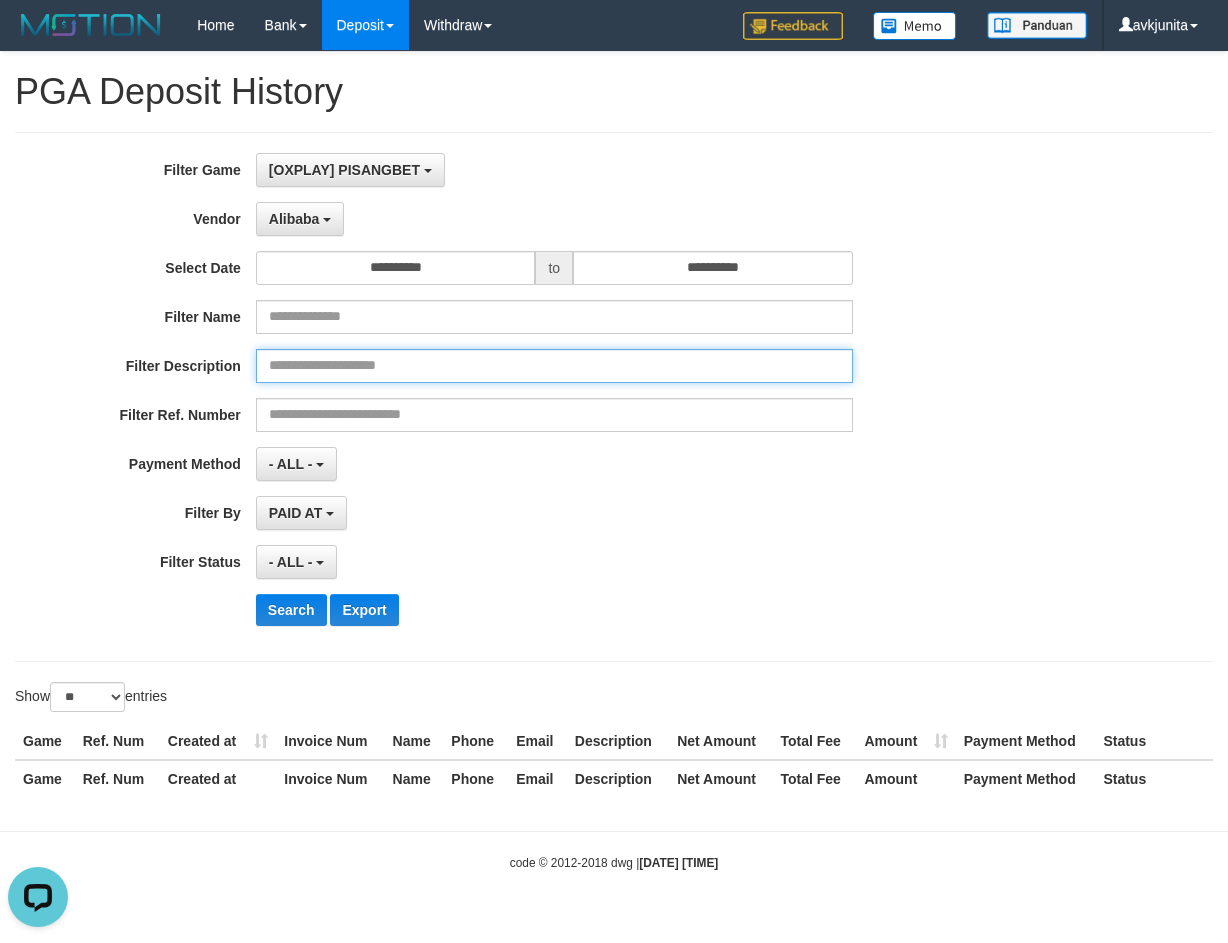 click at bounding box center [554, 366] 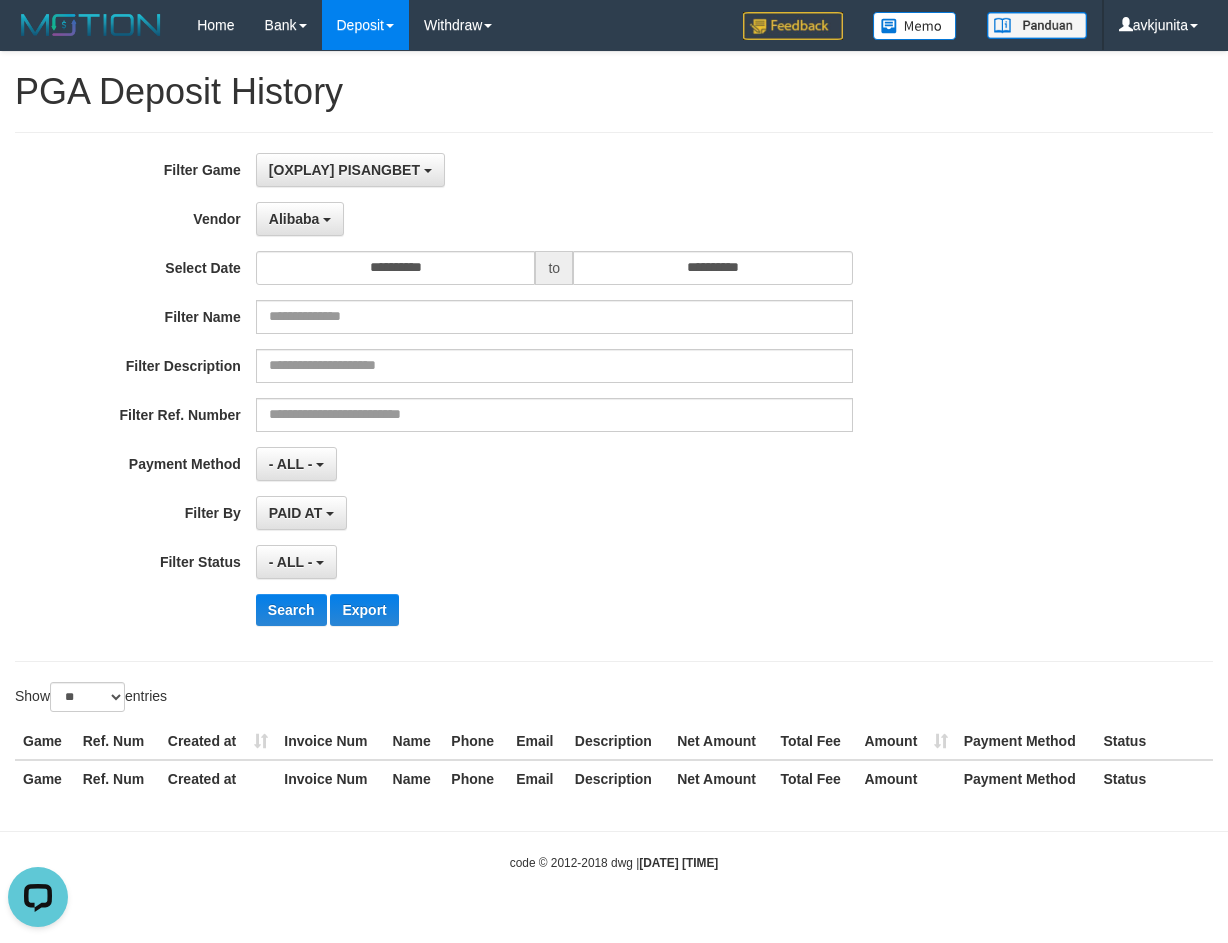 click on "**********" at bounding box center [511, 397] 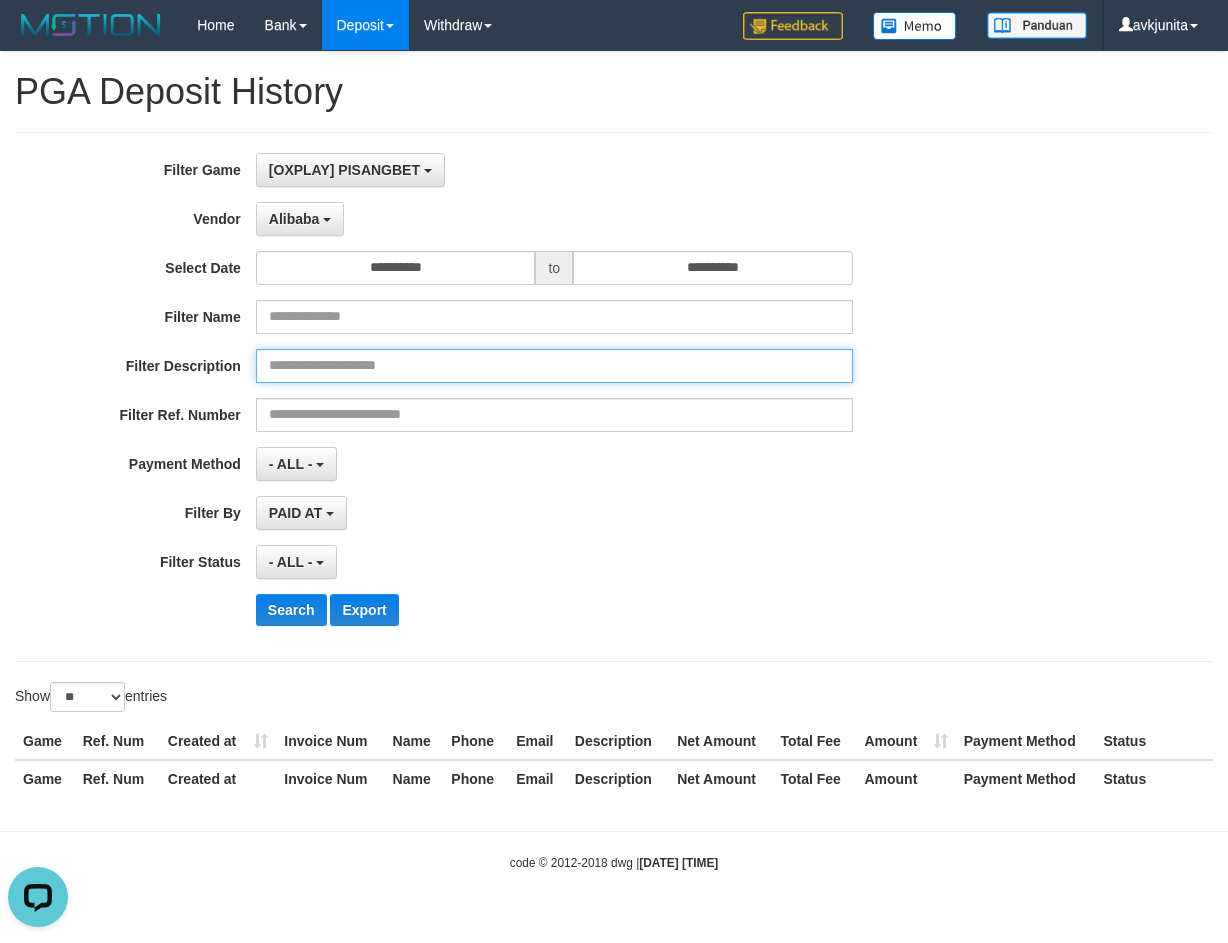 click at bounding box center (554, 366) 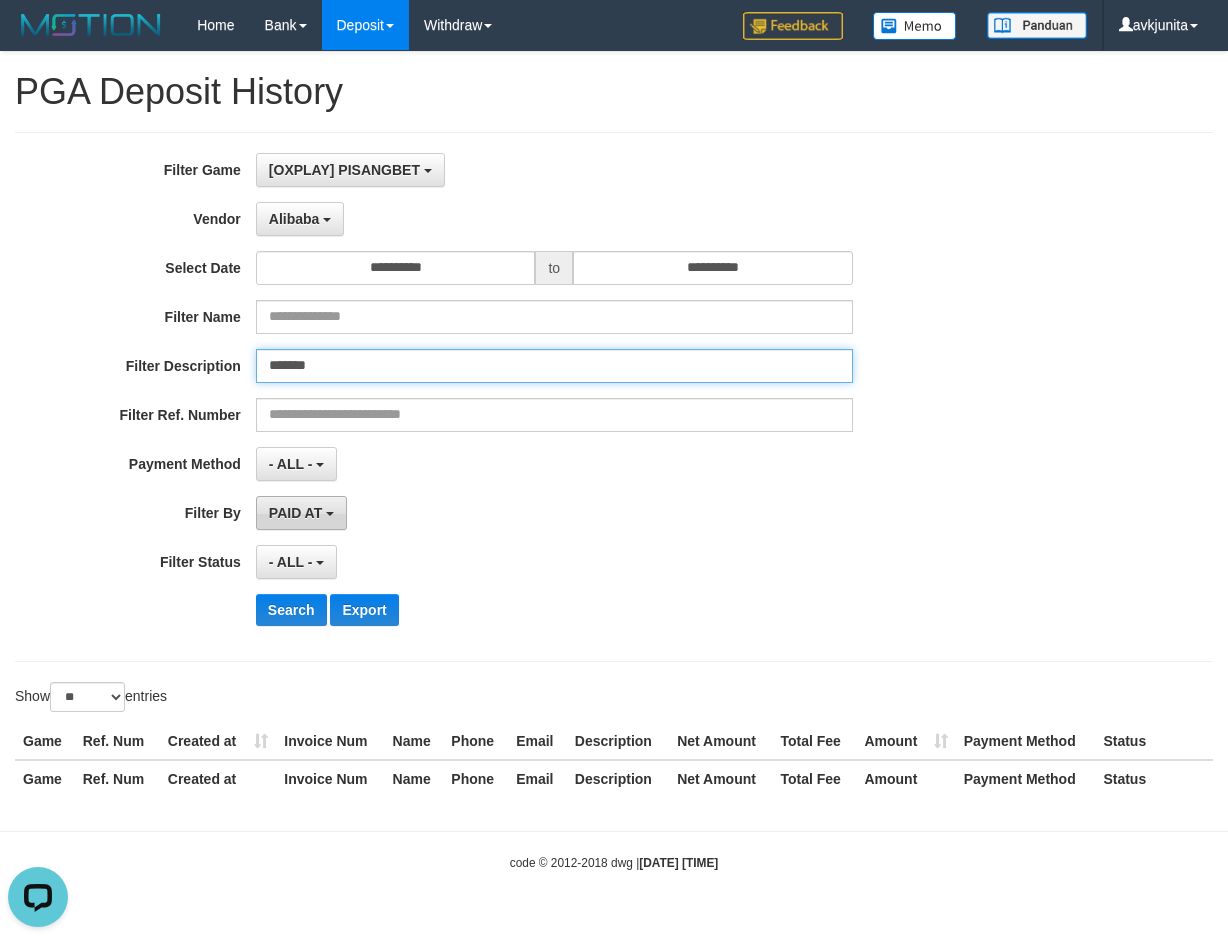 type on "*******" 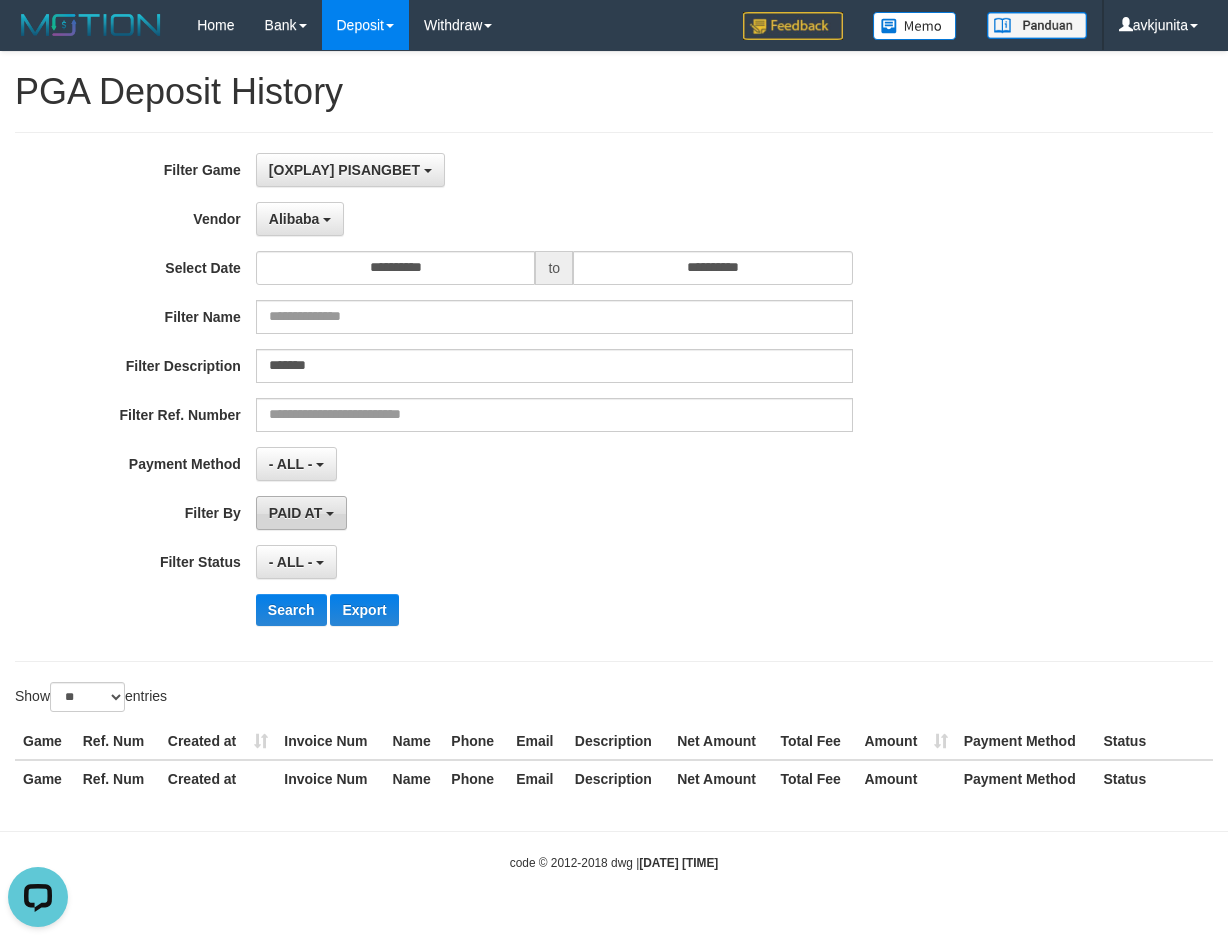 drag, startPoint x: 299, startPoint y: 510, endPoint x: 366, endPoint y: 567, distance: 87.965904 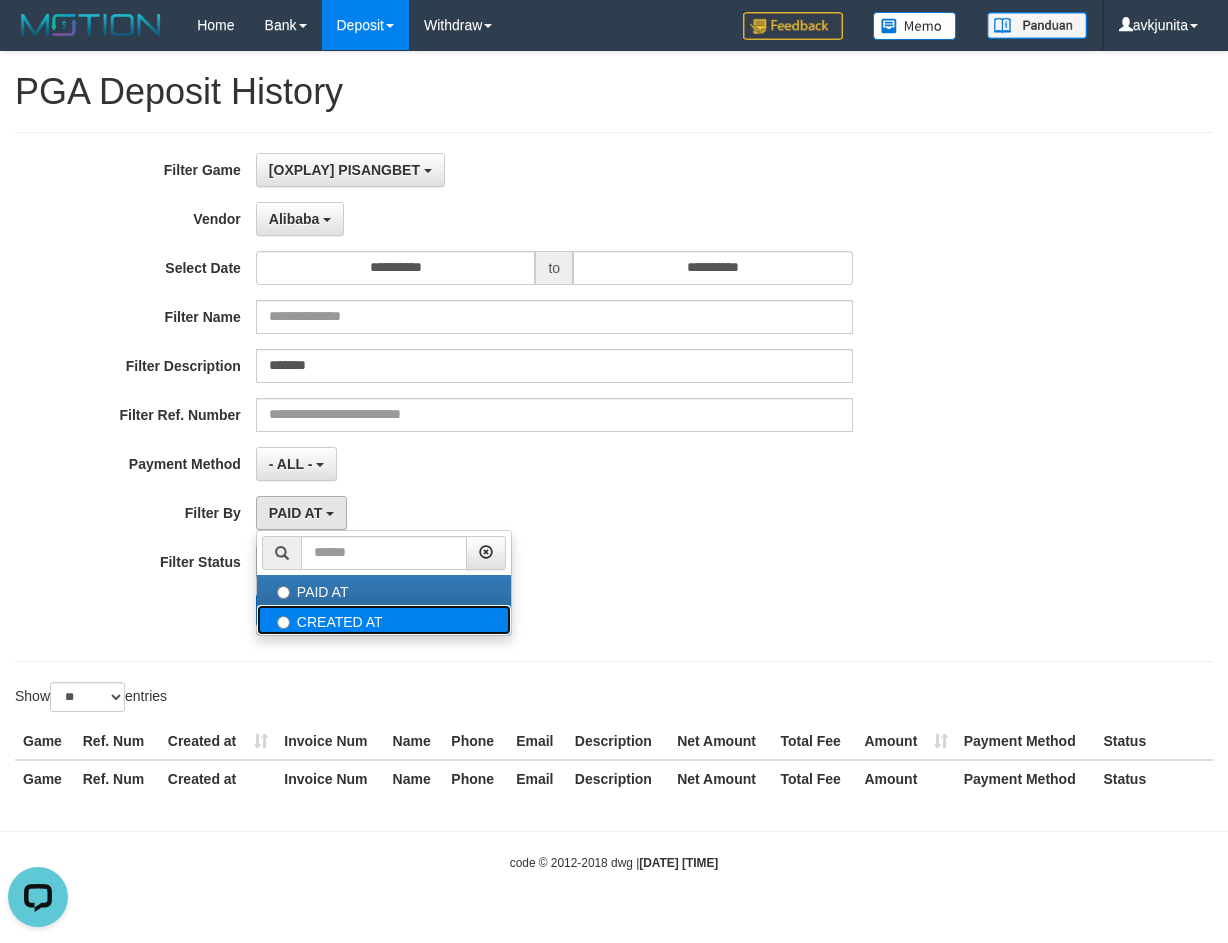 click on "CREATED AT" at bounding box center [384, 620] 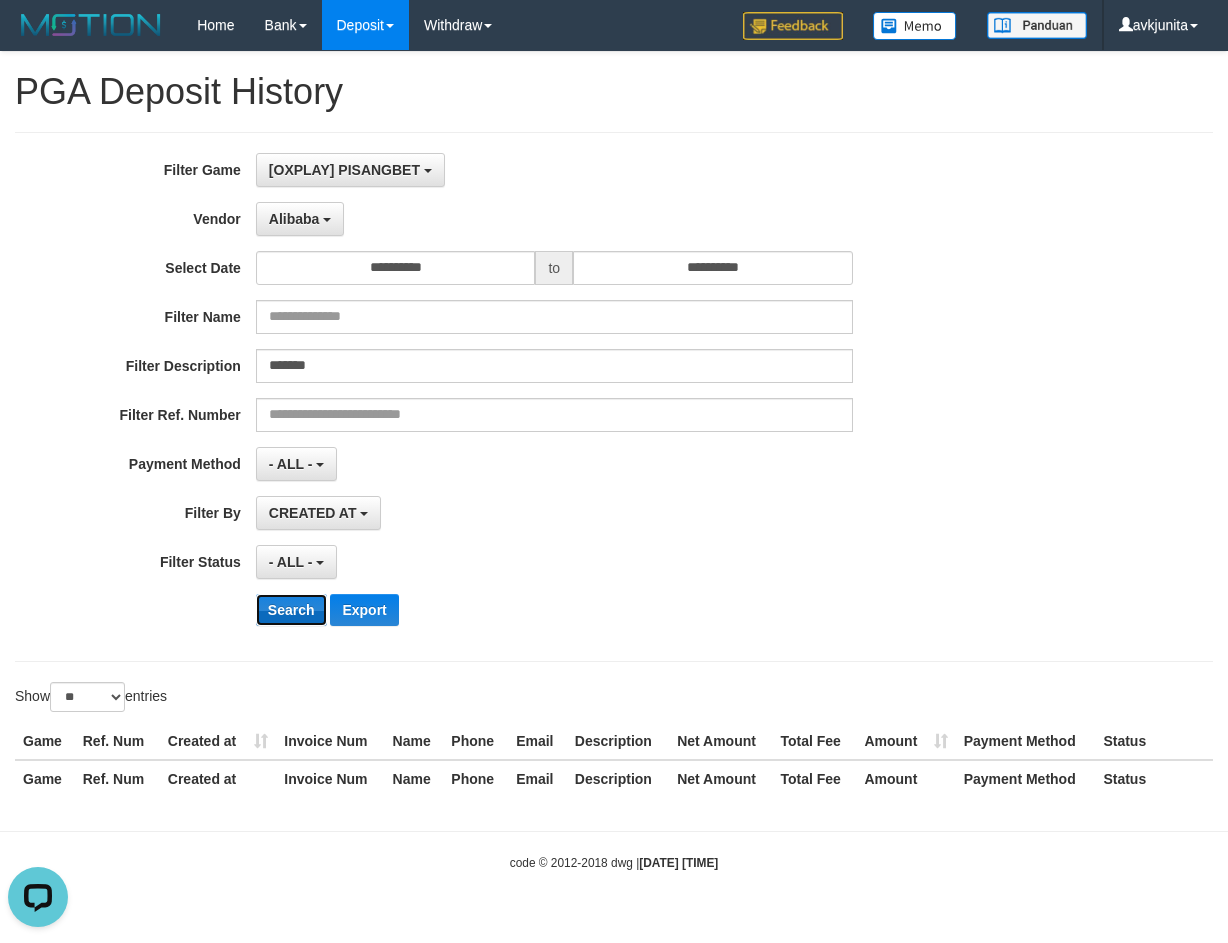 click on "Search" at bounding box center (291, 610) 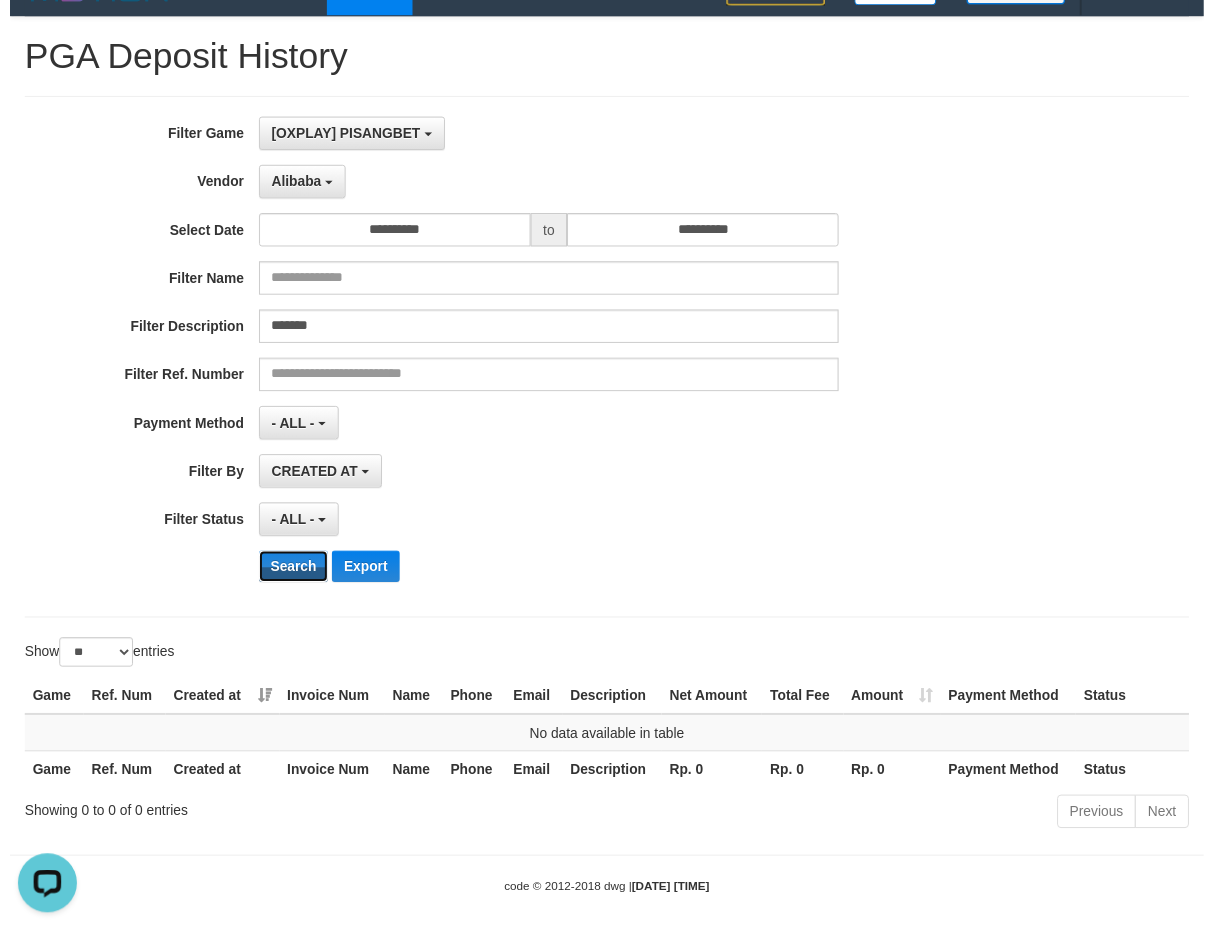 scroll, scrollTop: 51, scrollLeft: 0, axis: vertical 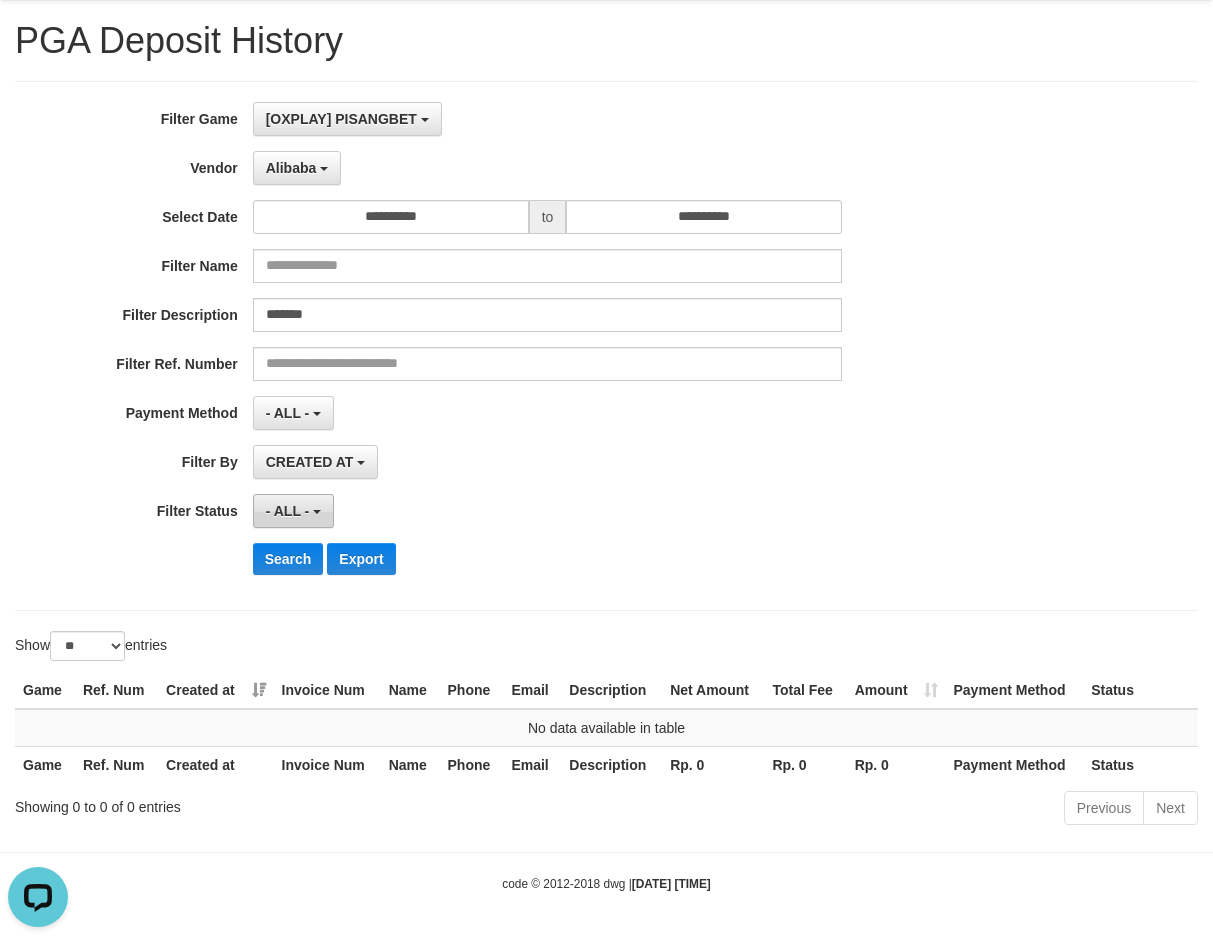 click on "- ALL -" at bounding box center (288, 511) 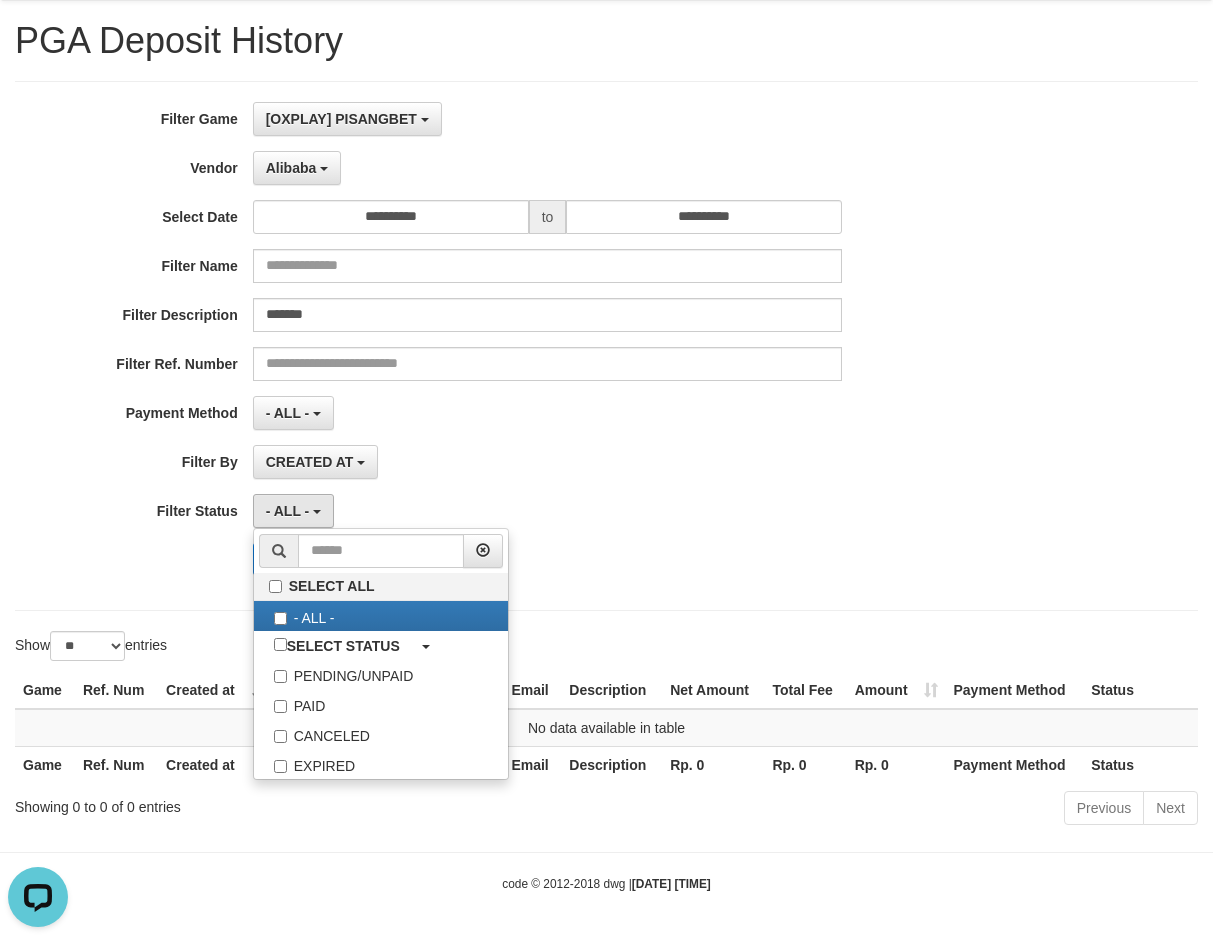 click on "CREATED AT
PAID AT
CREATED AT" at bounding box center (548, 462) 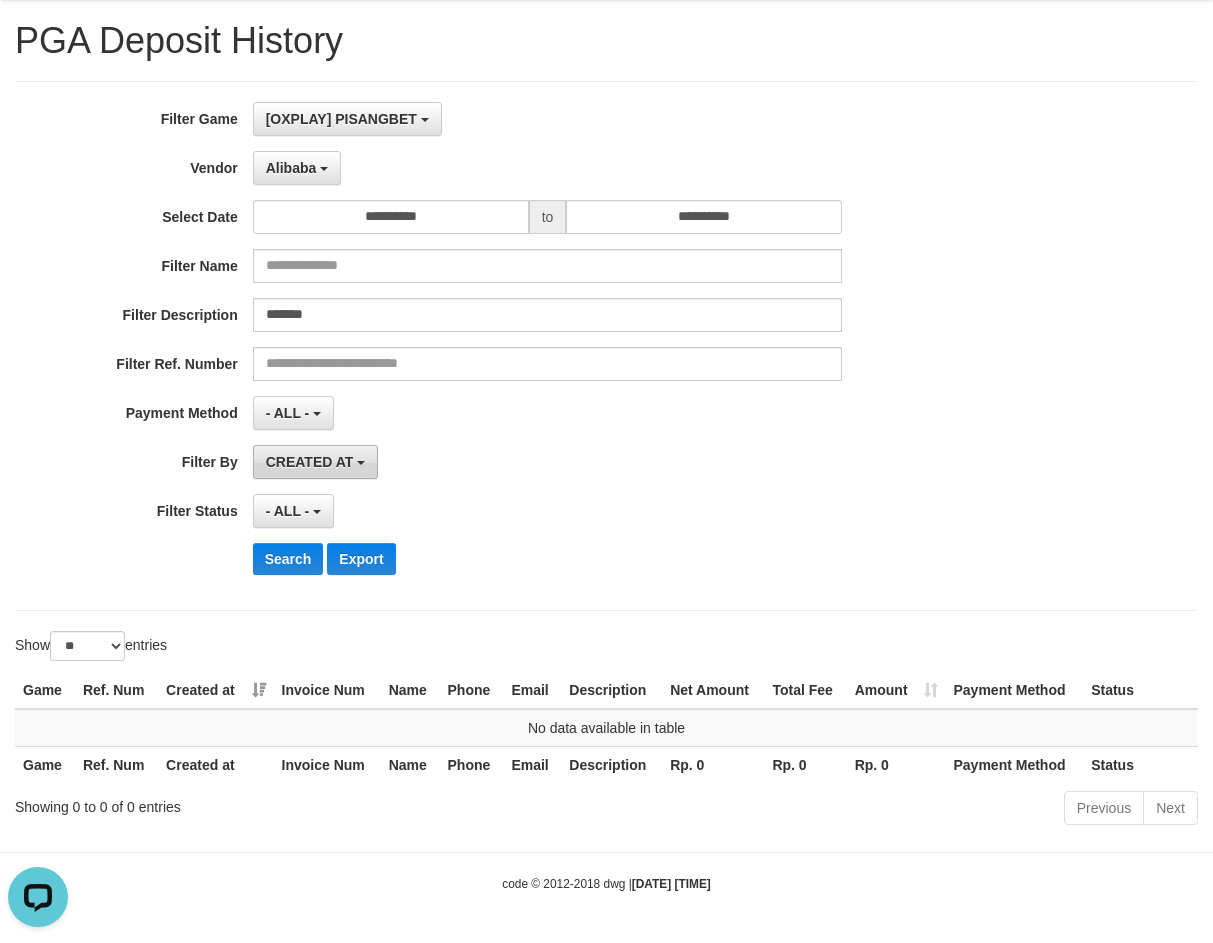 click on "CREATED AT" at bounding box center [310, 462] 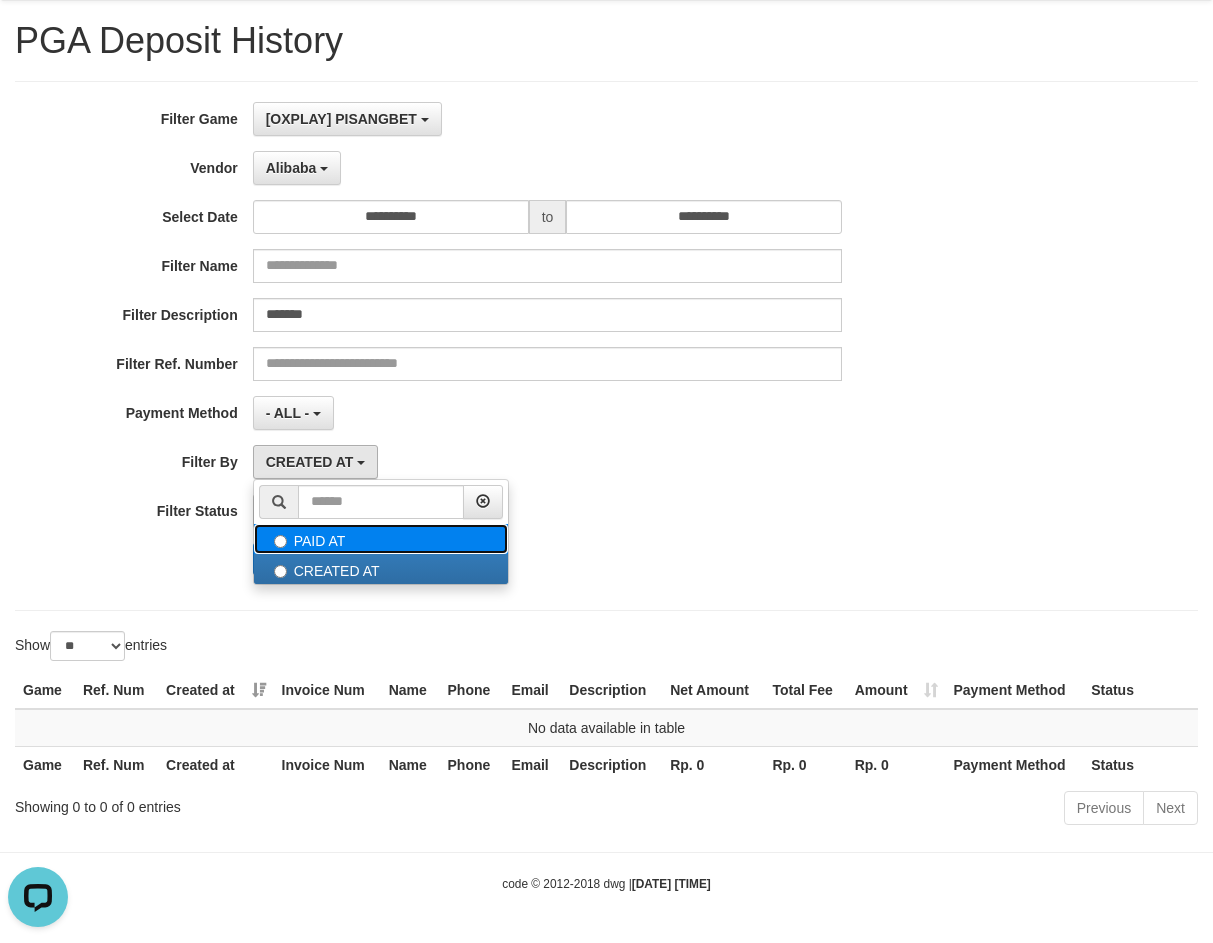 click on "PAID AT" at bounding box center [381, 539] 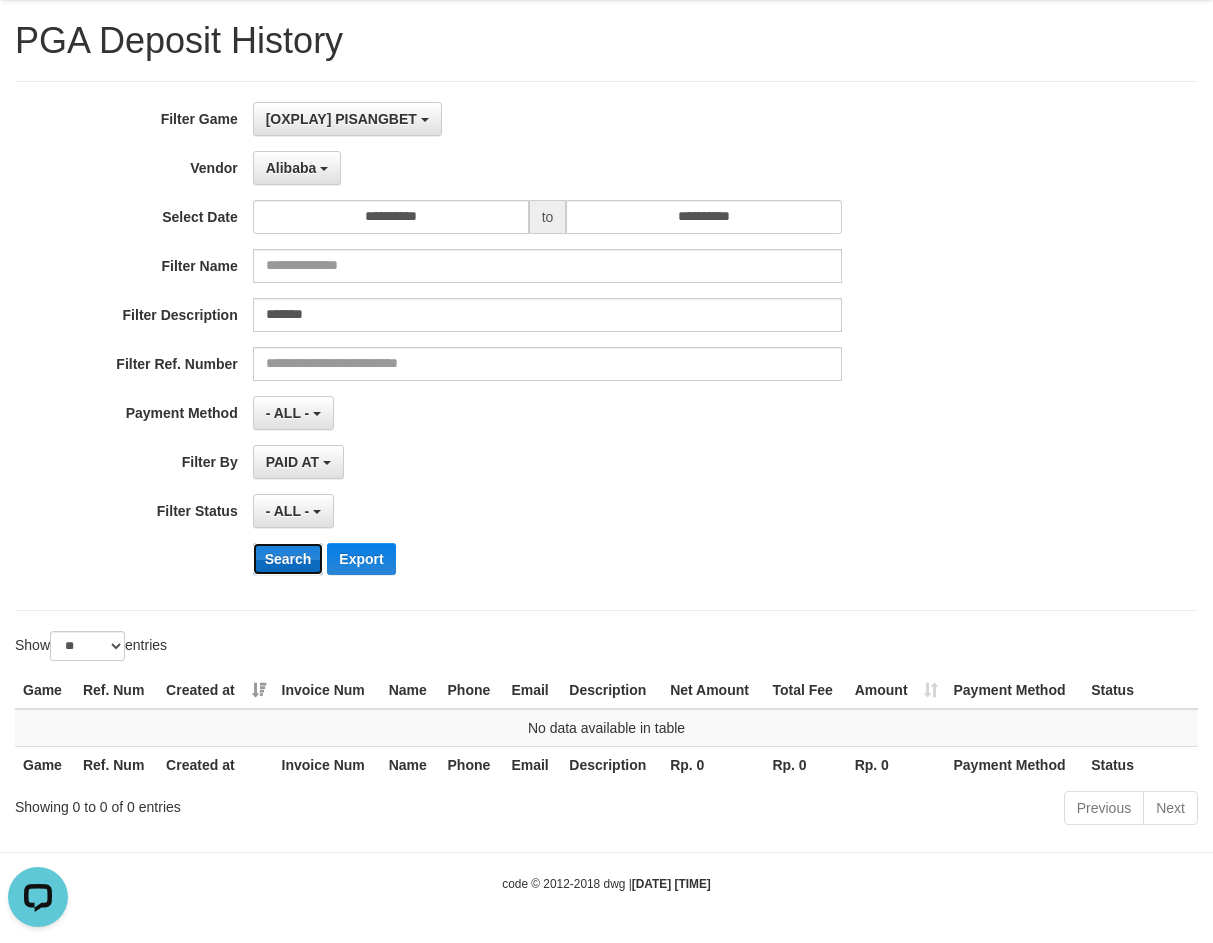 click on "Search" at bounding box center [288, 559] 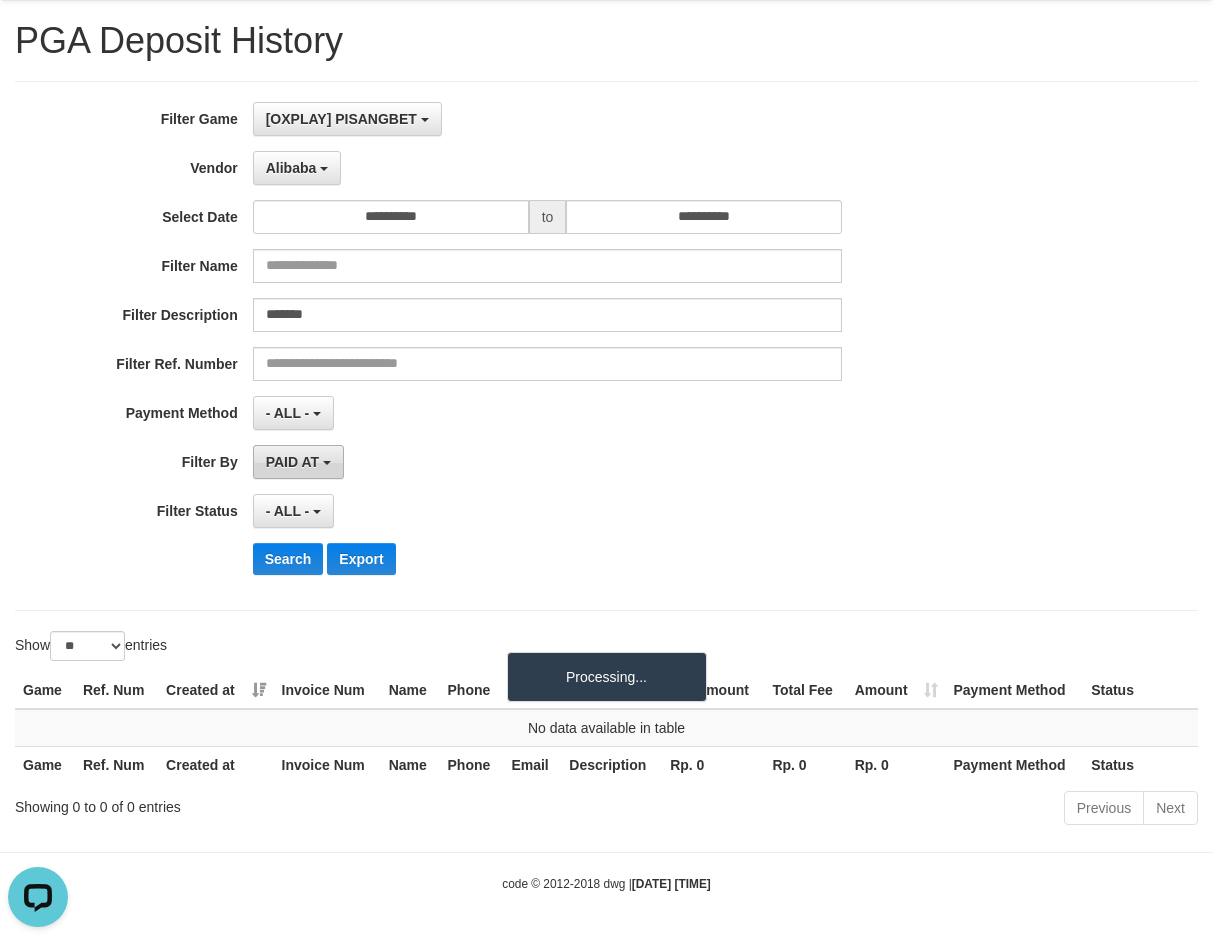 click on "PAID AT" at bounding box center (298, 462) 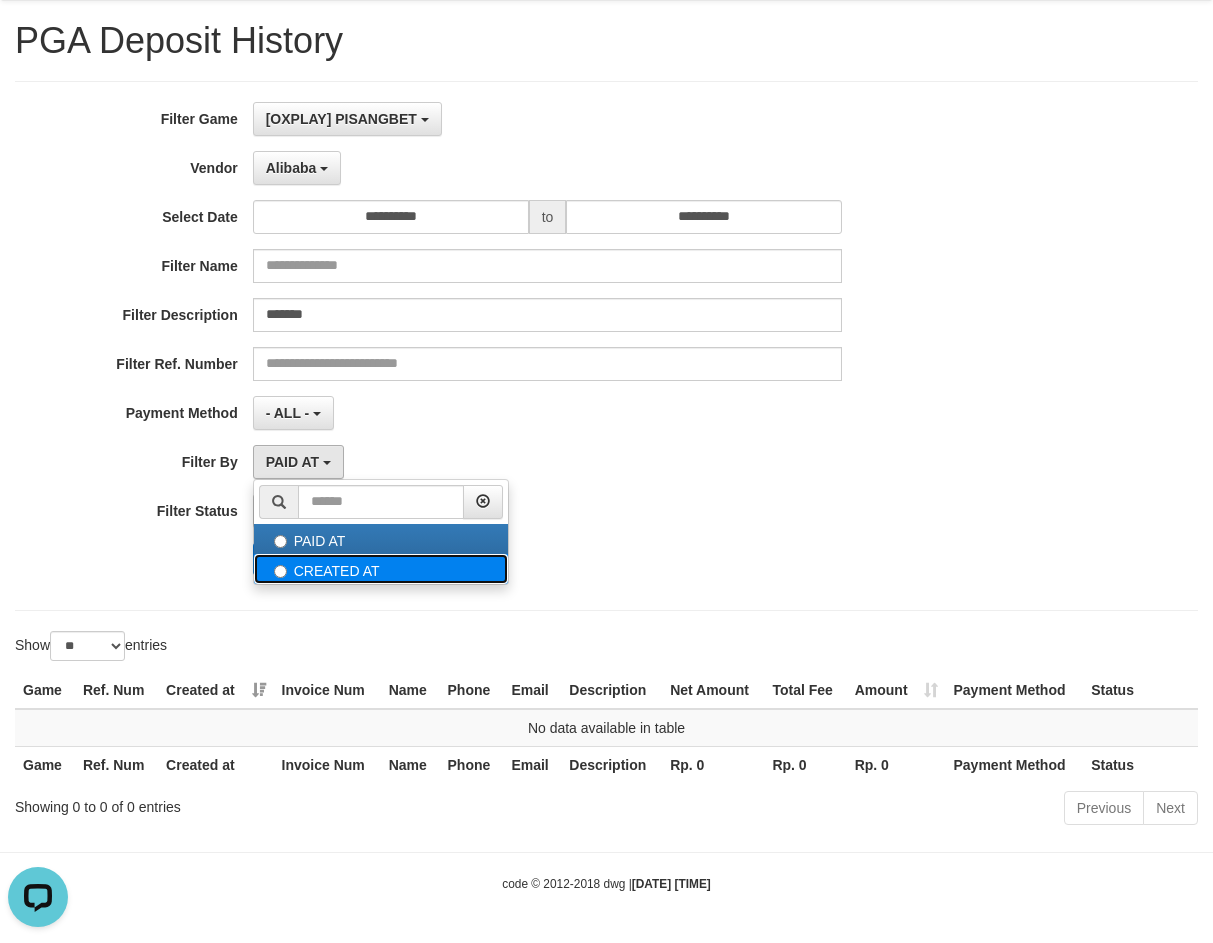 click on "CREATED AT" at bounding box center (381, 569) 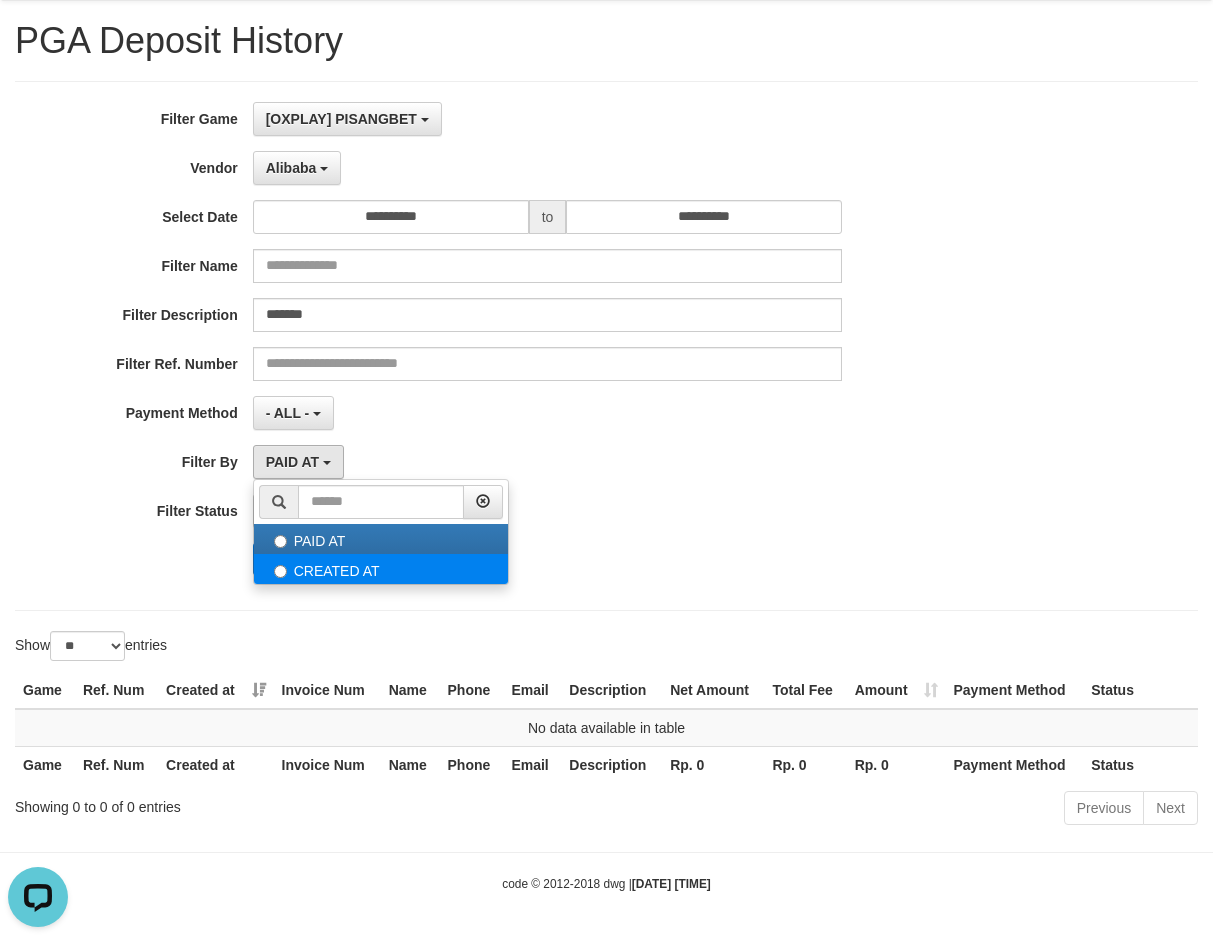 select on "*" 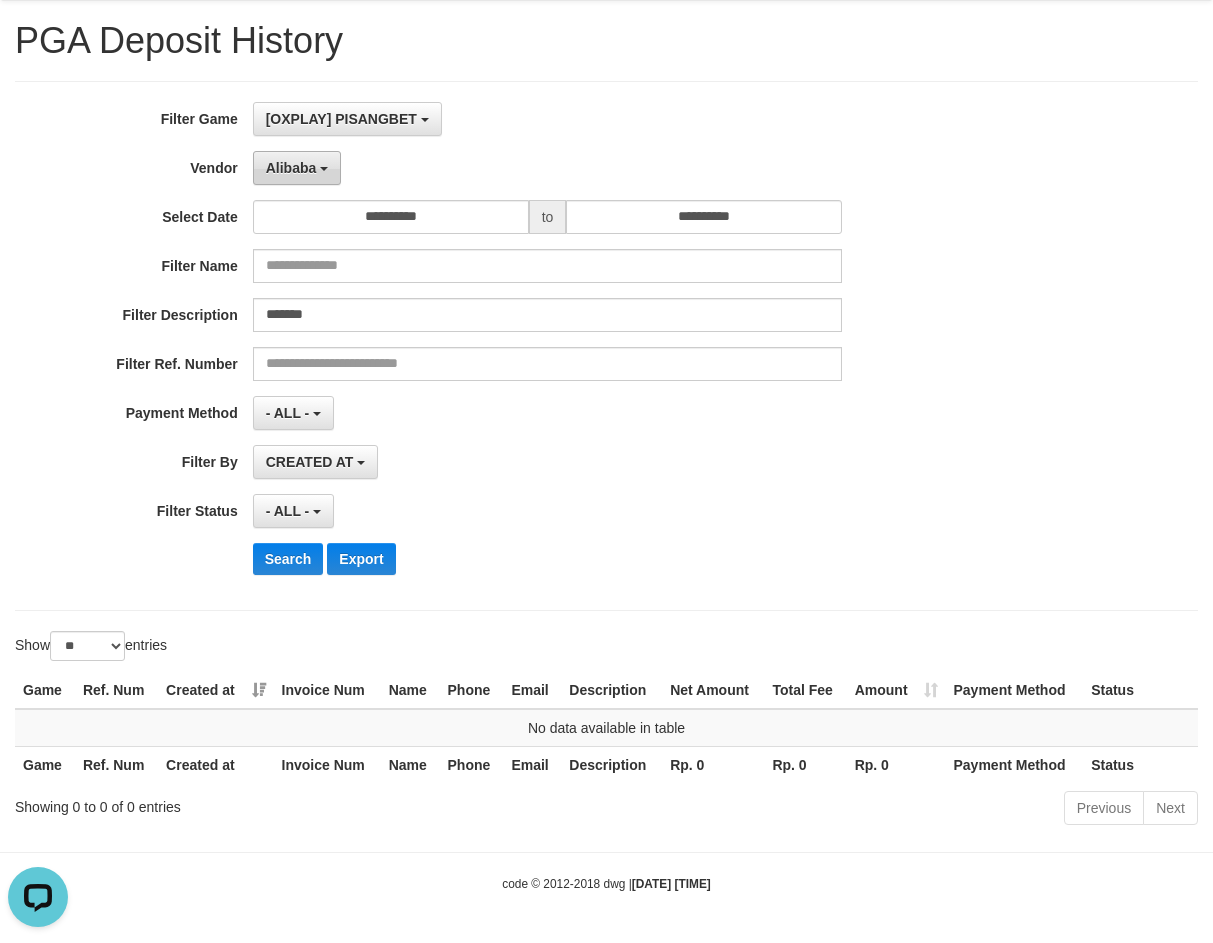 click at bounding box center [324, 169] 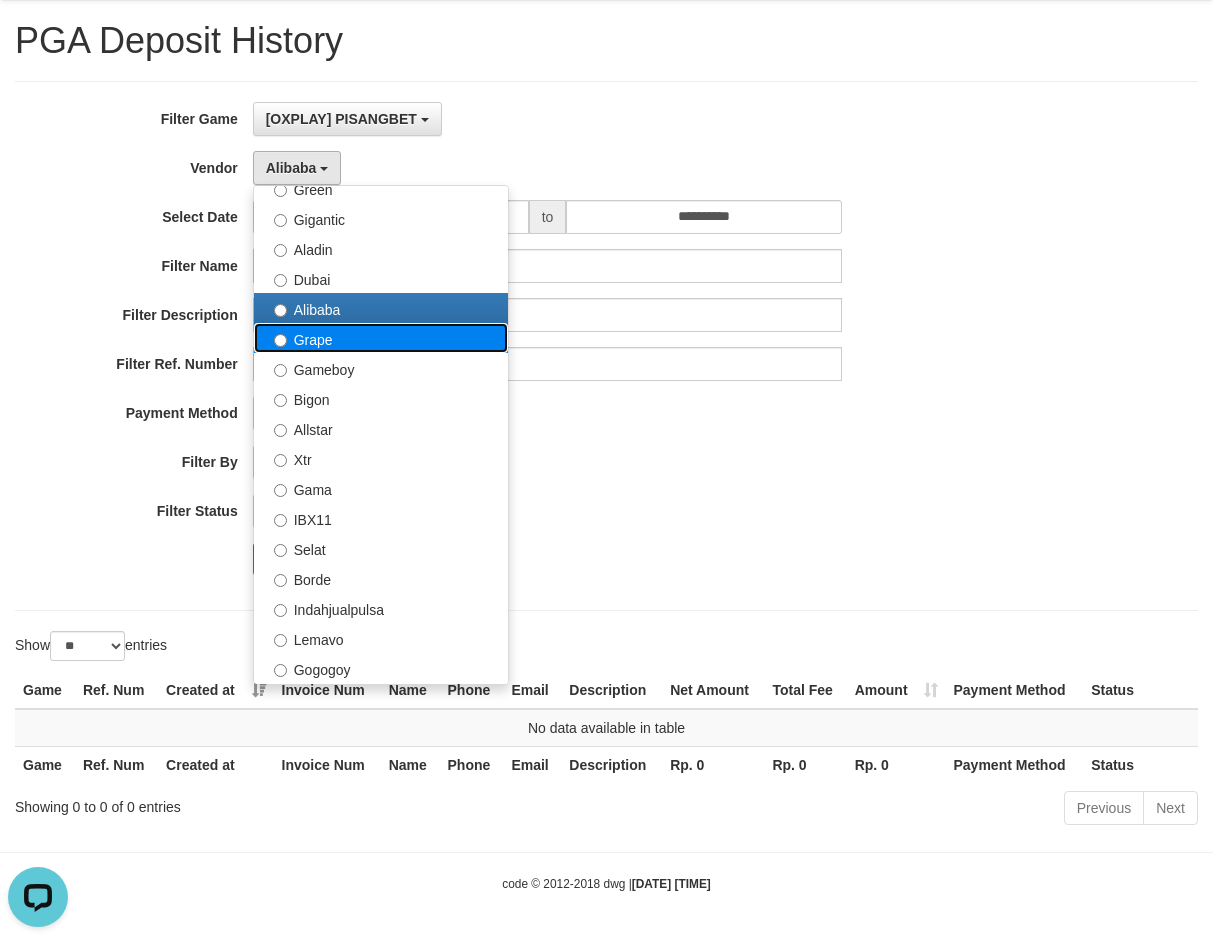 click on "Grape" at bounding box center [381, 338] 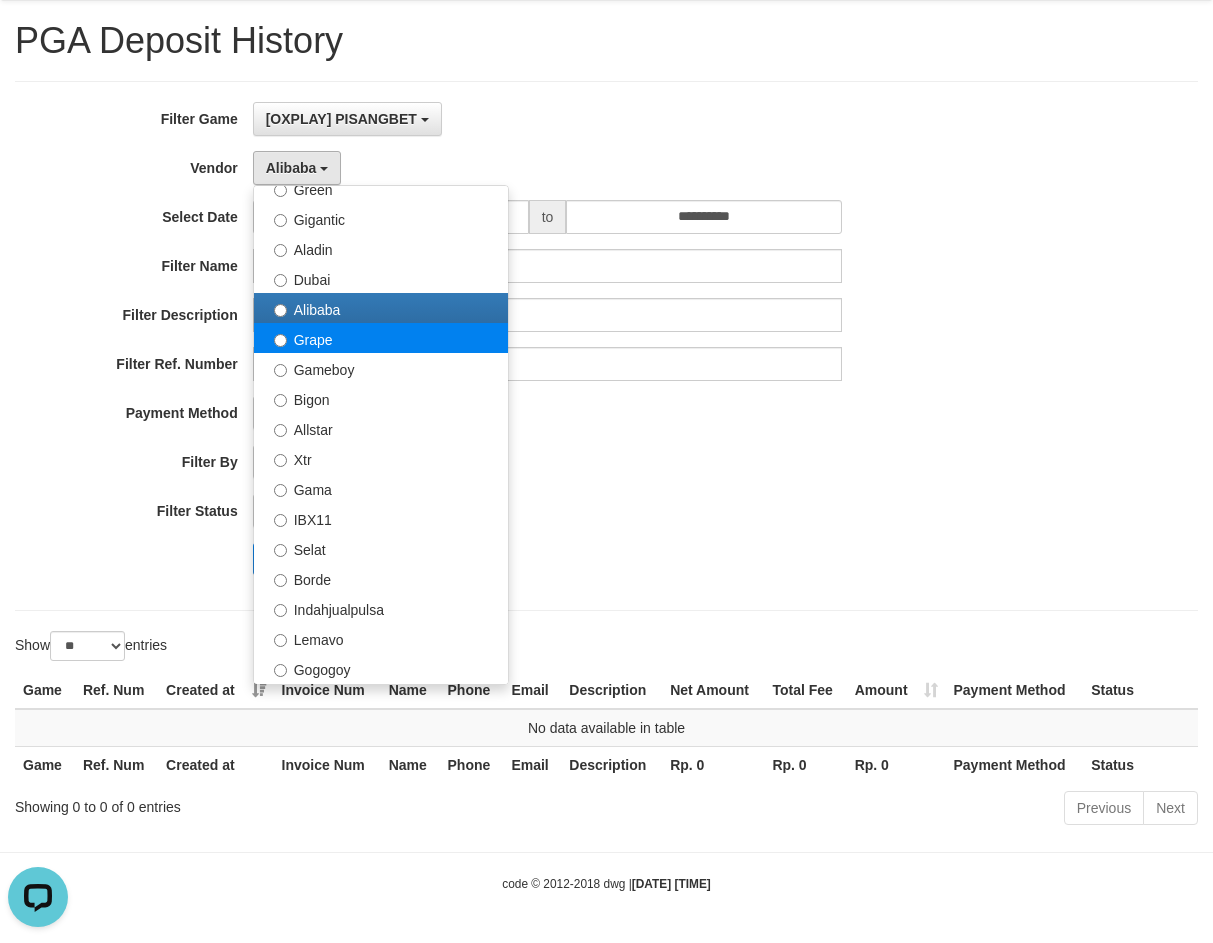 select on "**********" 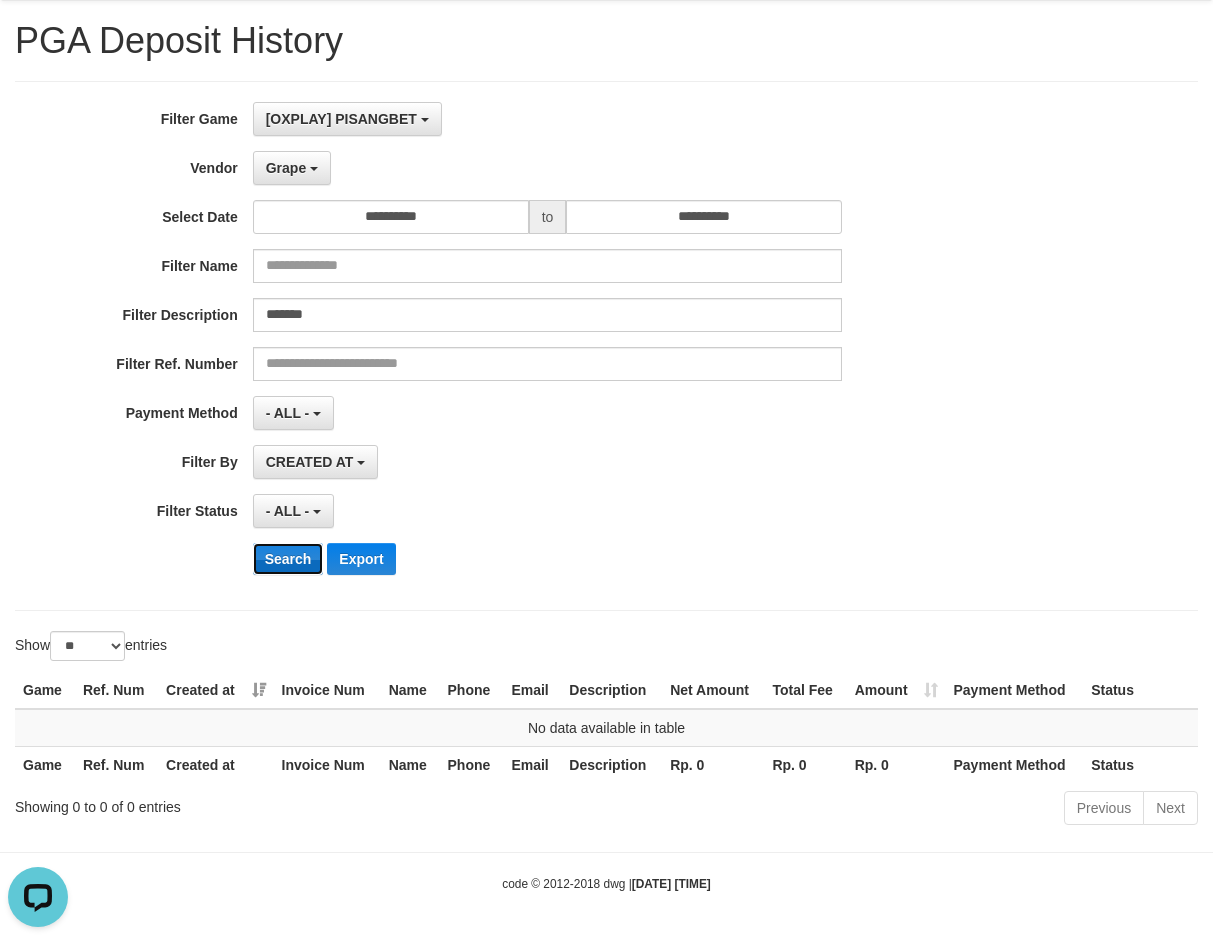 click on "Search" at bounding box center (288, 559) 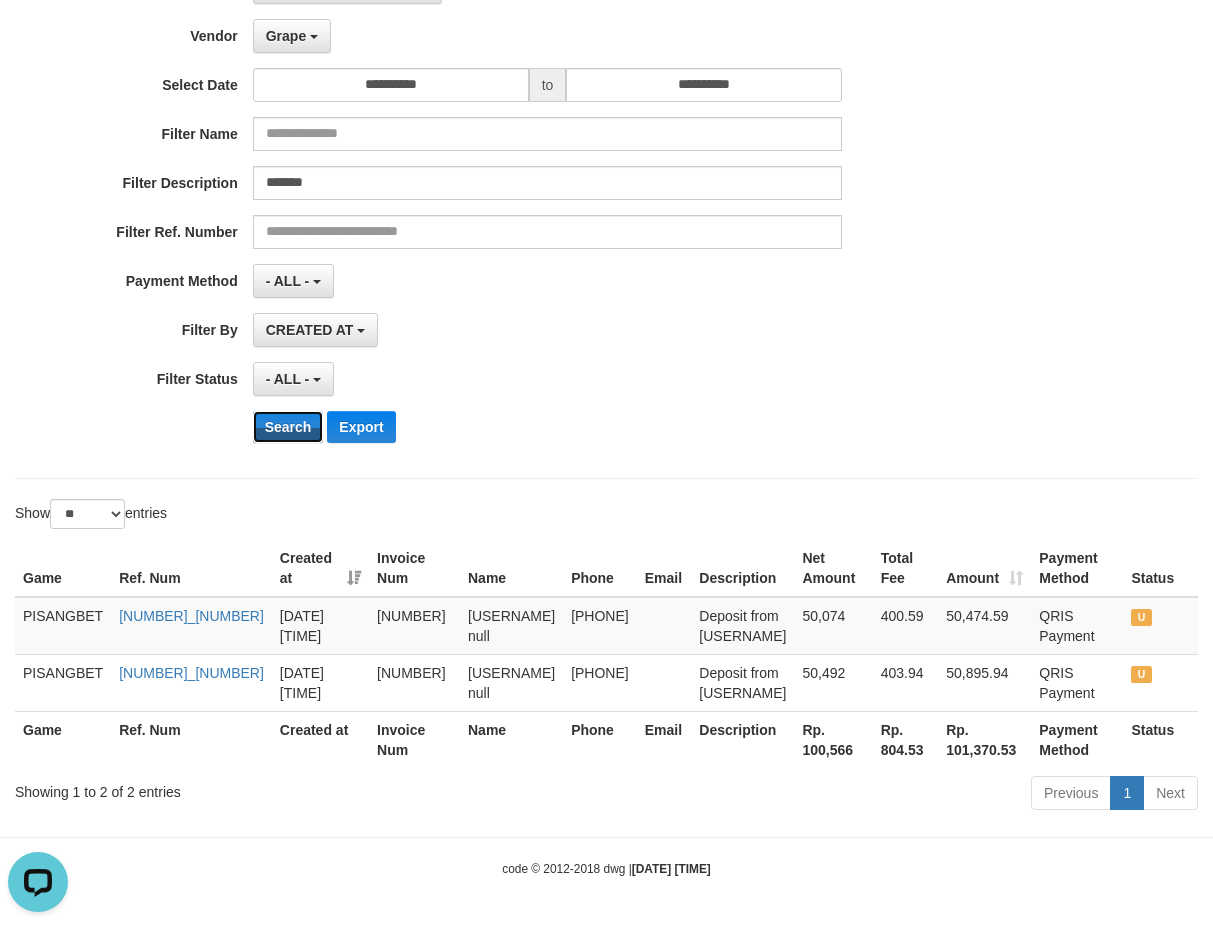 scroll, scrollTop: 223, scrollLeft: 0, axis: vertical 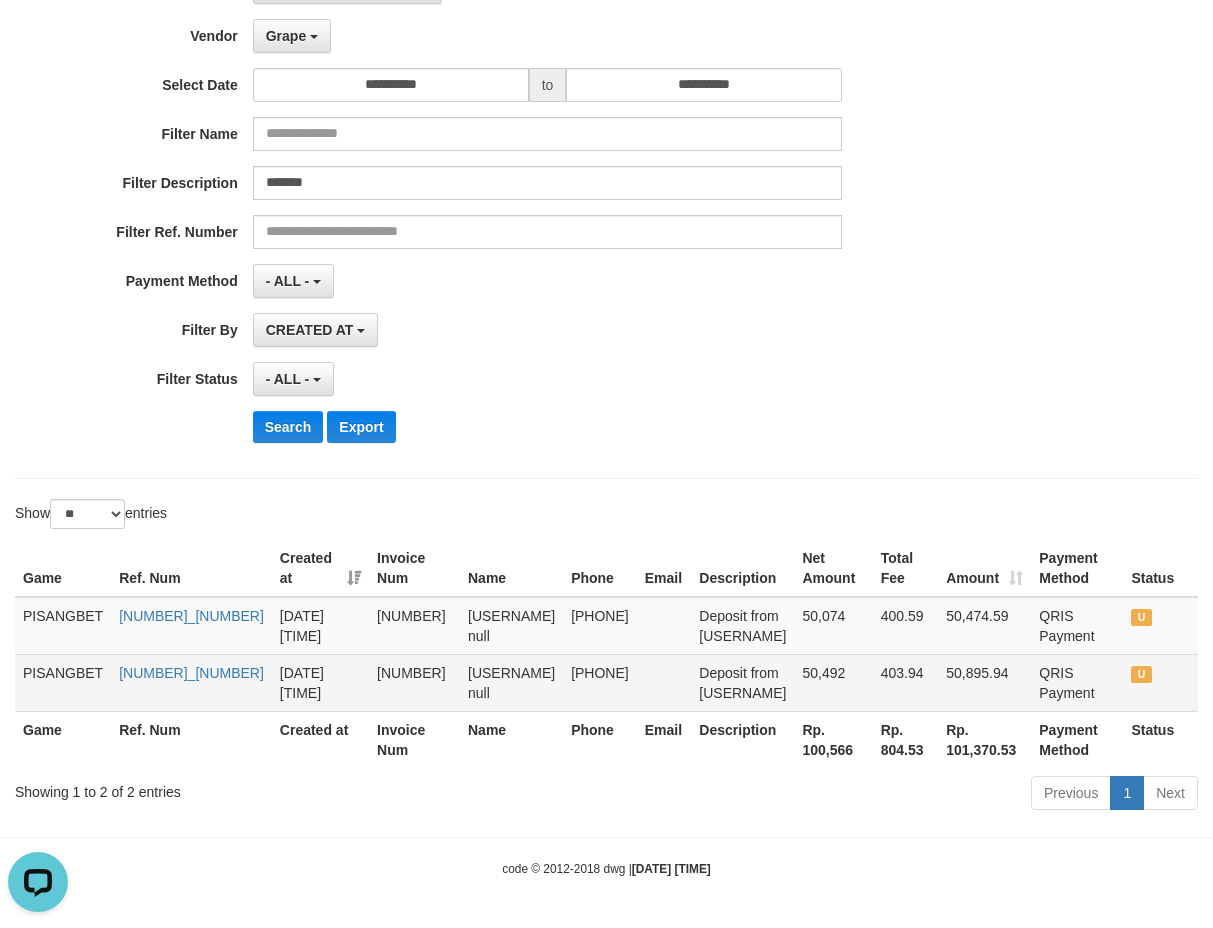 click on "P93N250712_STA6B254EC9578153BF" at bounding box center (191, 682) 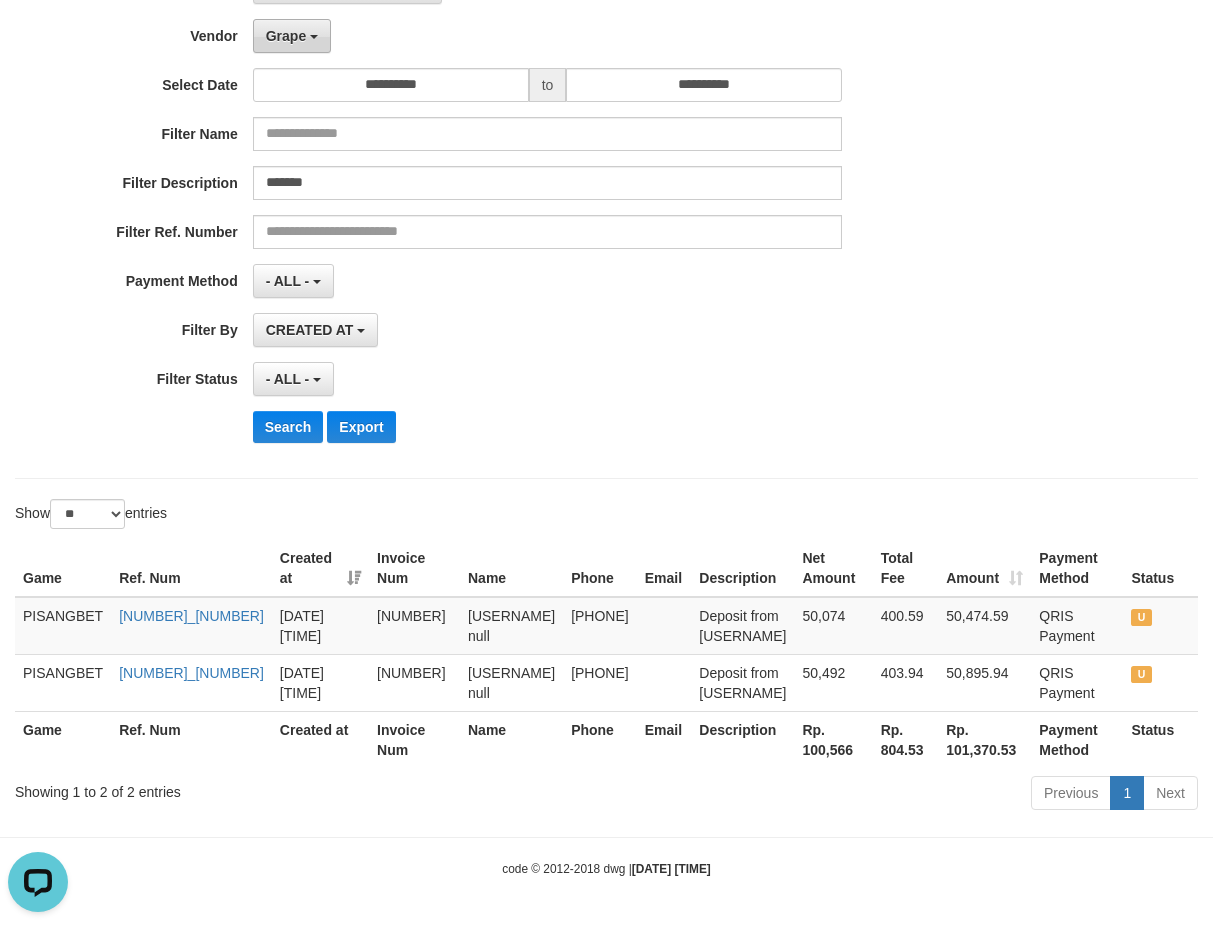 copy on "P93N250712_STA6B254EC9578153BF" 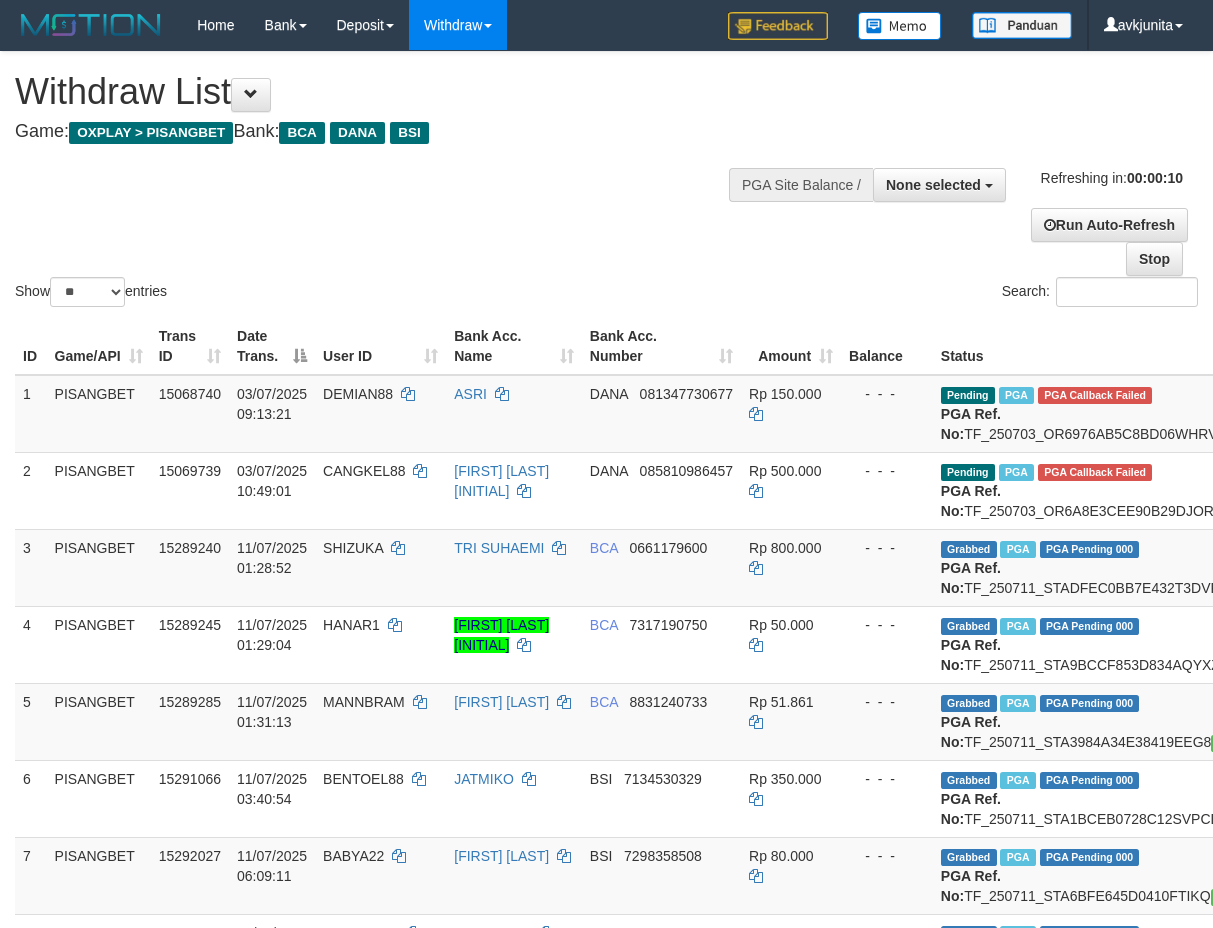 select 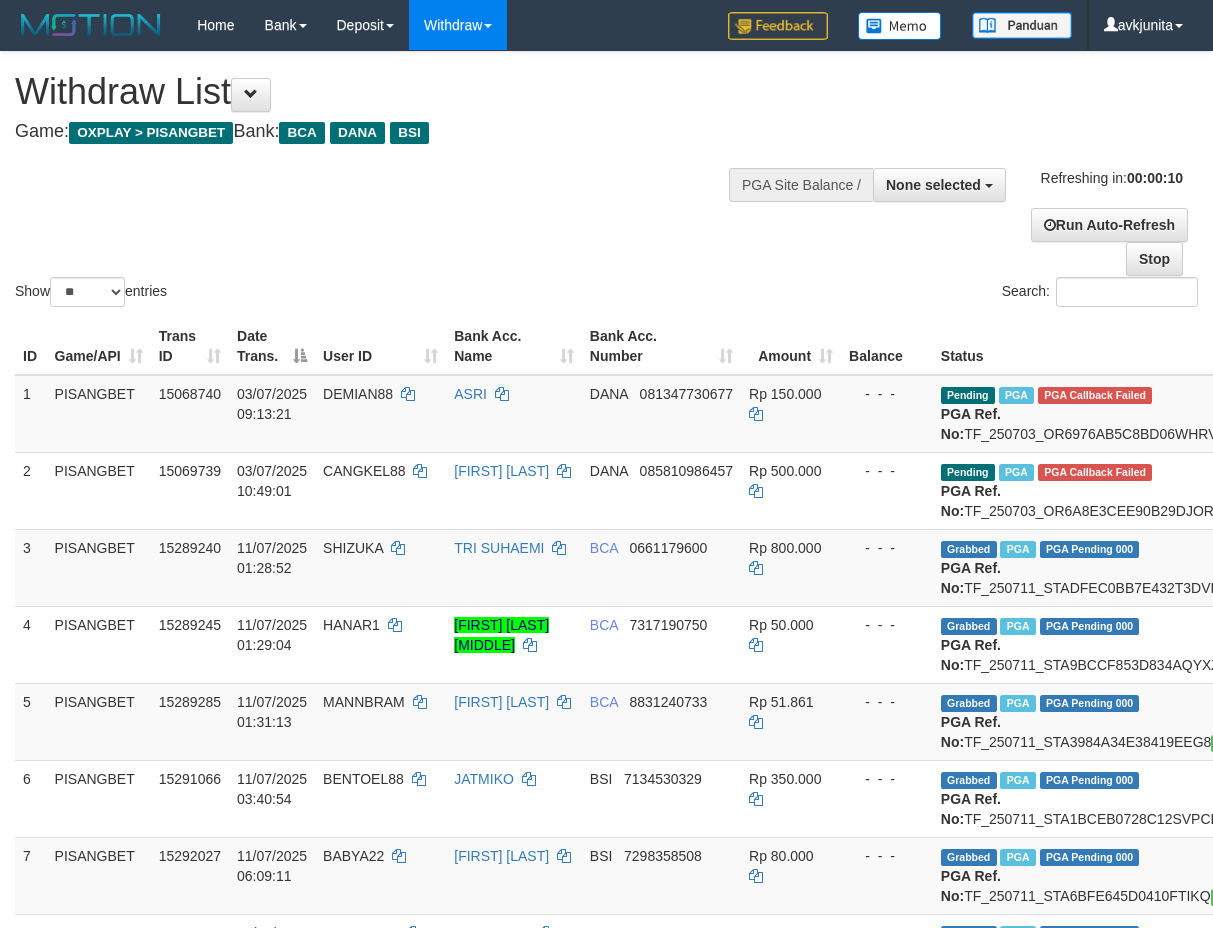 select 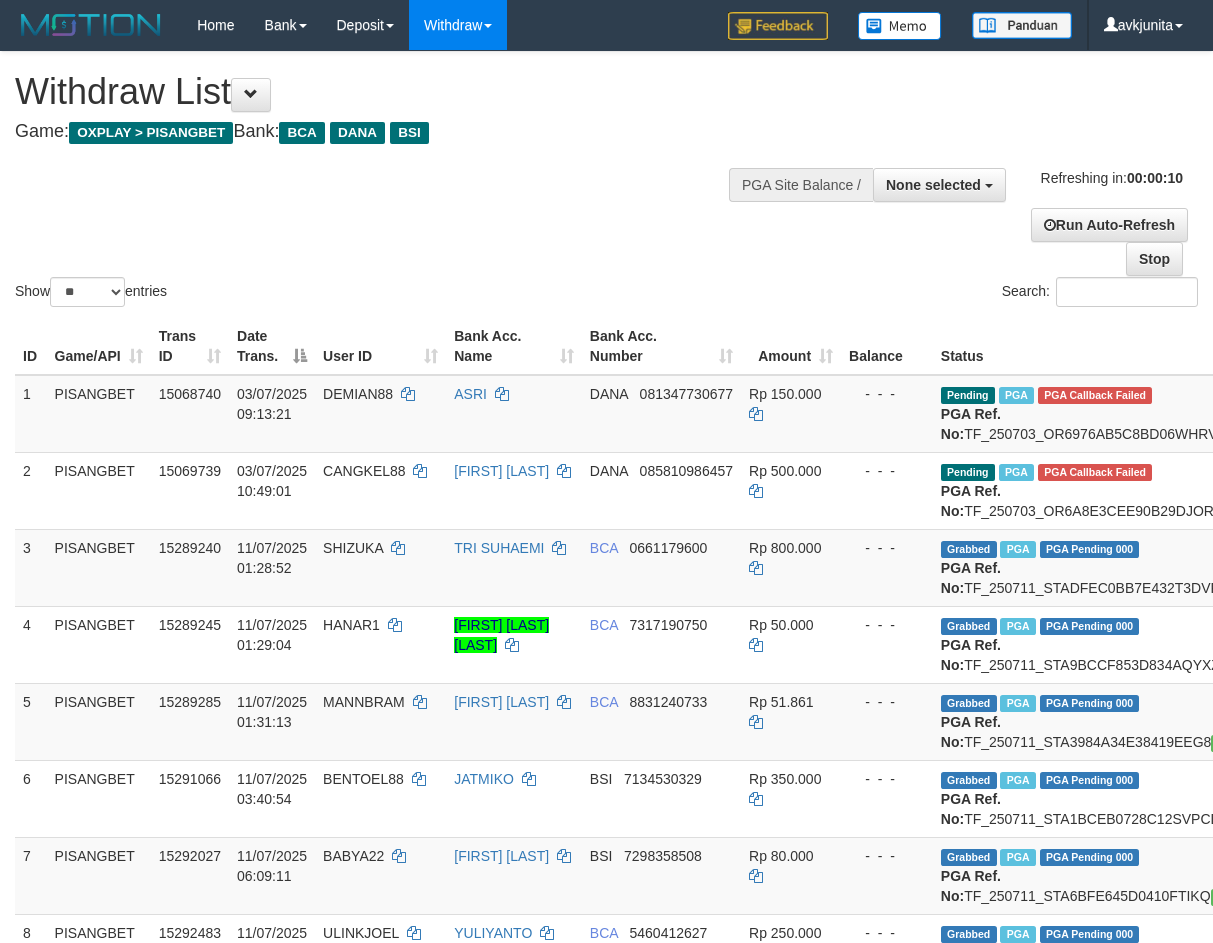 select 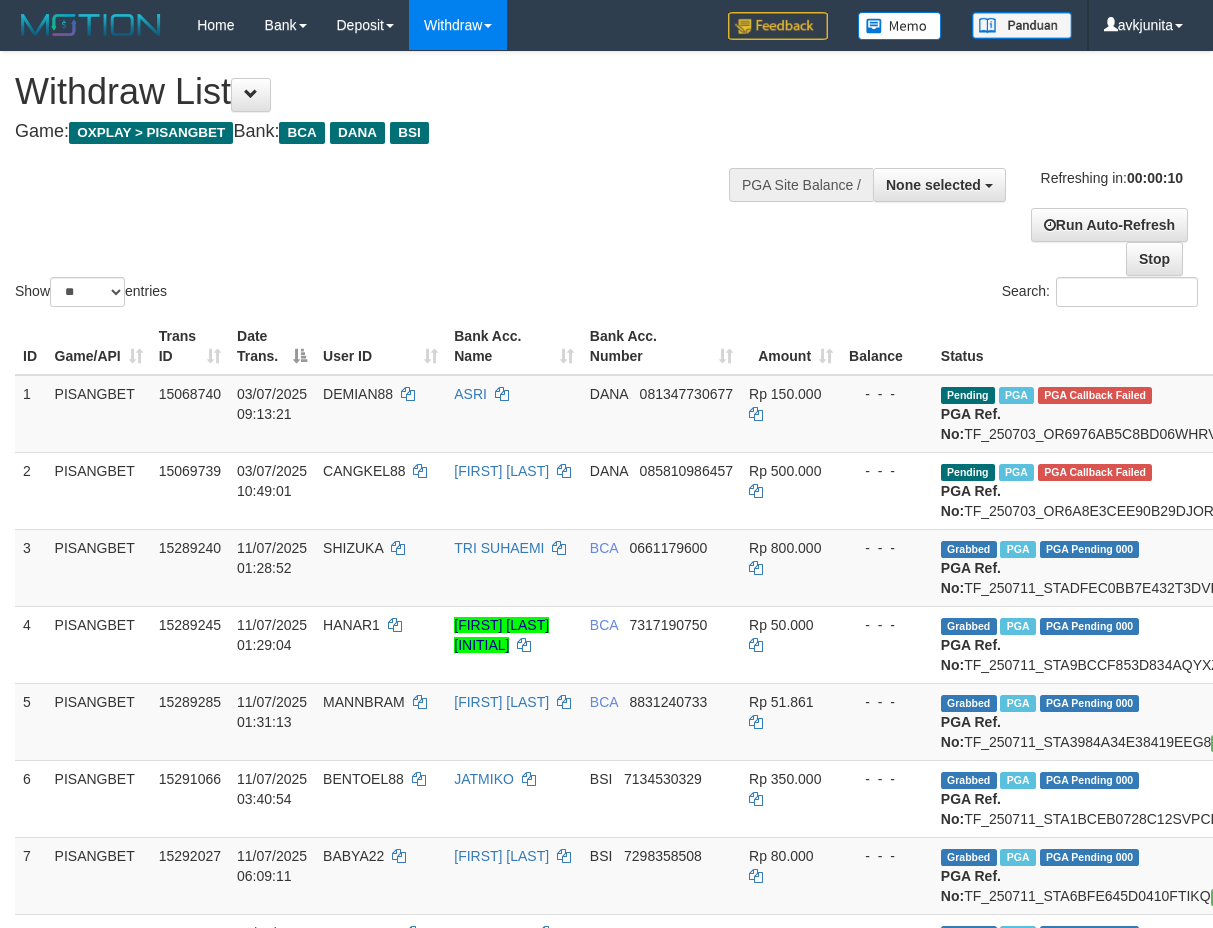 select 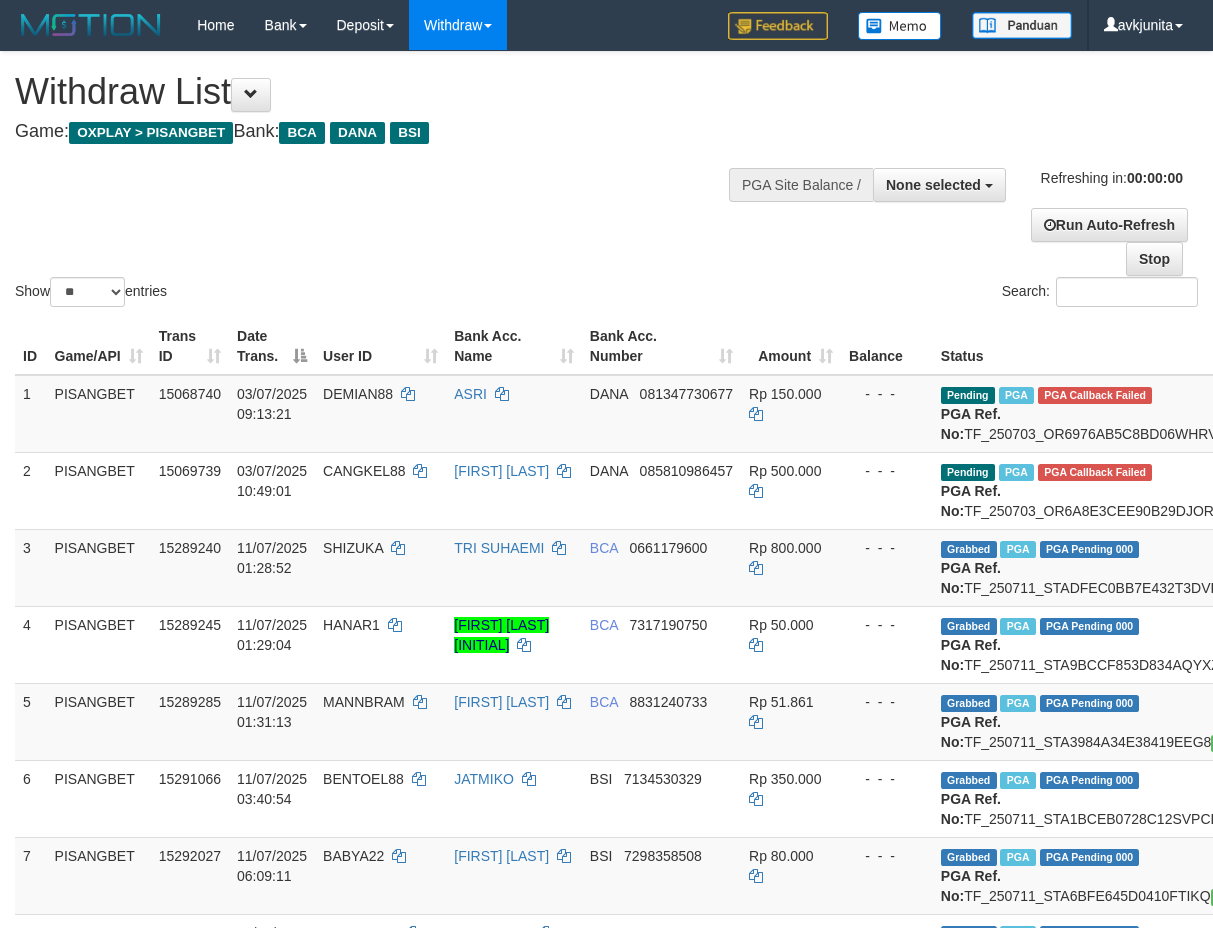 scroll, scrollTop: 0, scrollLeft: 0, axis: both 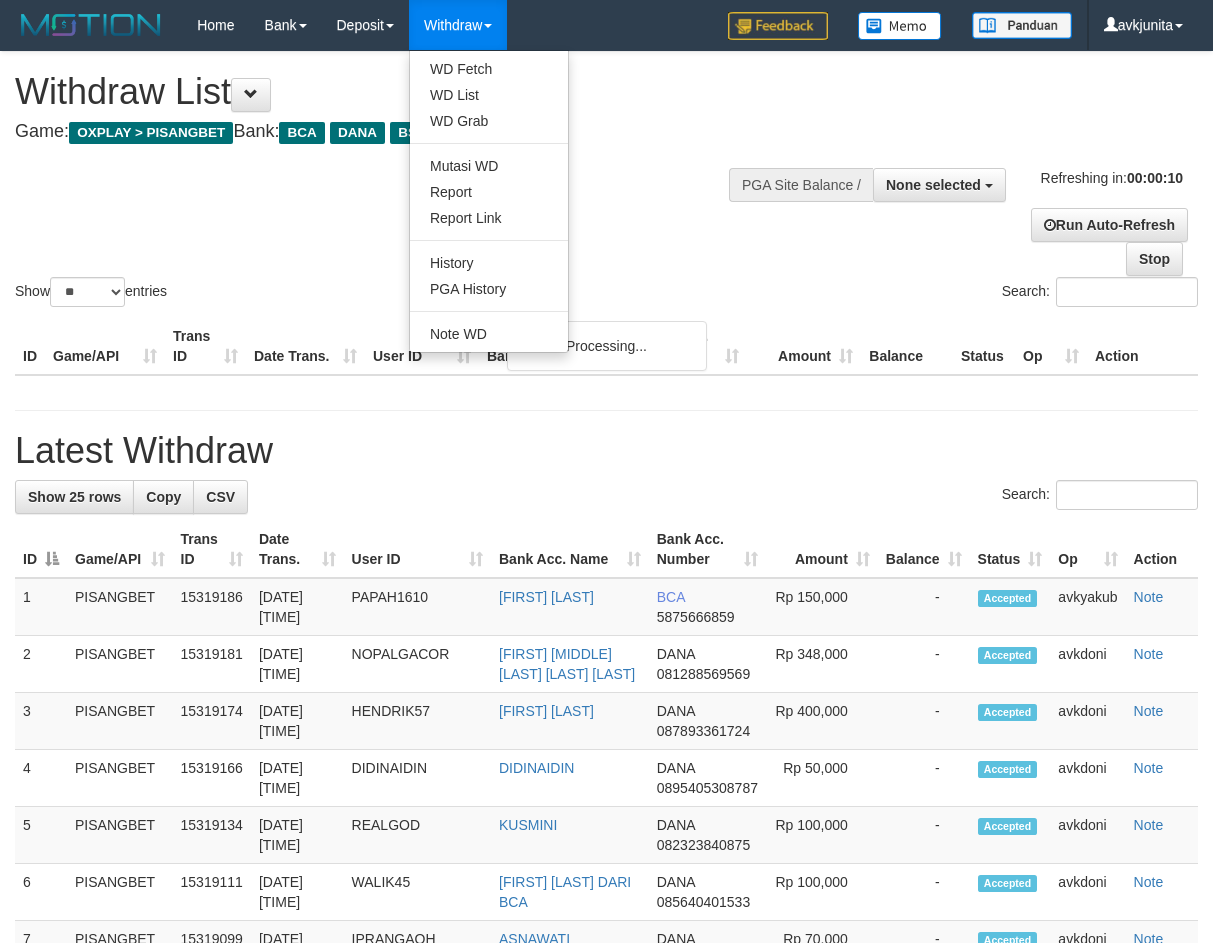 select 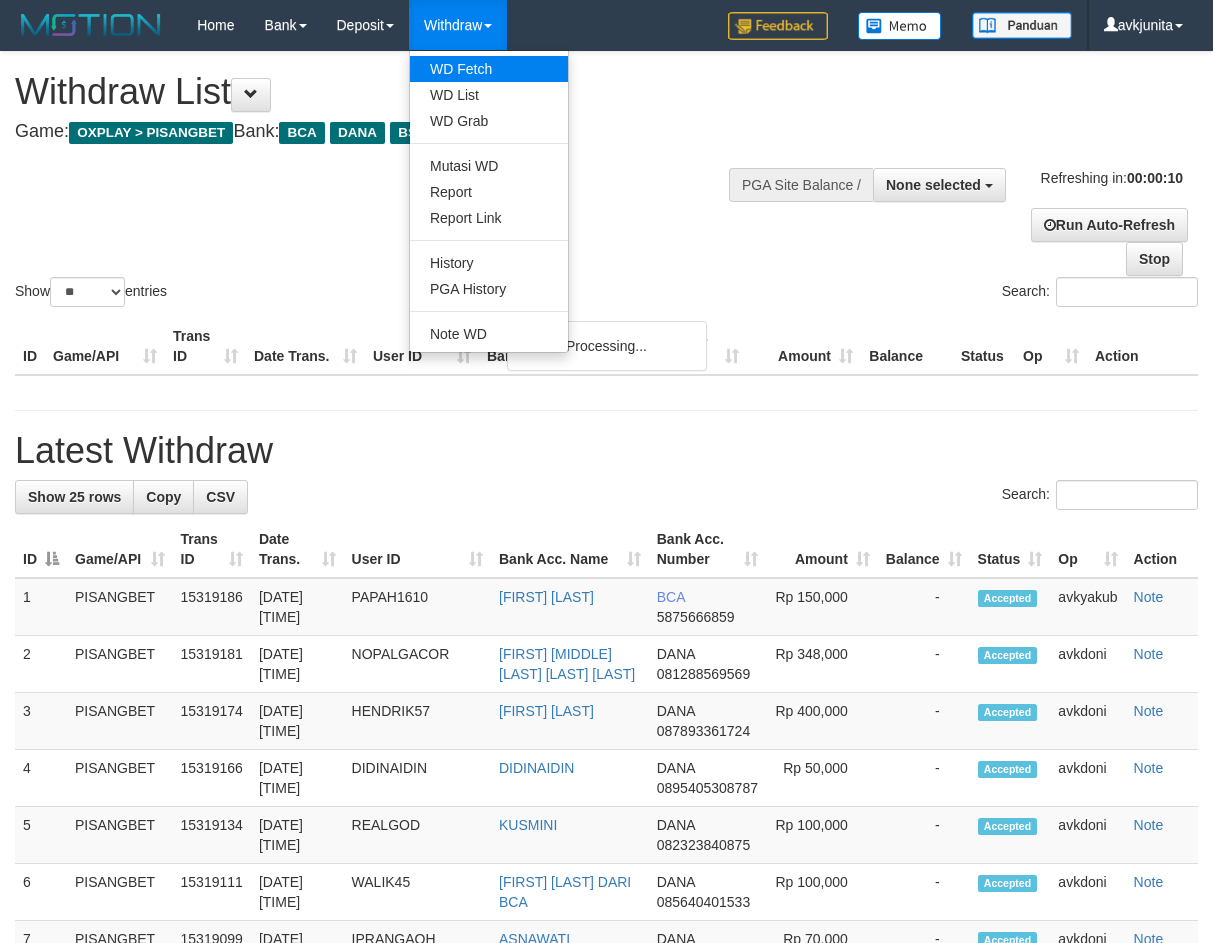 scroll, scrollTop: 0, scrollLeft: 0, axis: both 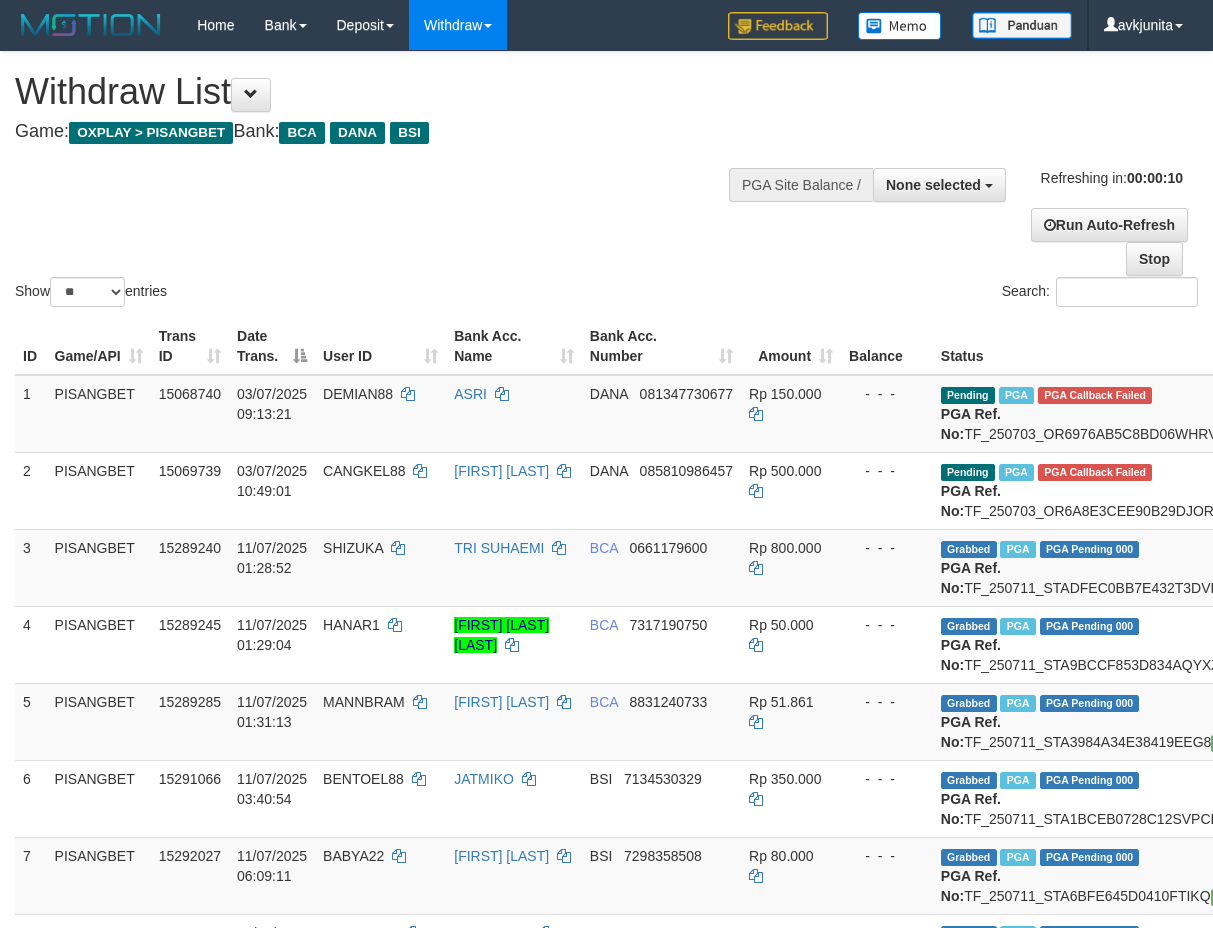 select 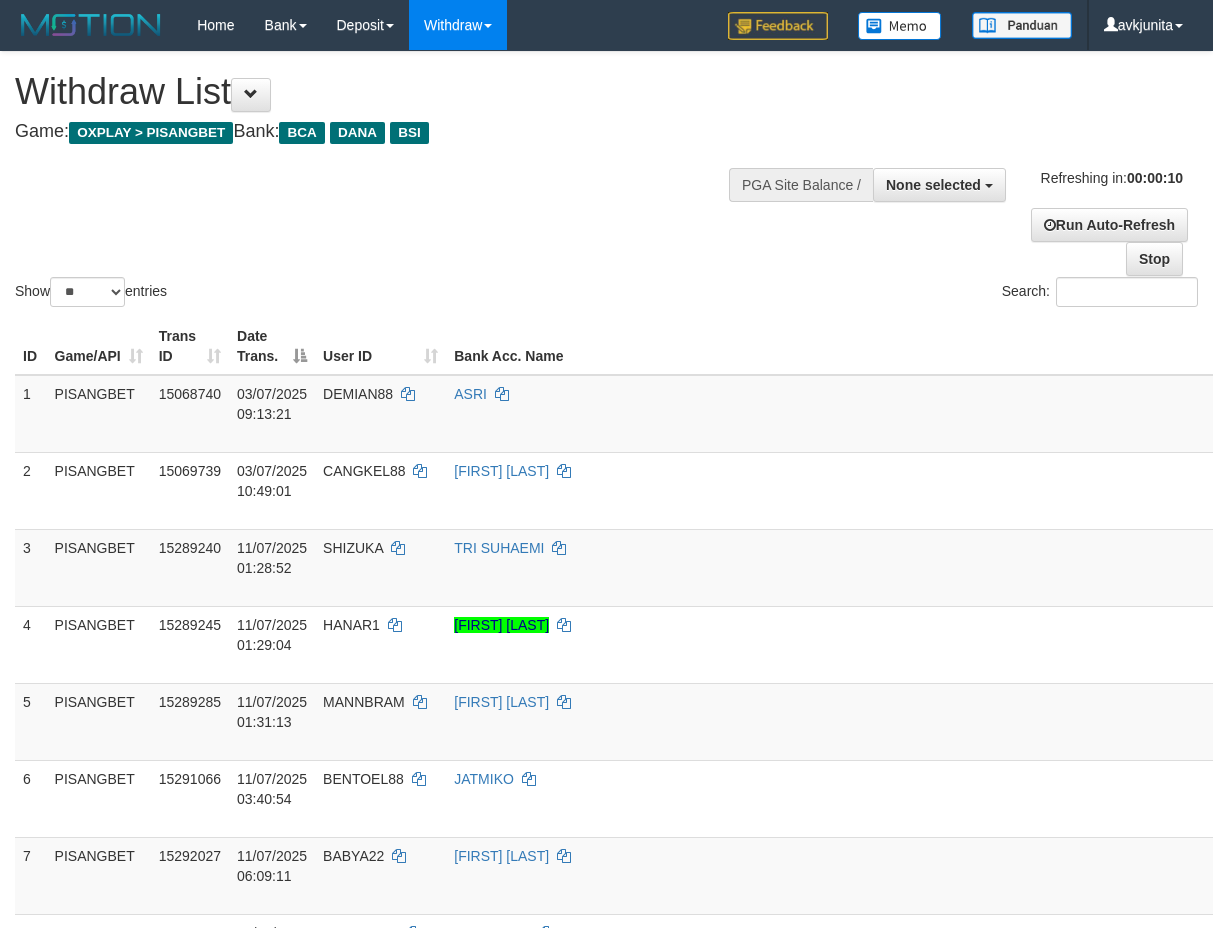 select 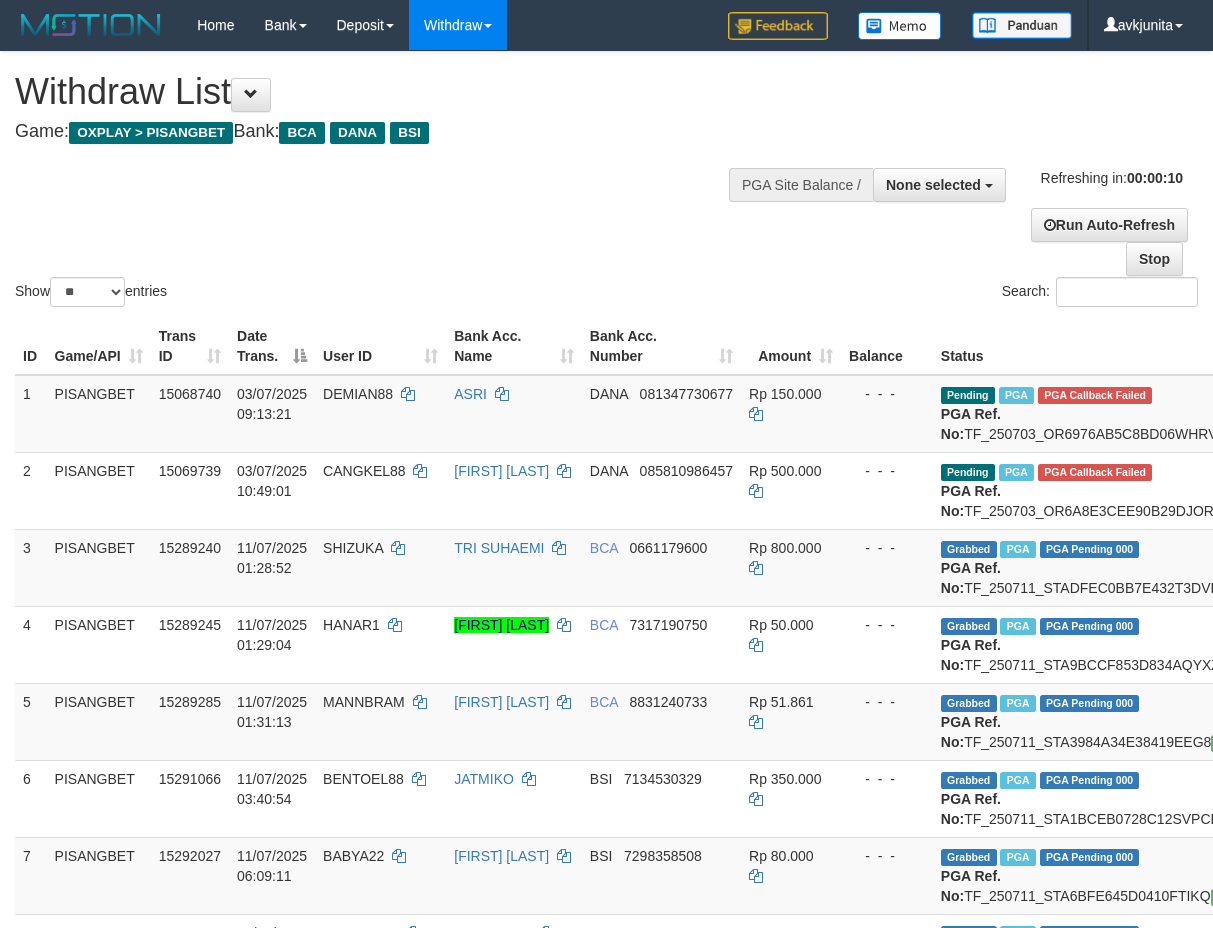 select 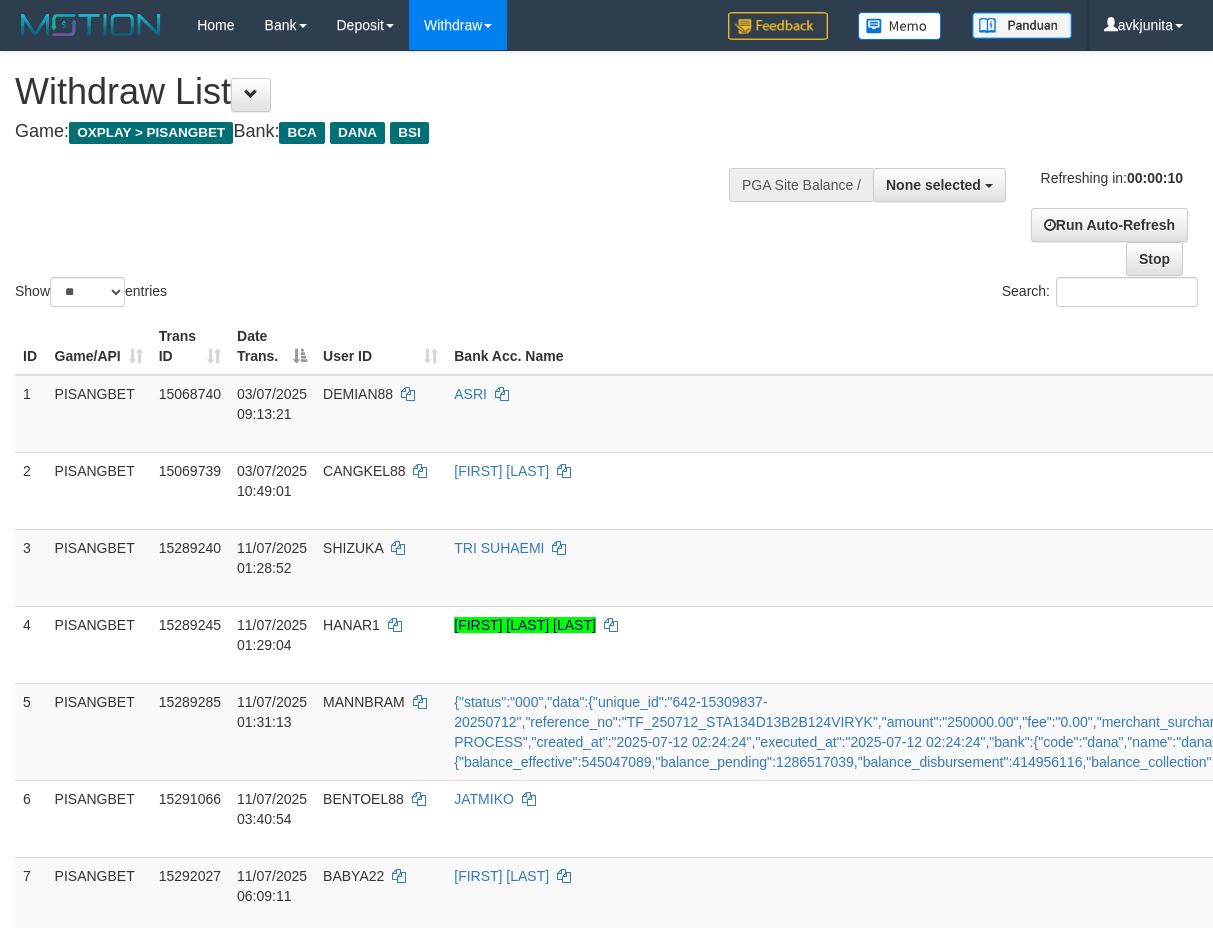 select 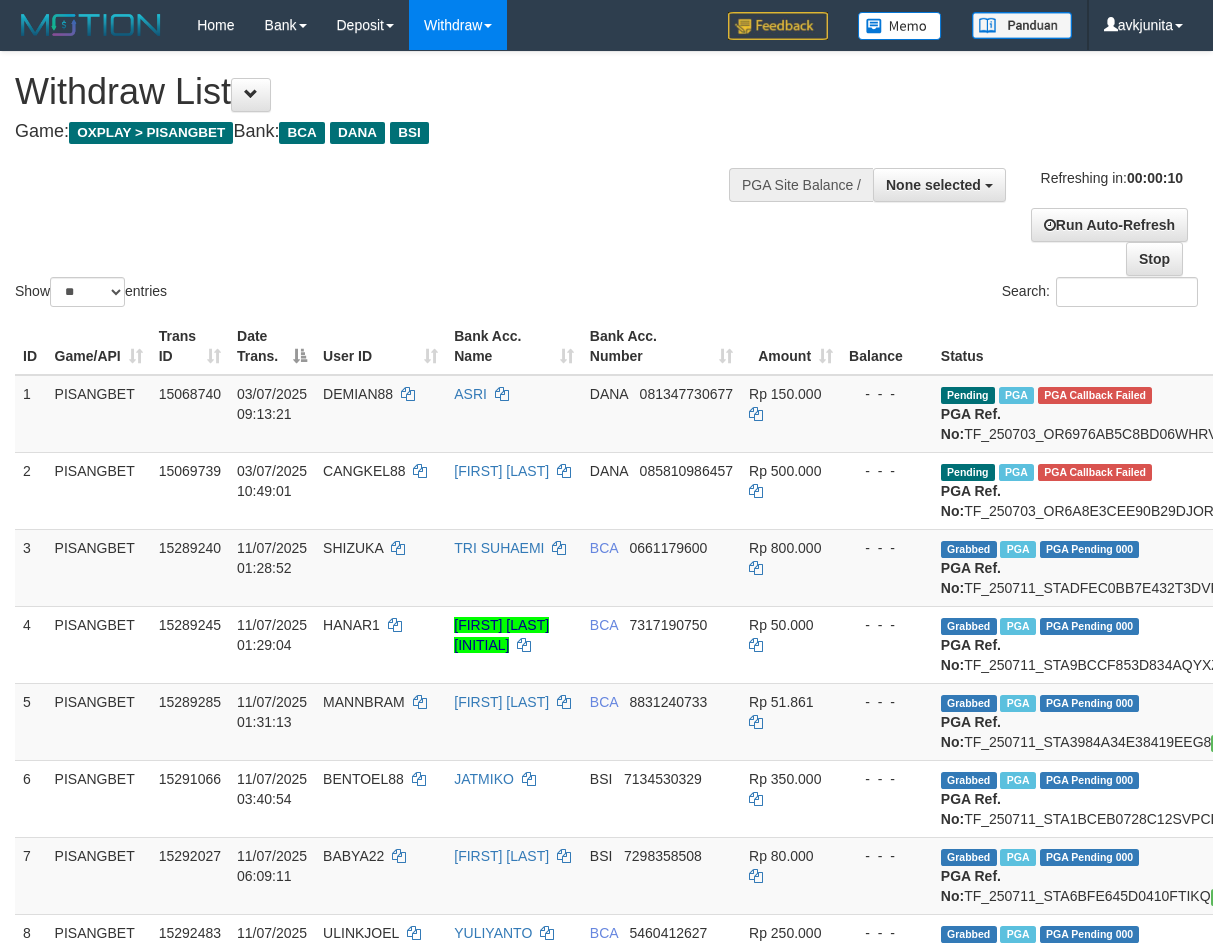 select 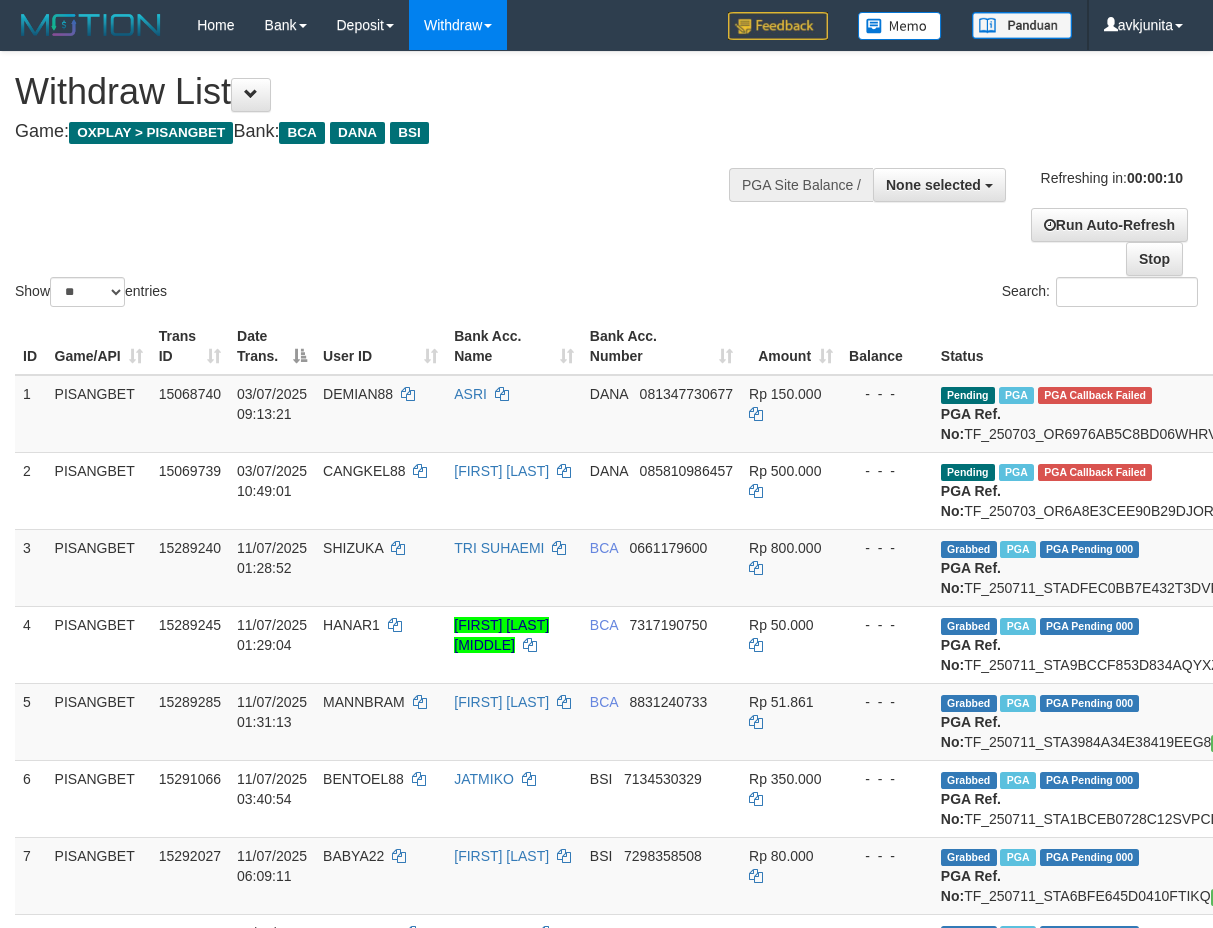 select 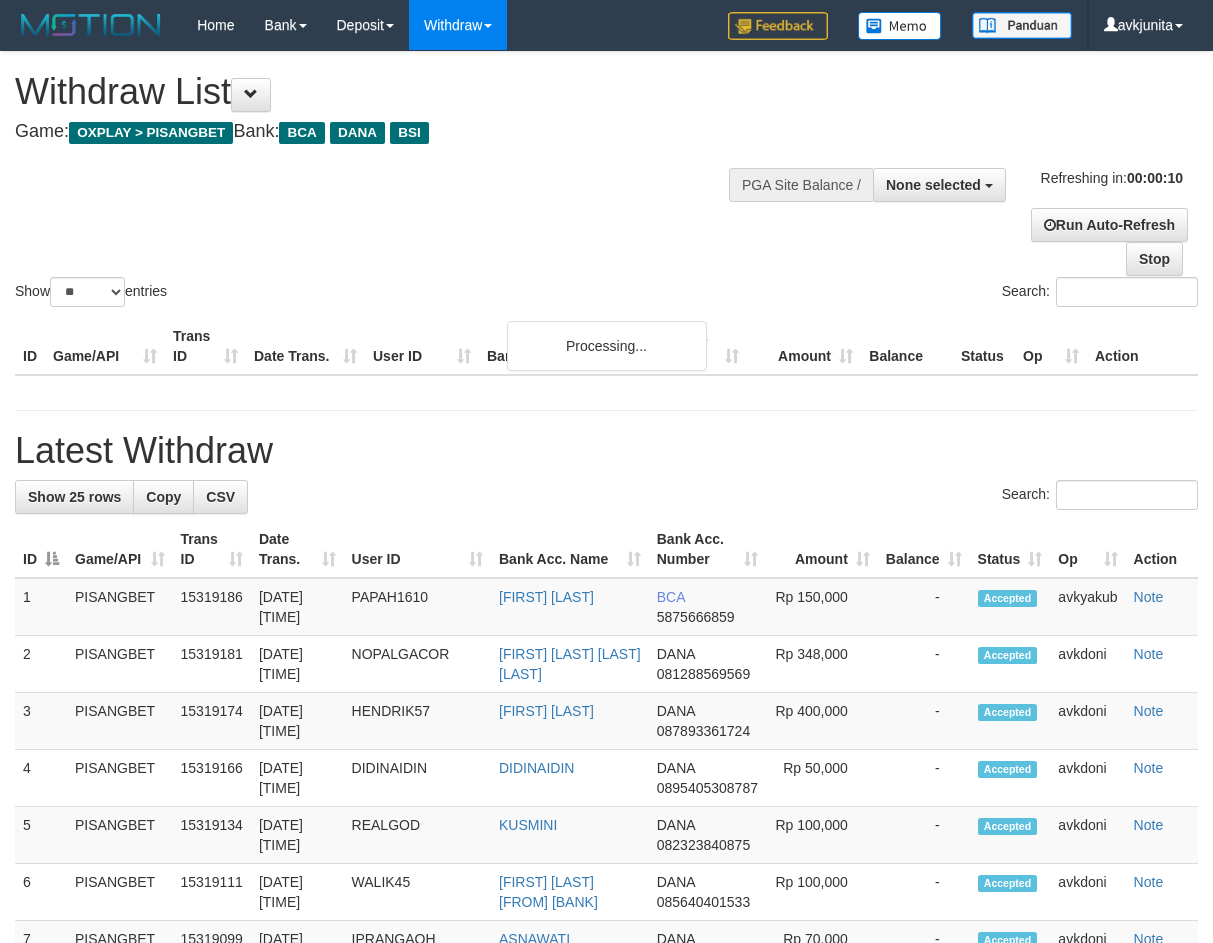 select 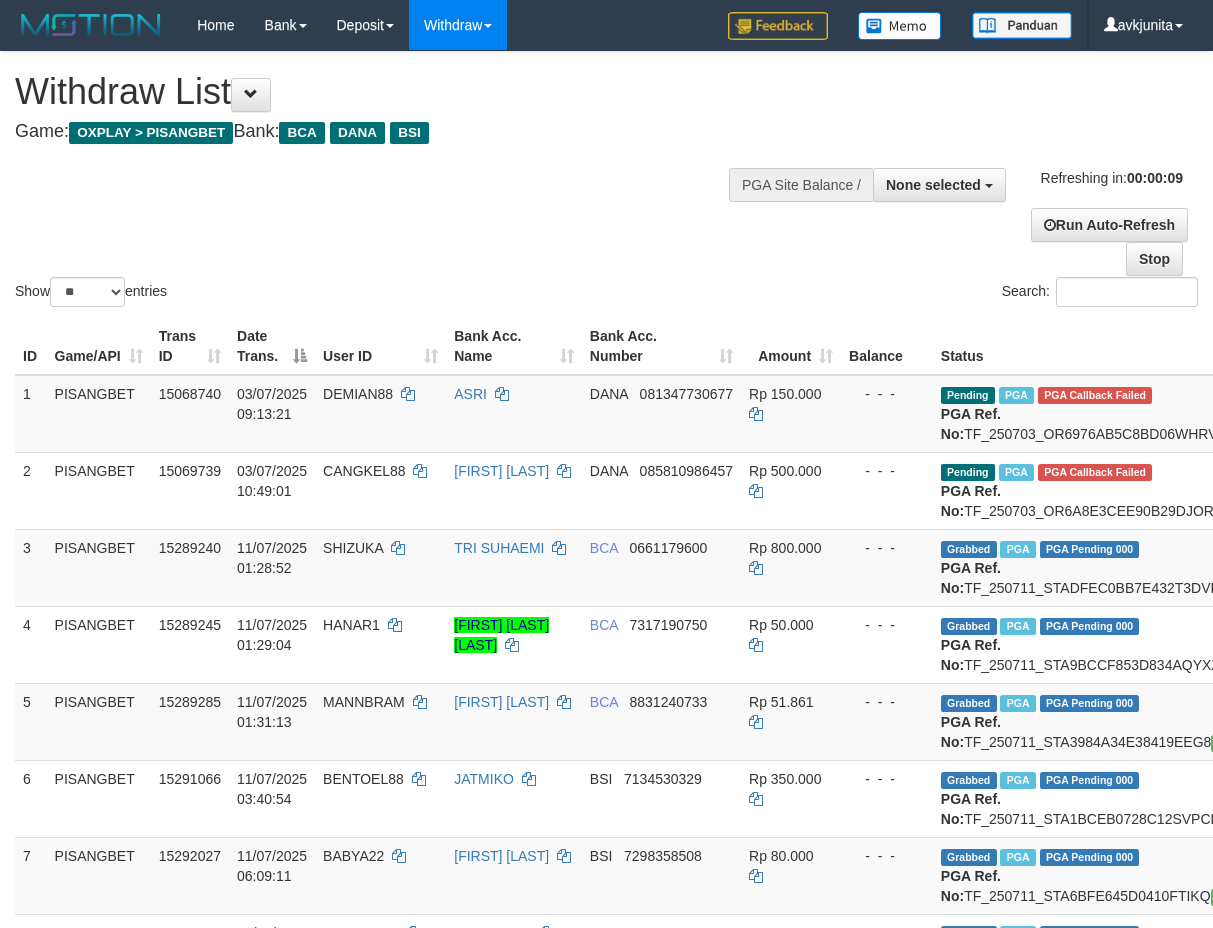 select 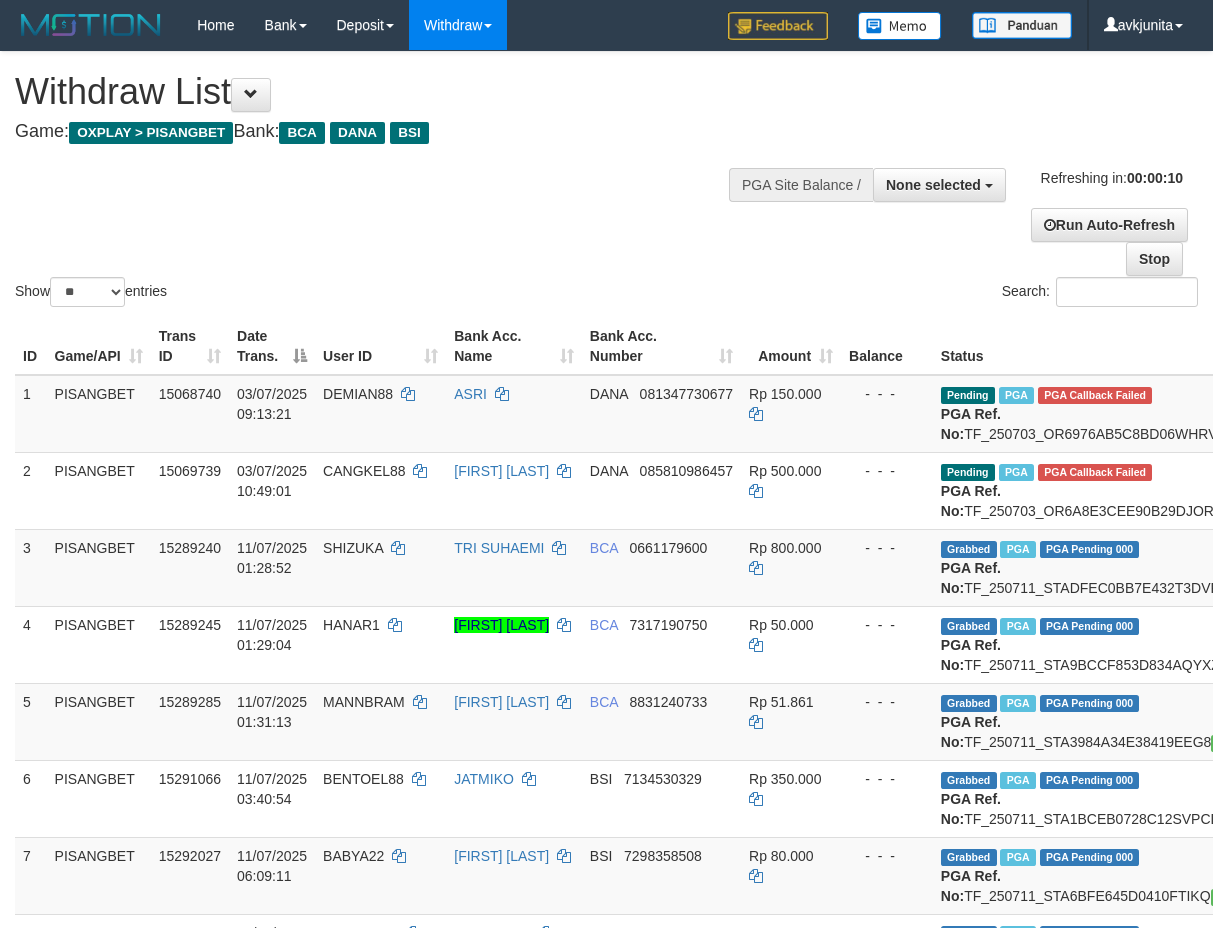 select 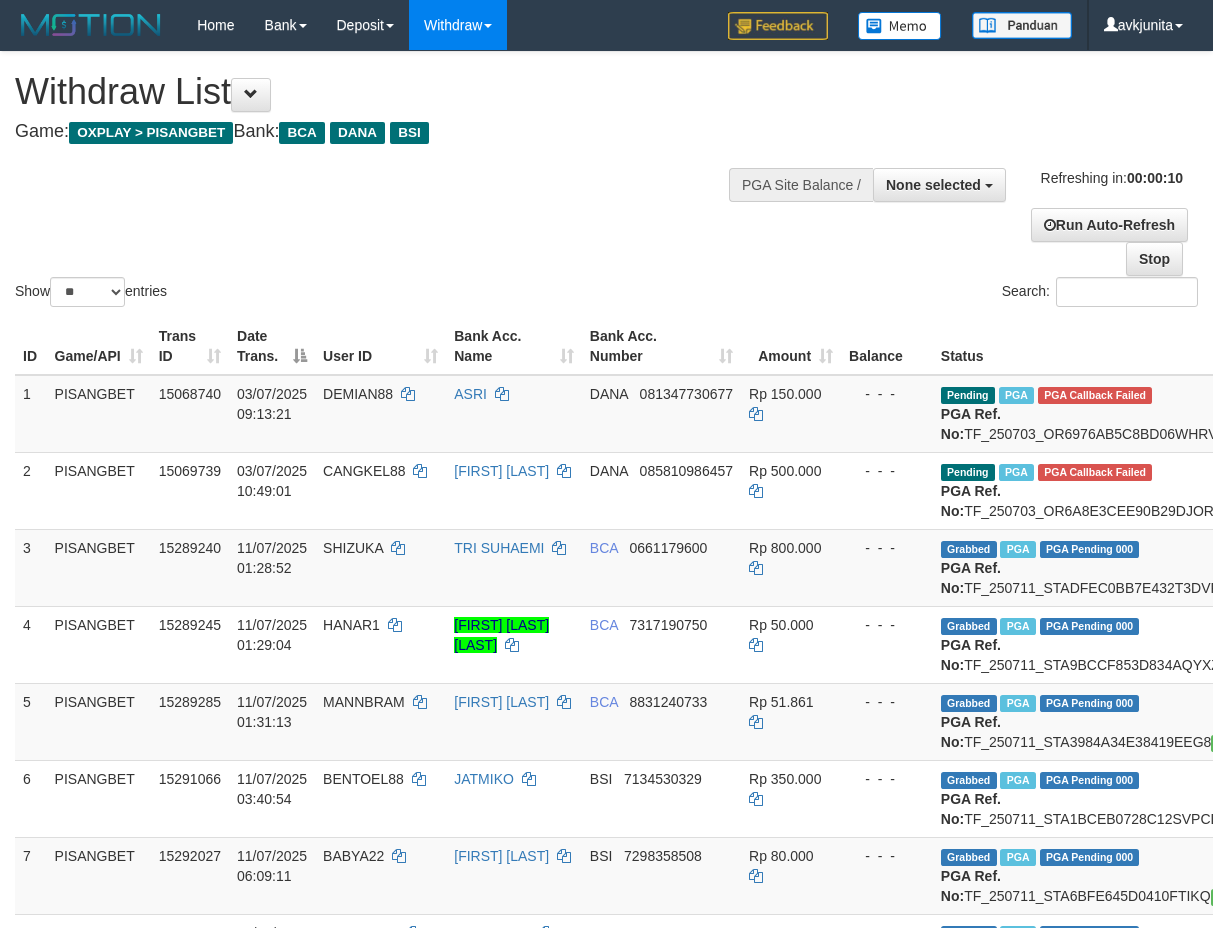 select 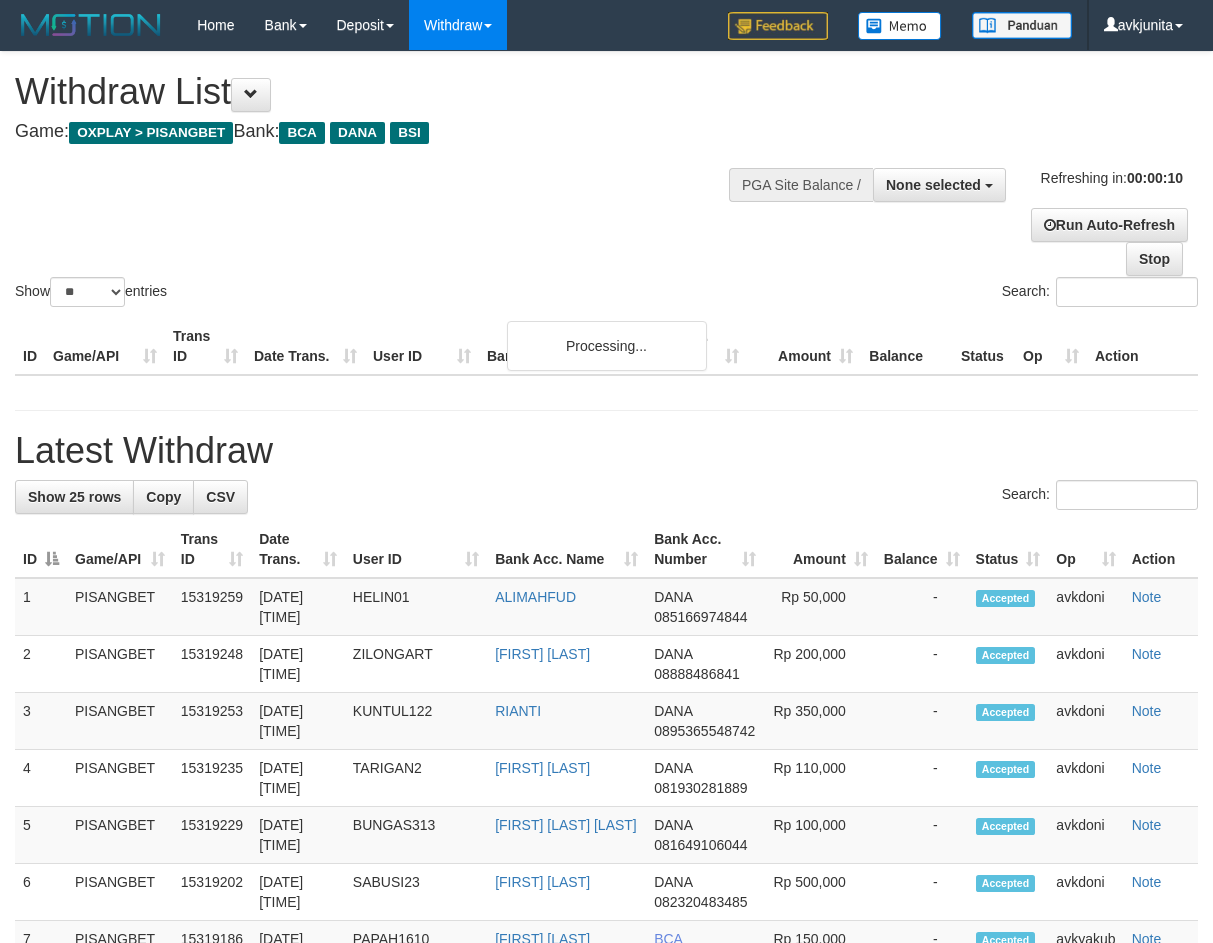 select 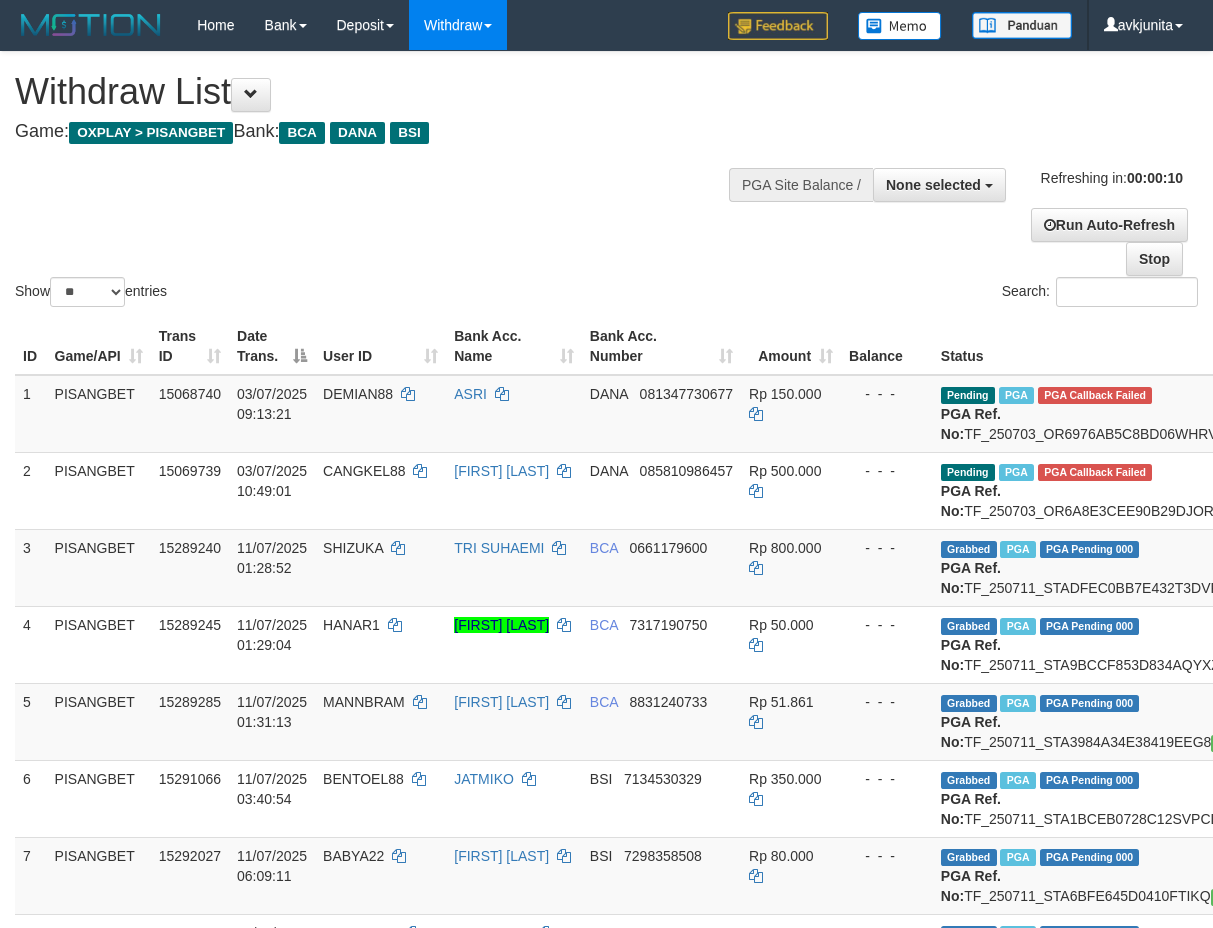 select 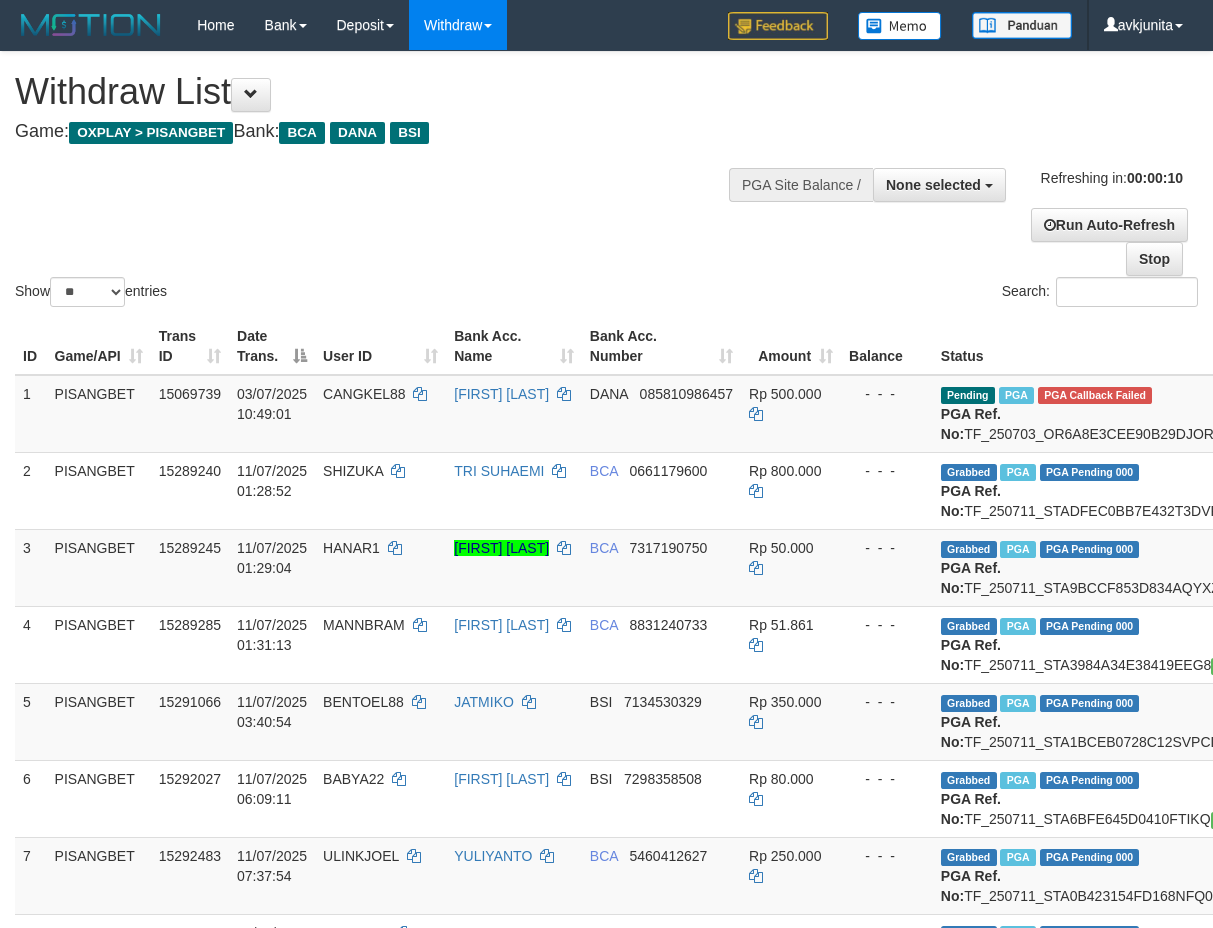 select 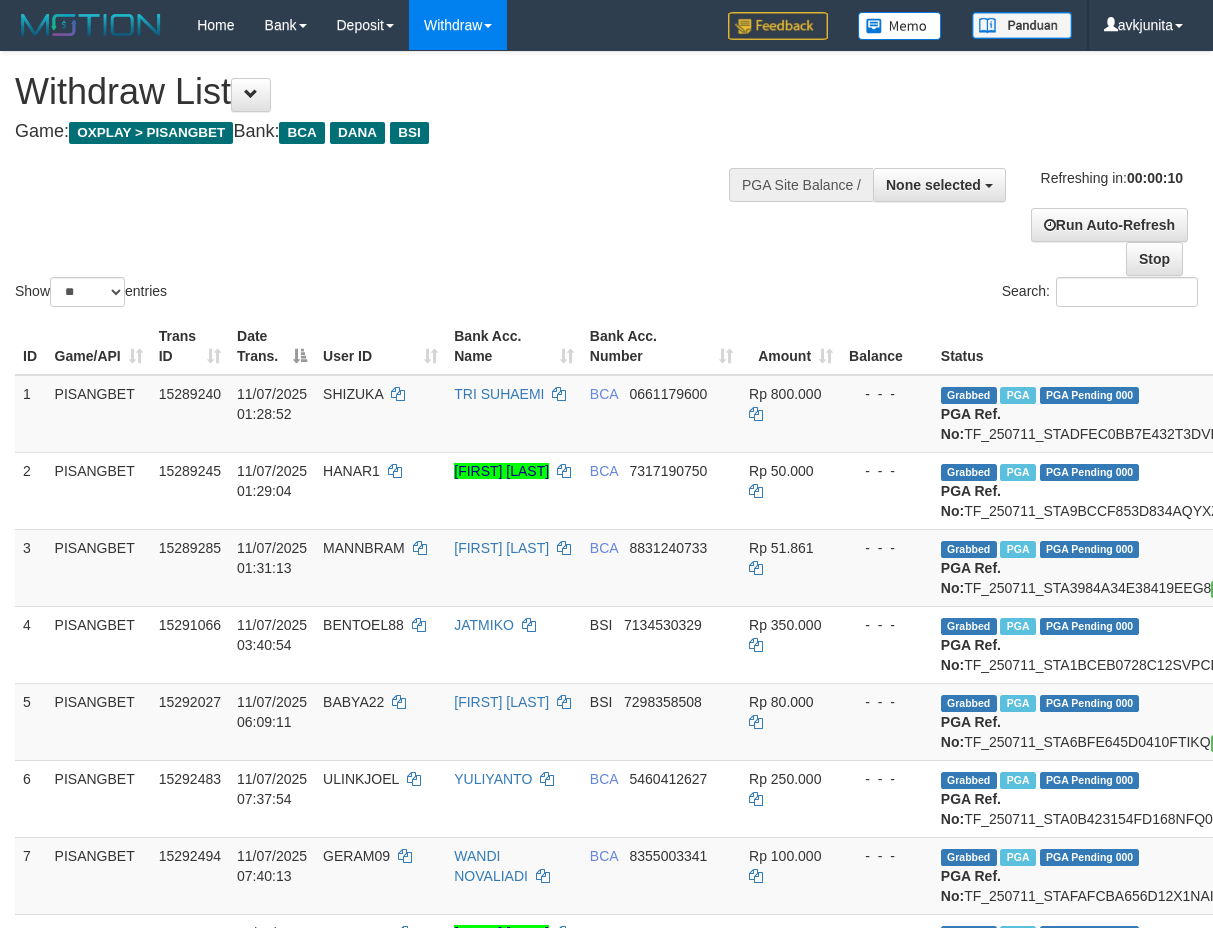 select 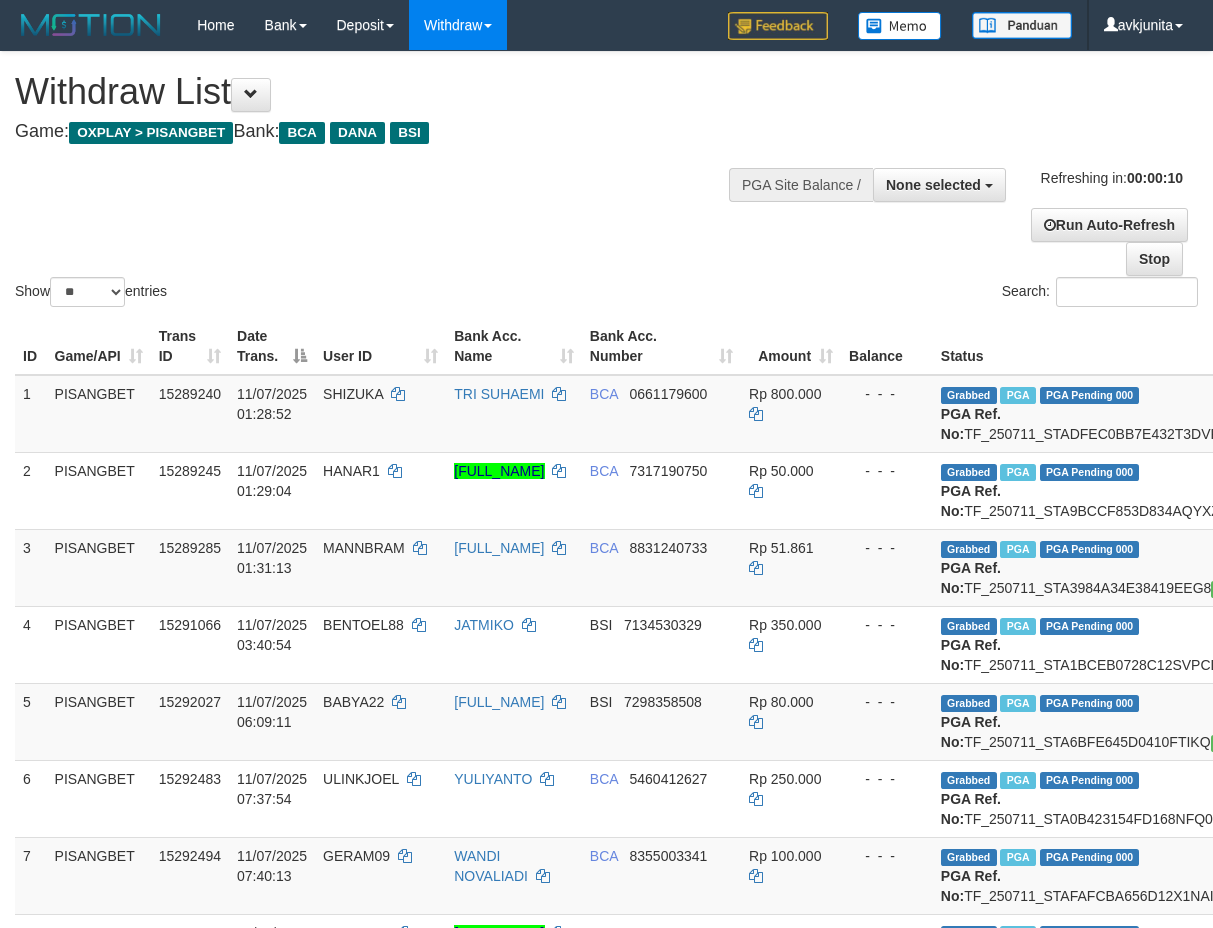 select 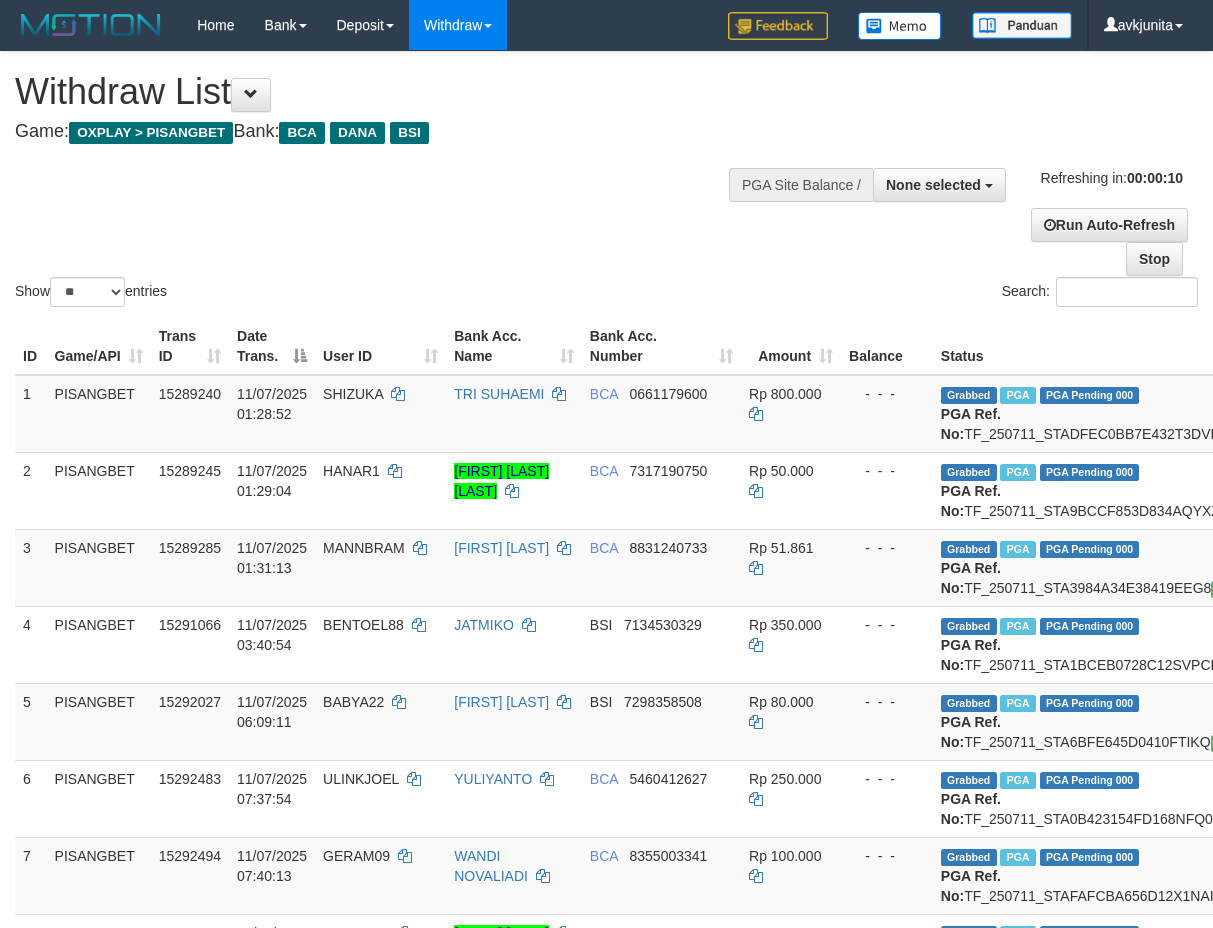 select 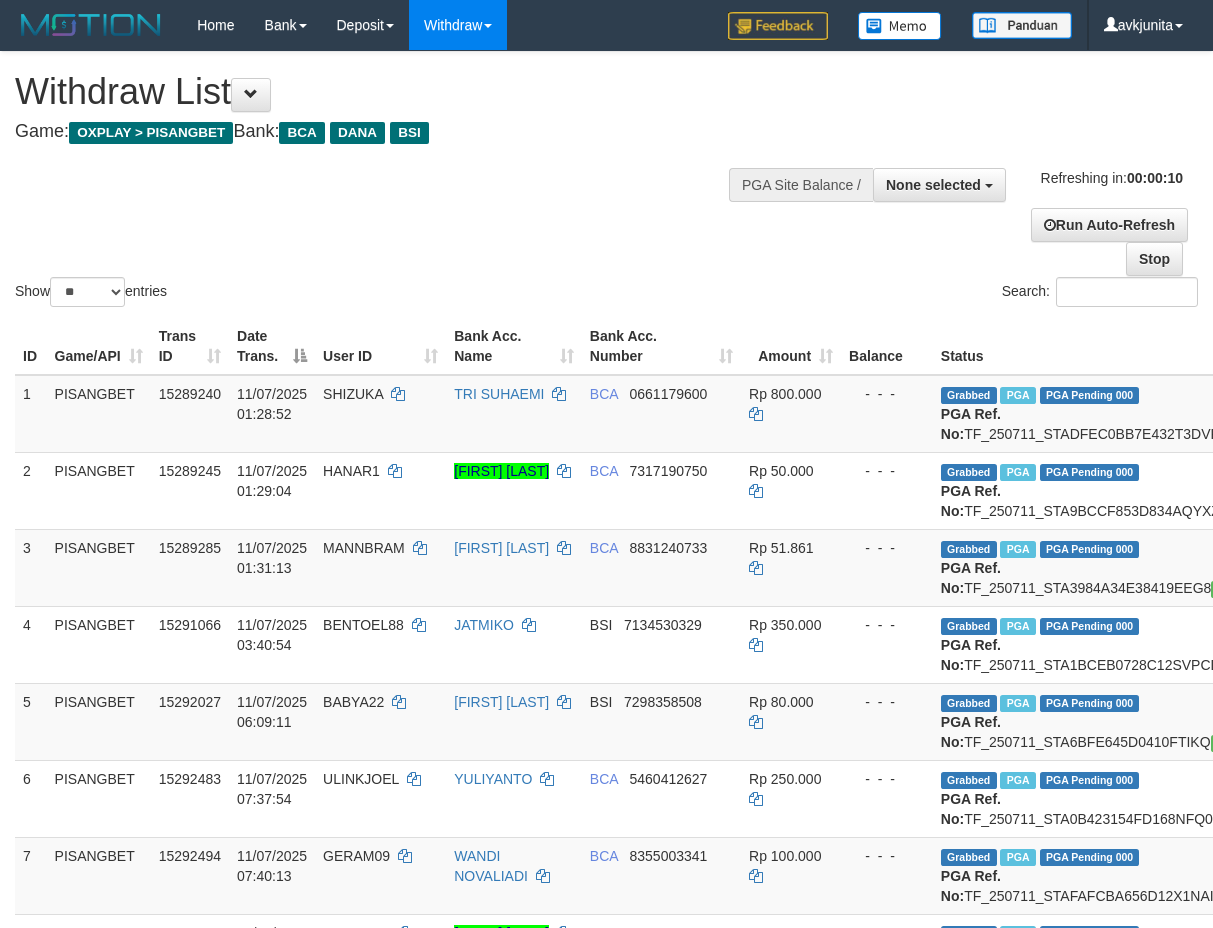 select 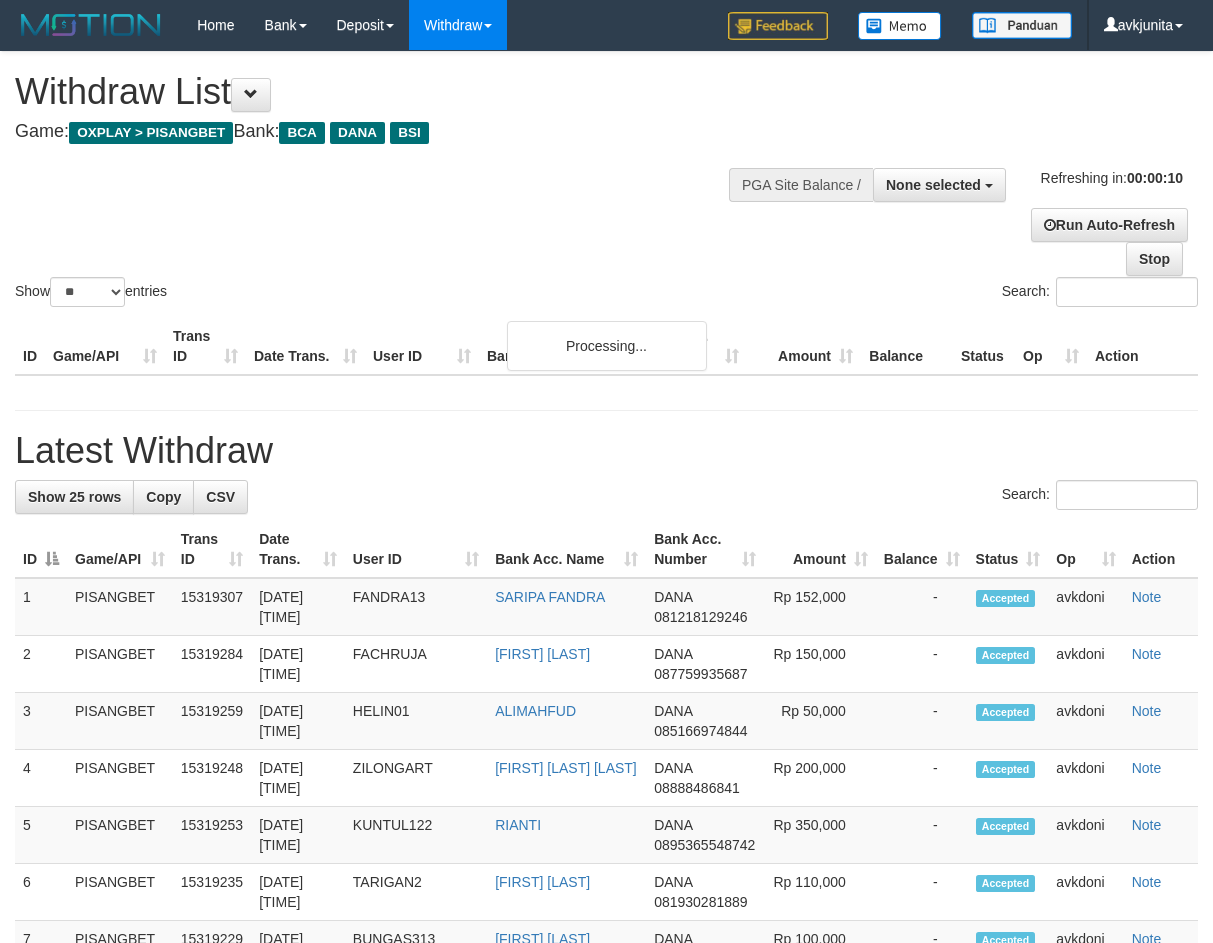 select 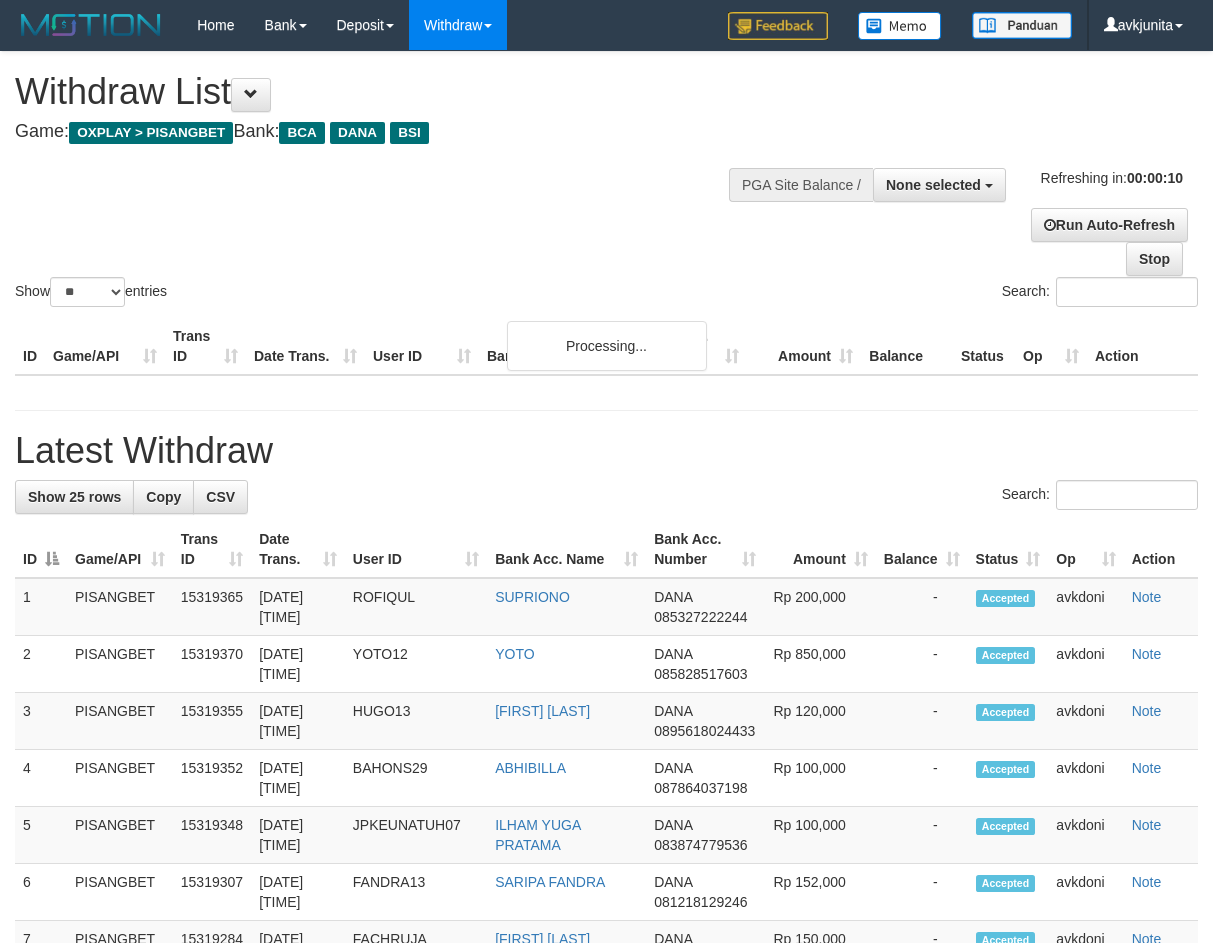 select 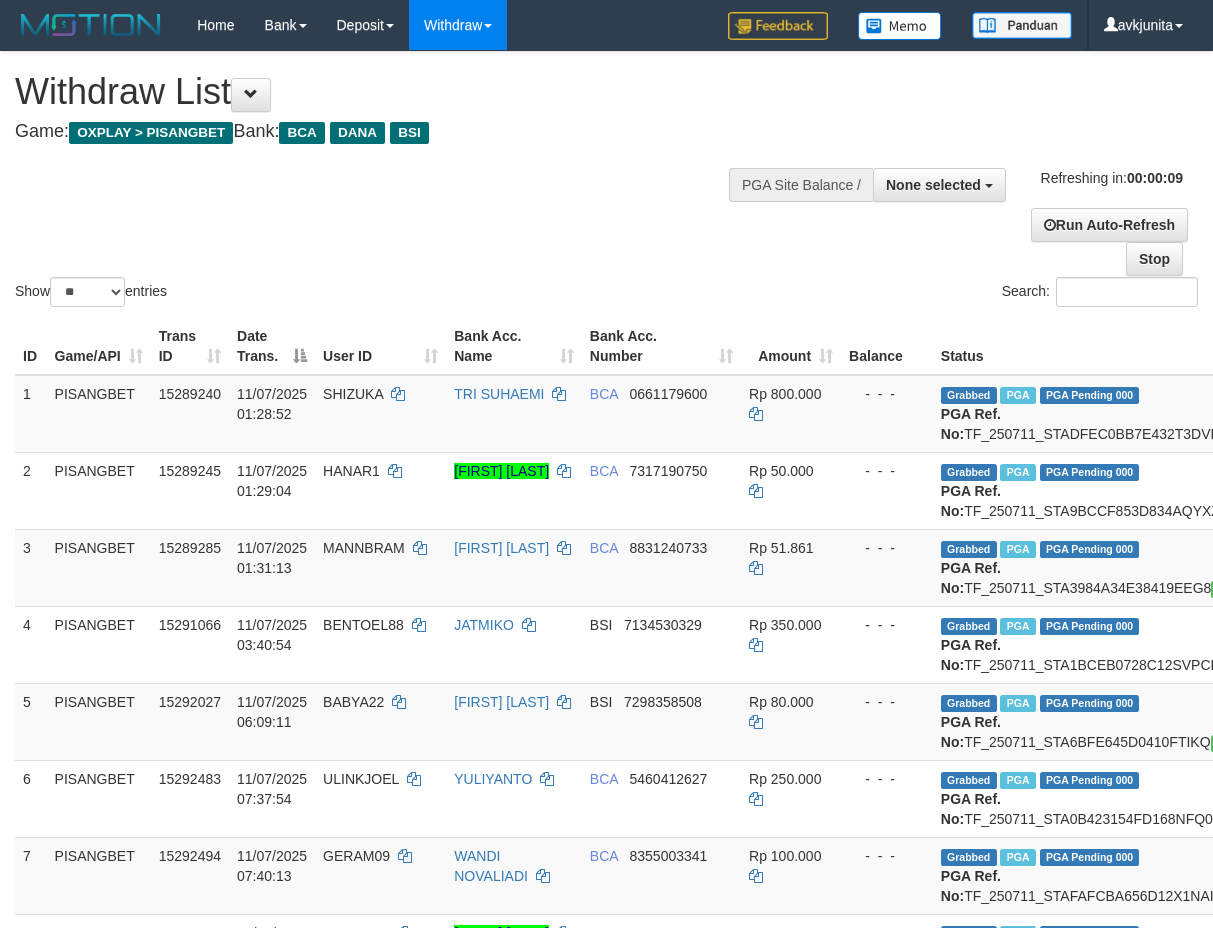 select 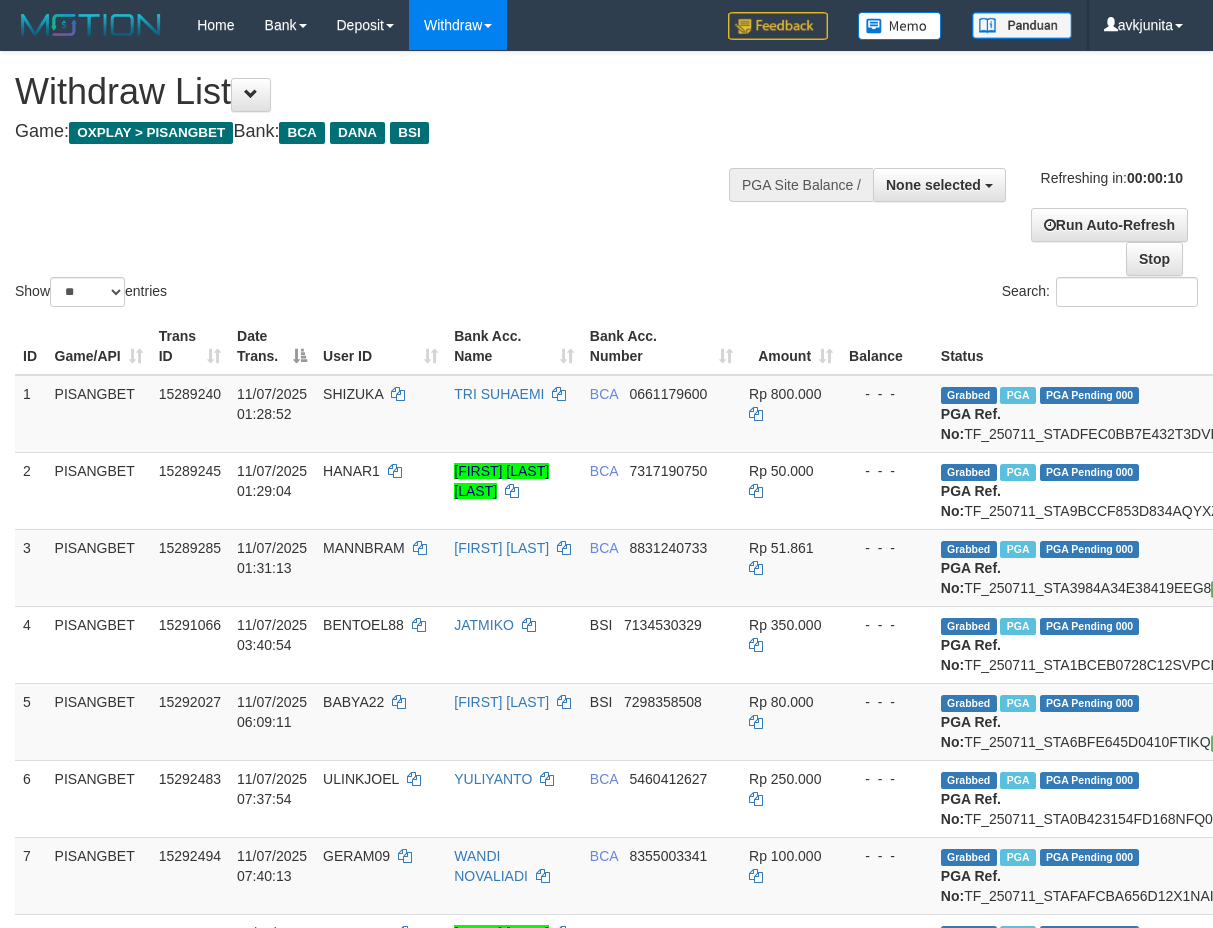 select 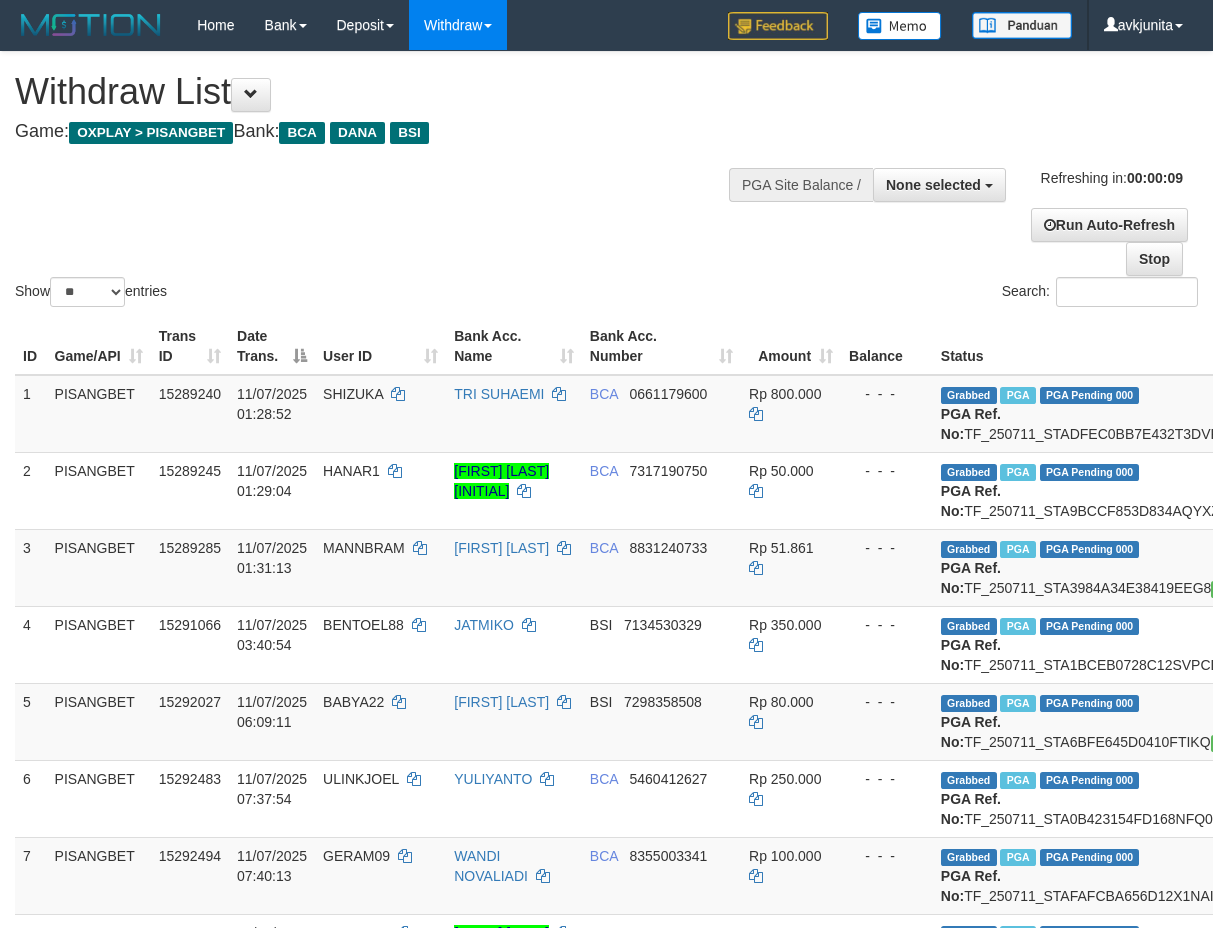 select 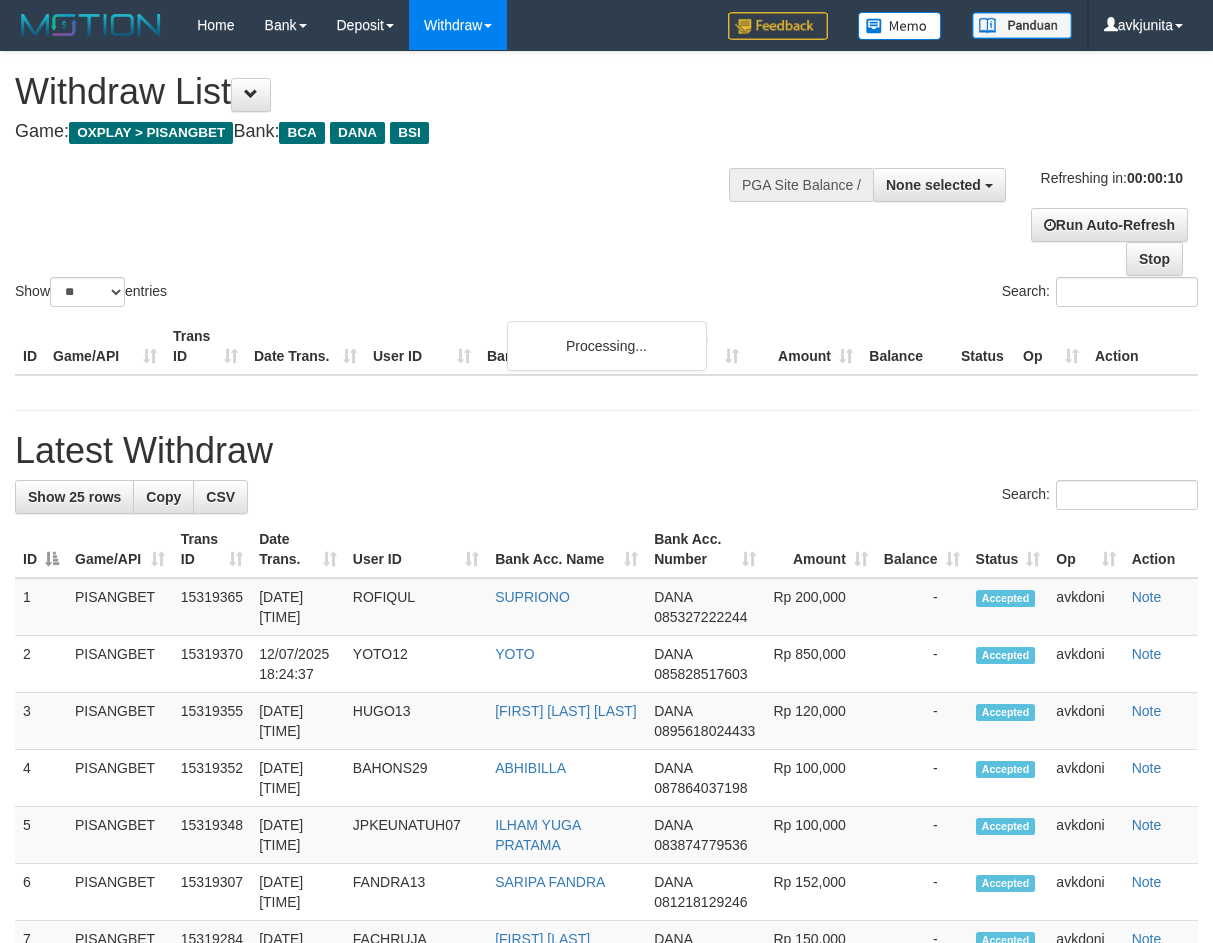 select 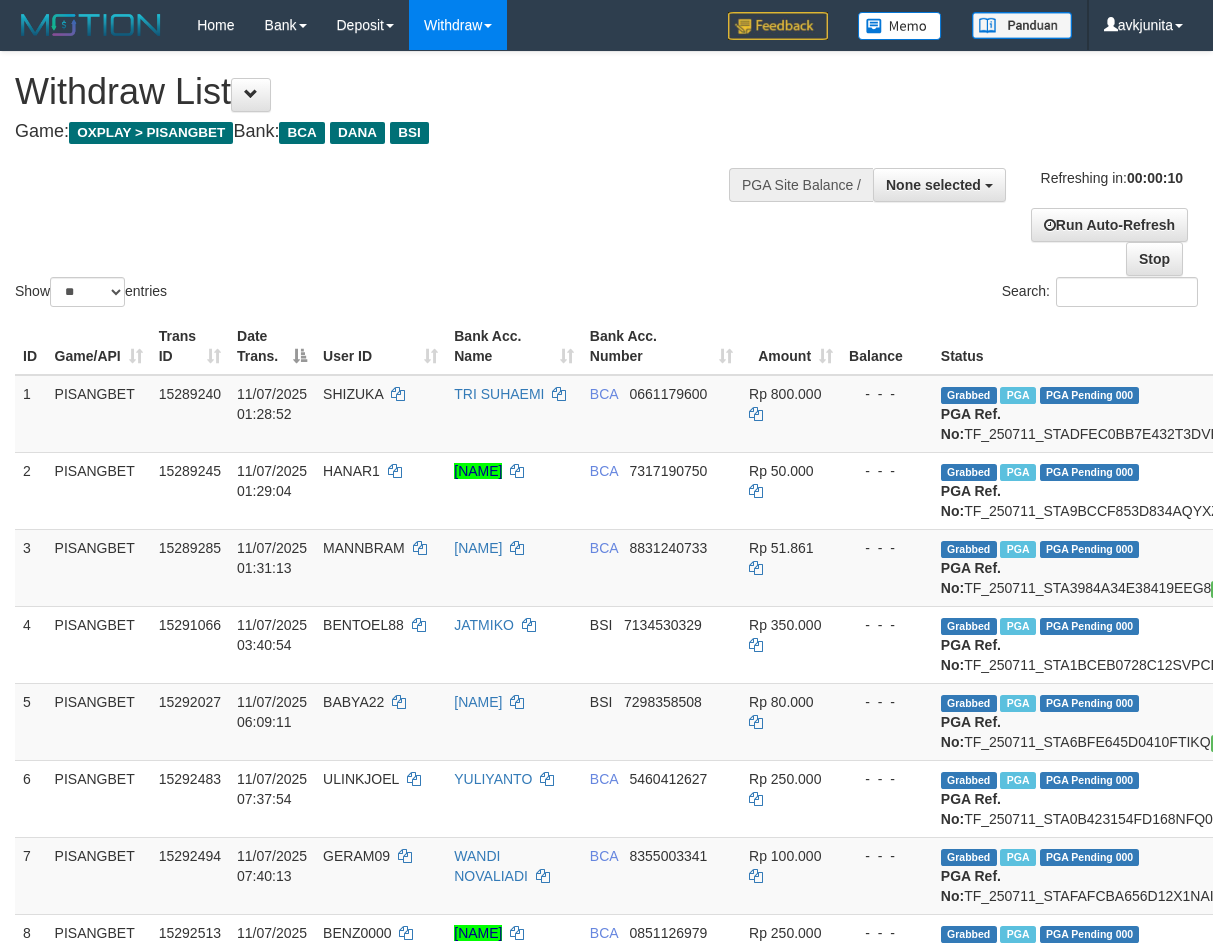 select 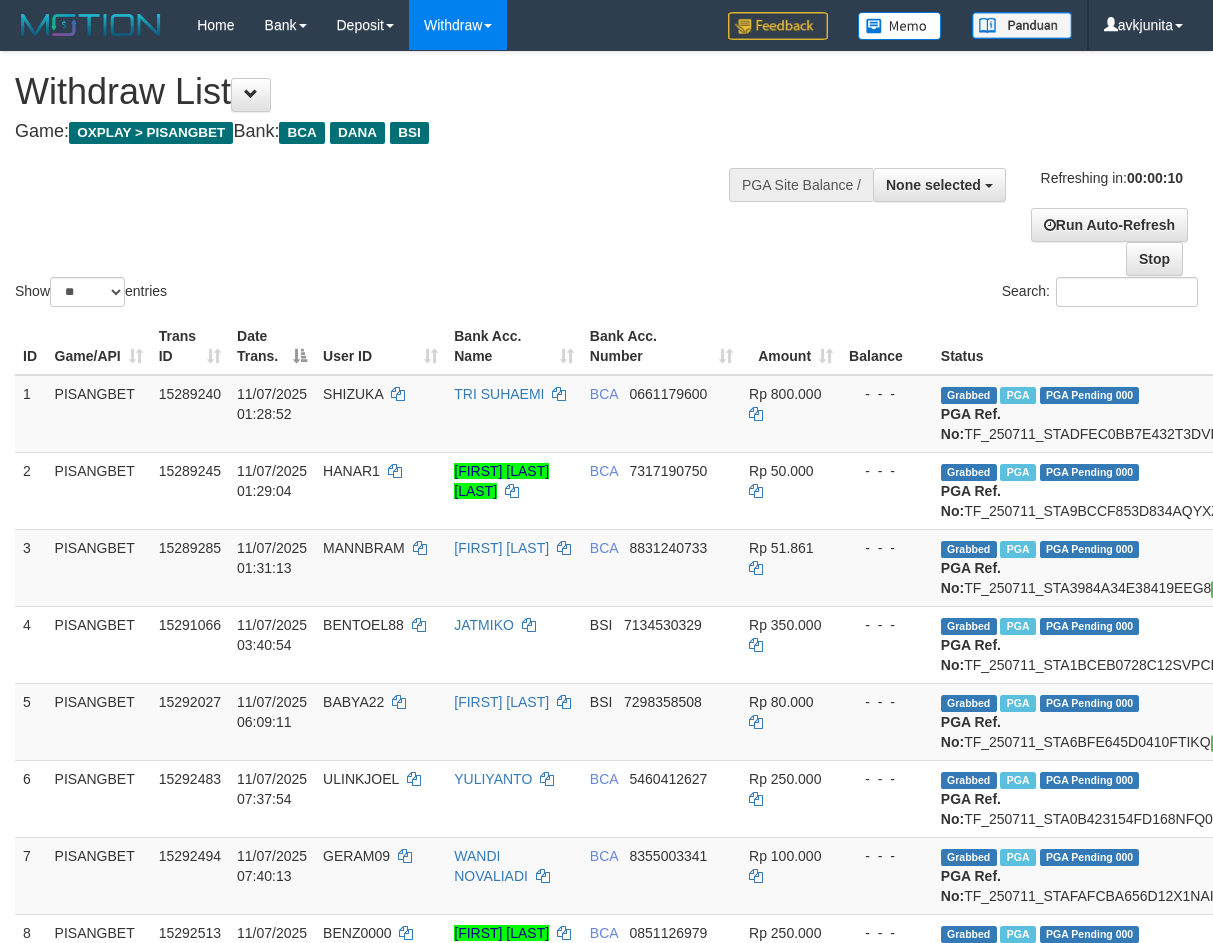 select 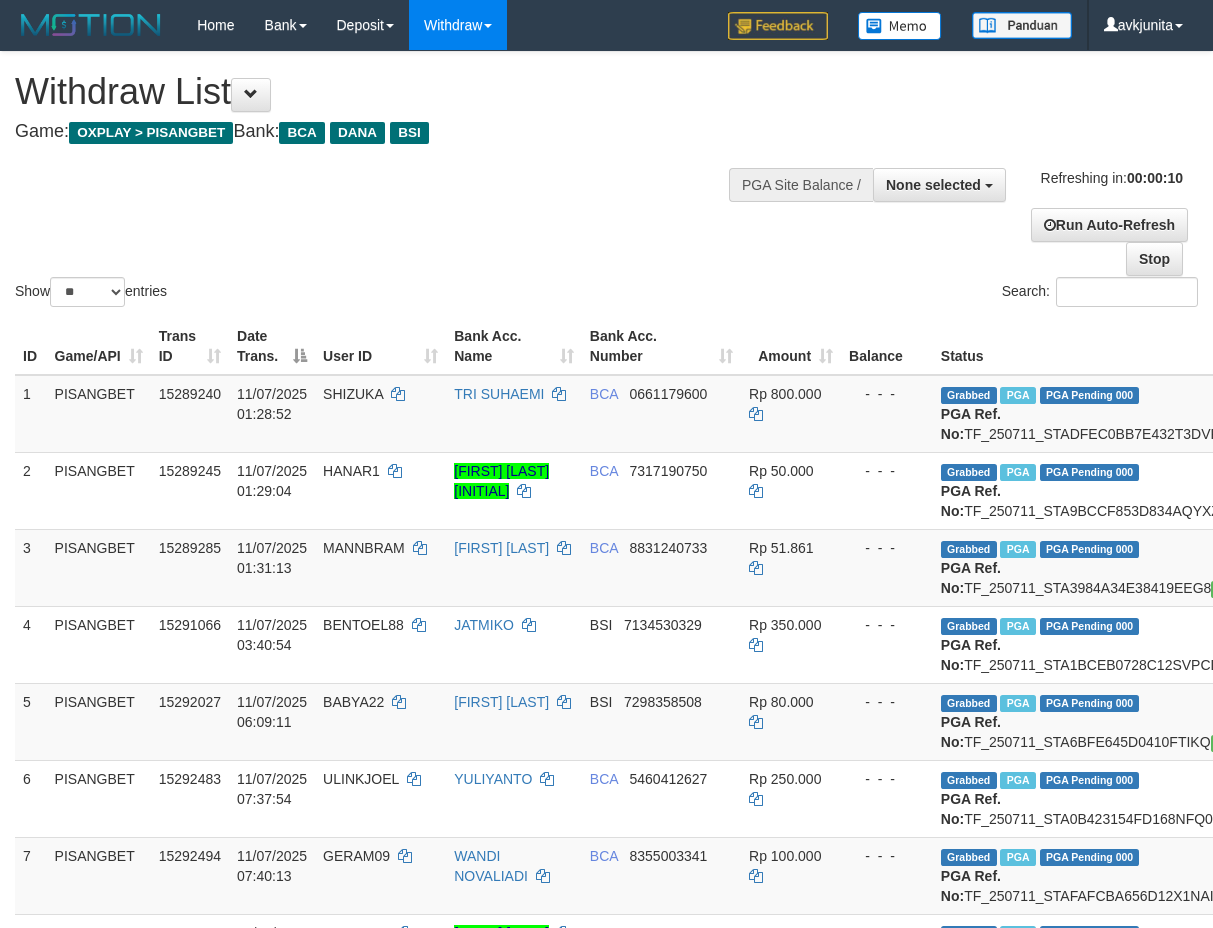 select 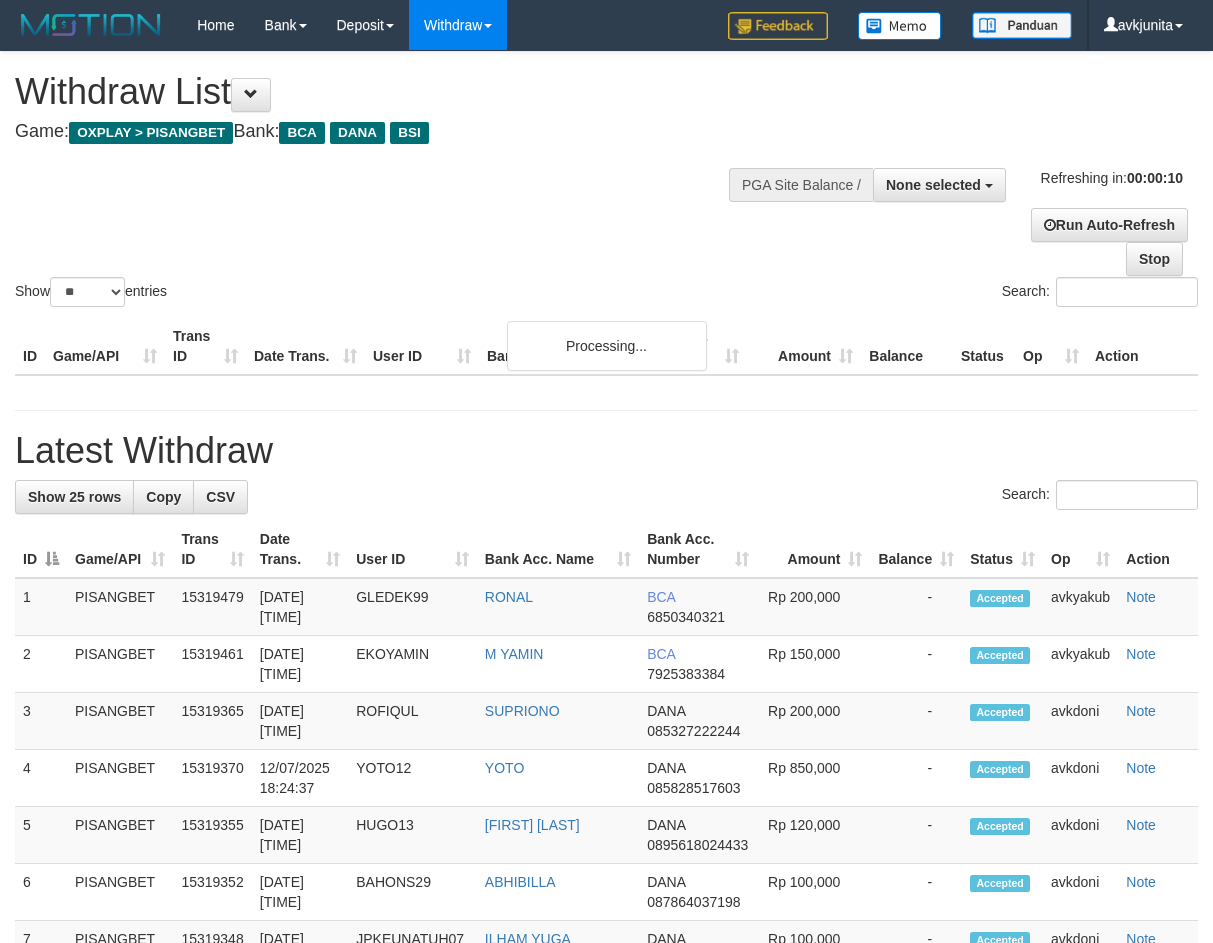 select 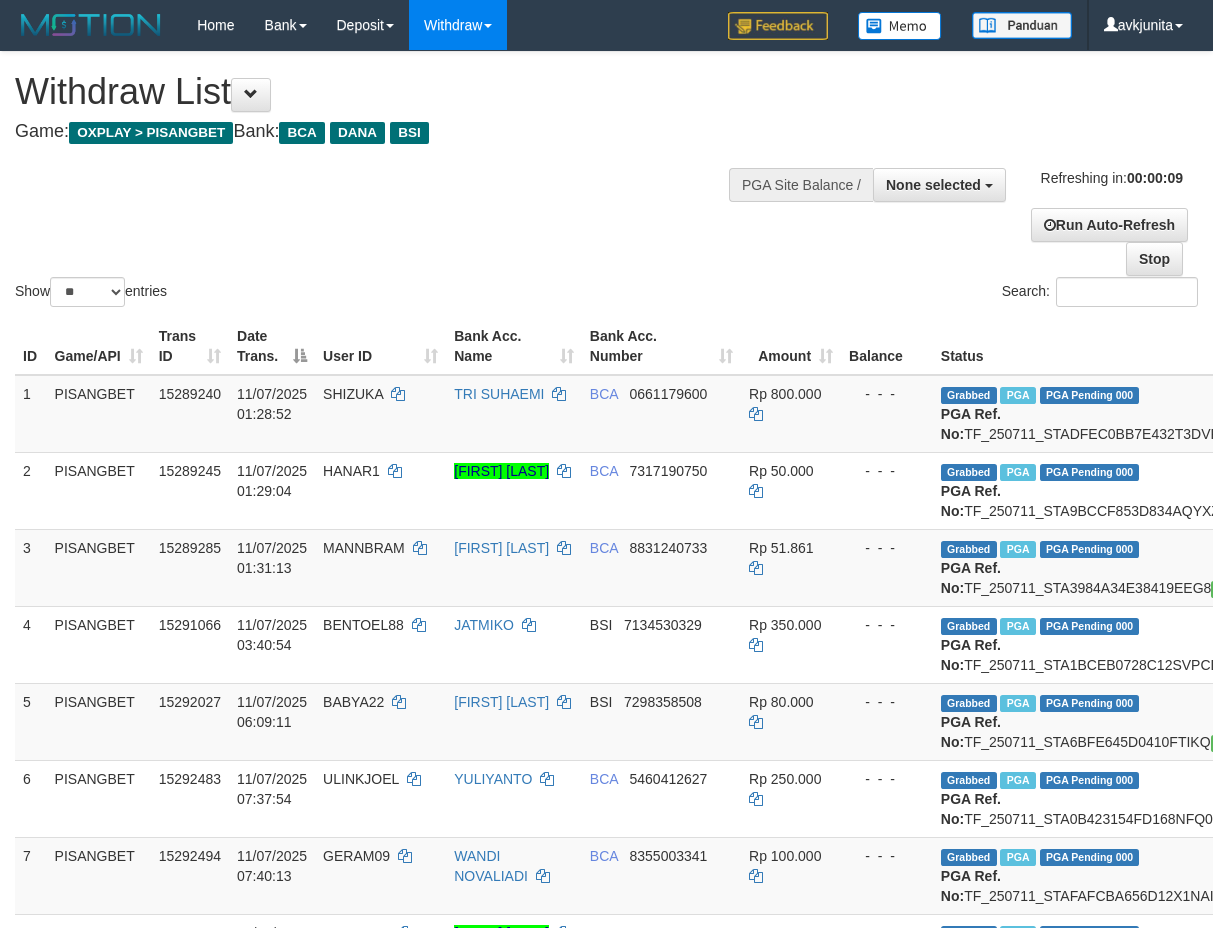 select 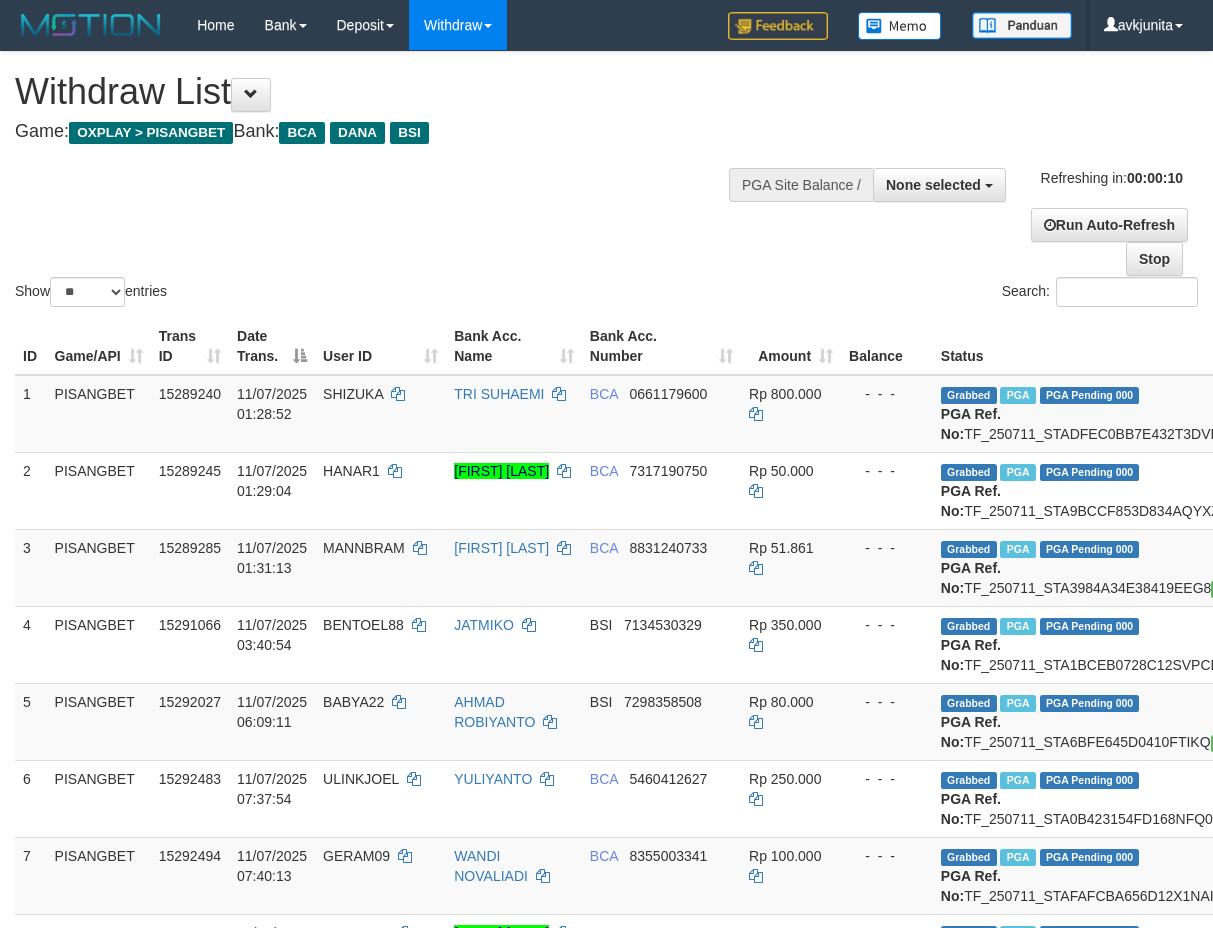 select 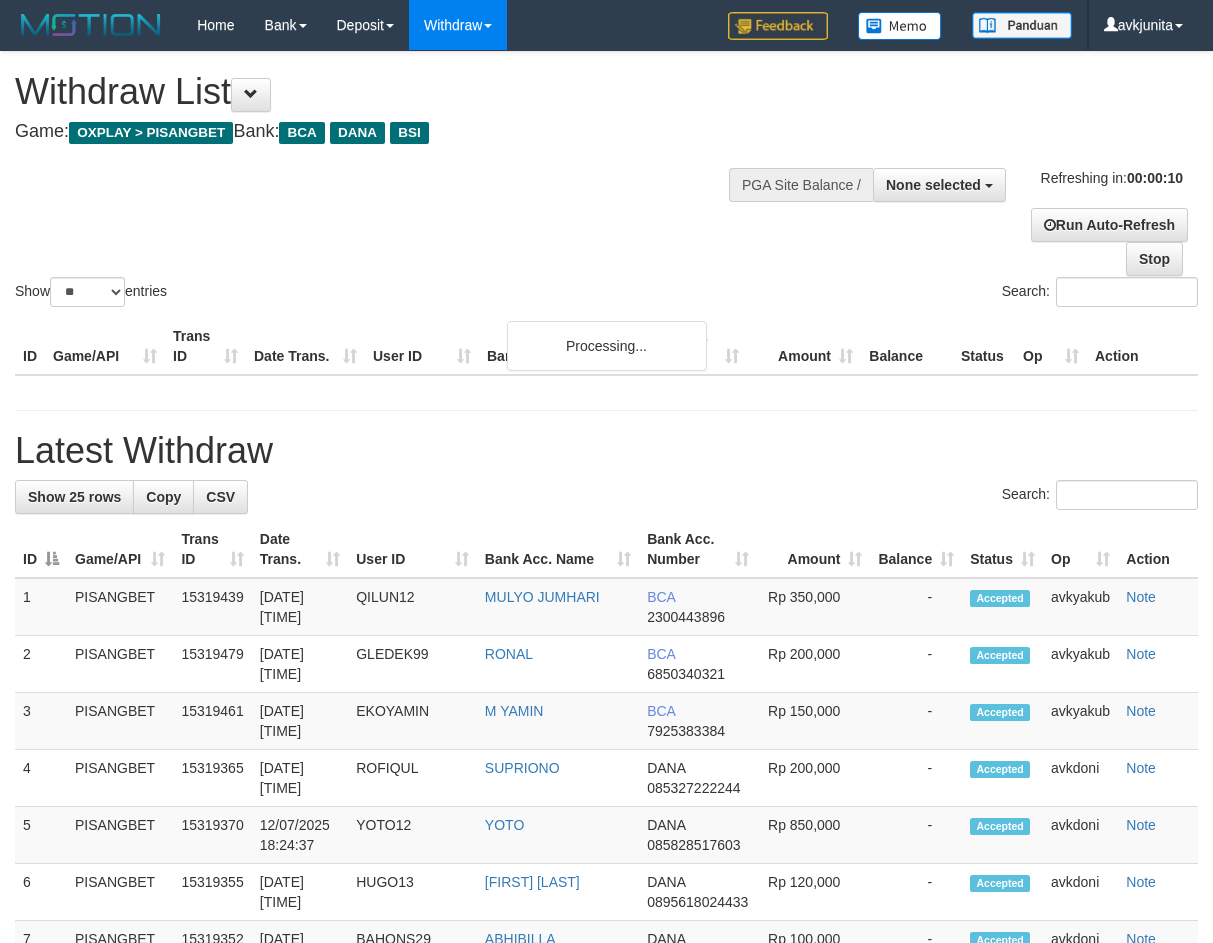 select 